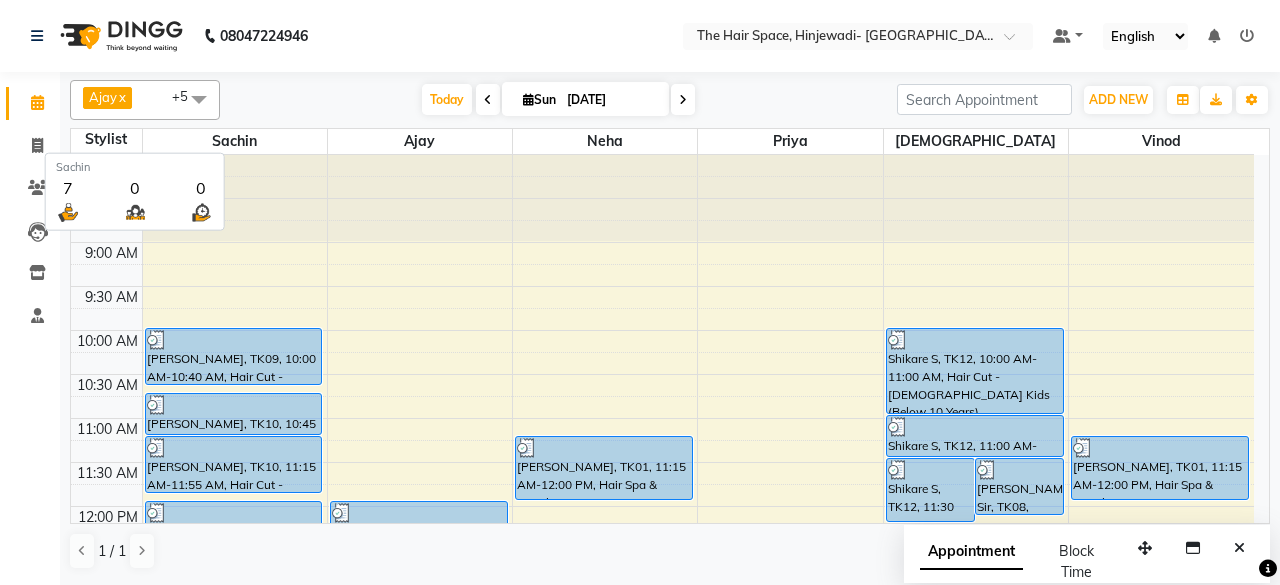 scroll, scrollTop: 0, scrollLeft: 0, axis: both 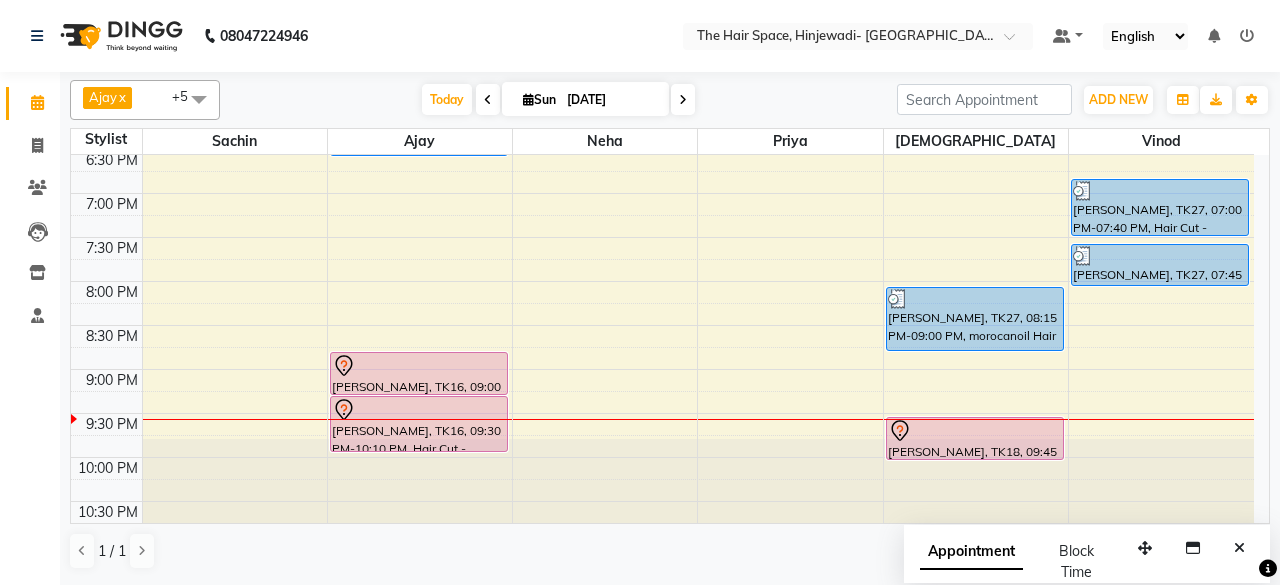 click at bounding box center (683, 100) 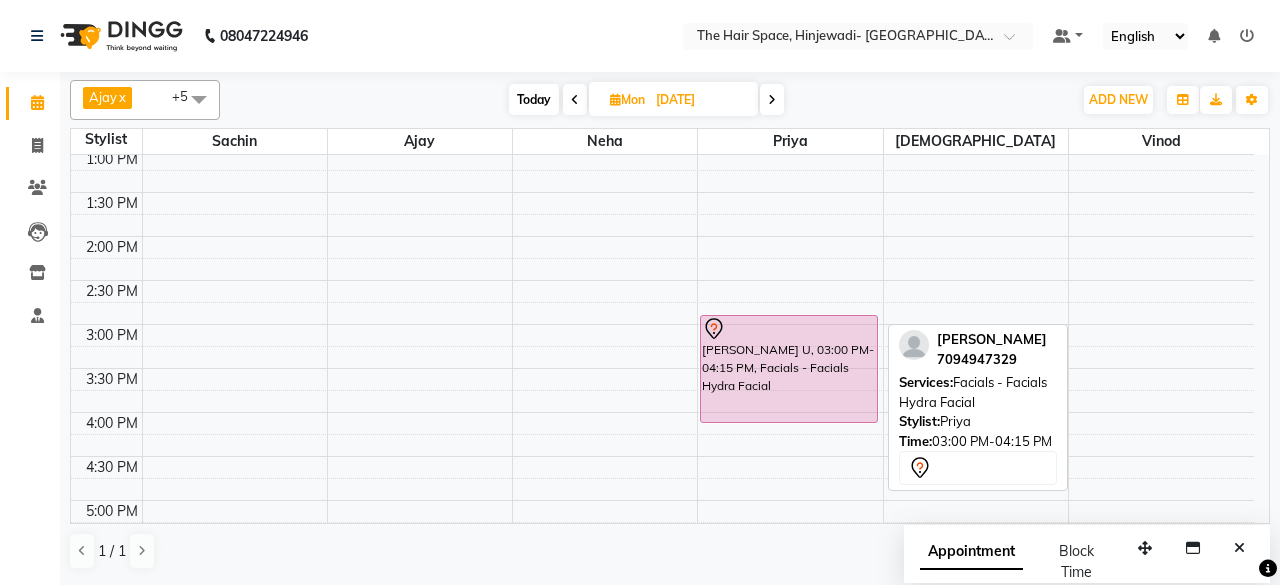 scroll, scrollTop: 400, scrollLeft: 0, axis: vertical 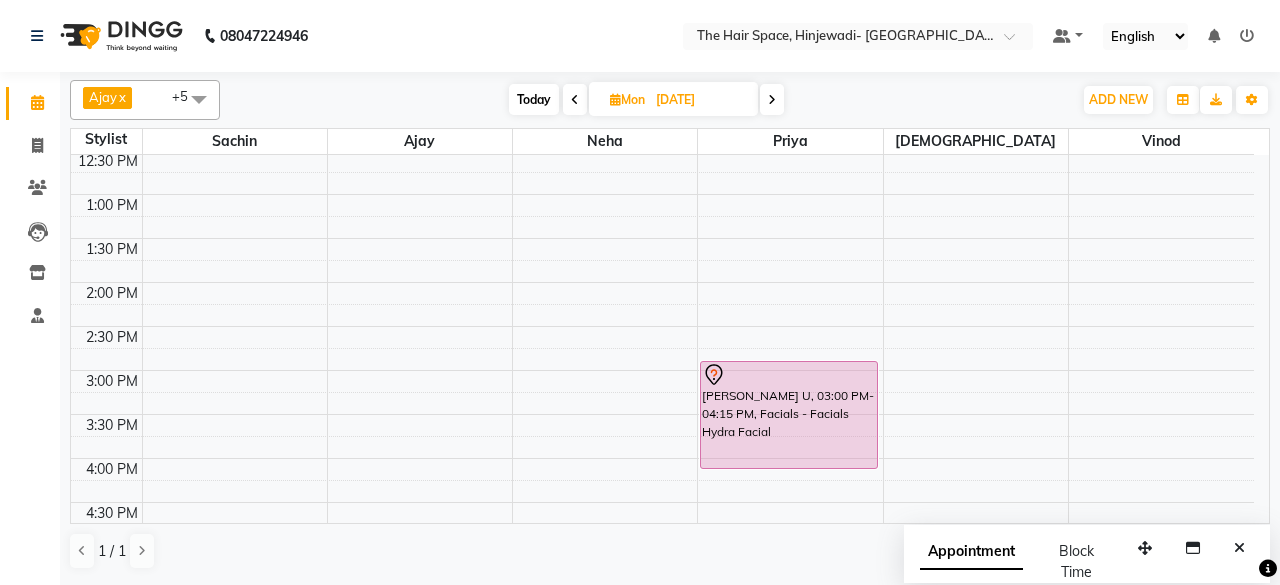 click on "Today" at bounding box center (534, 99) 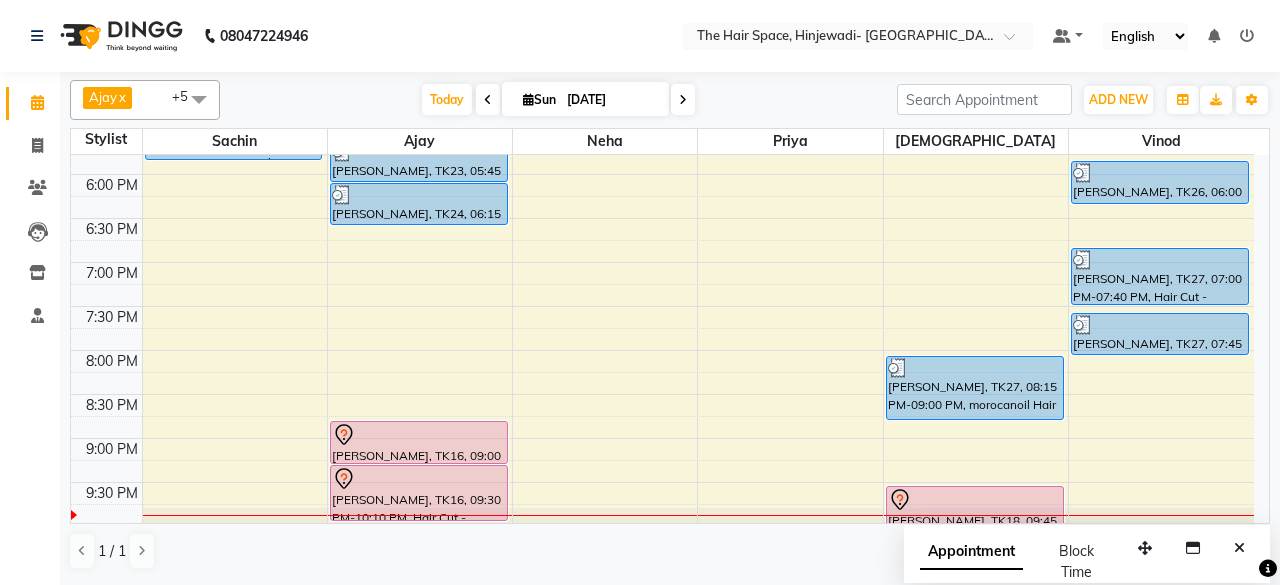 scroll, scrollTop: 829, scrollLeft: 0, axis: vertical 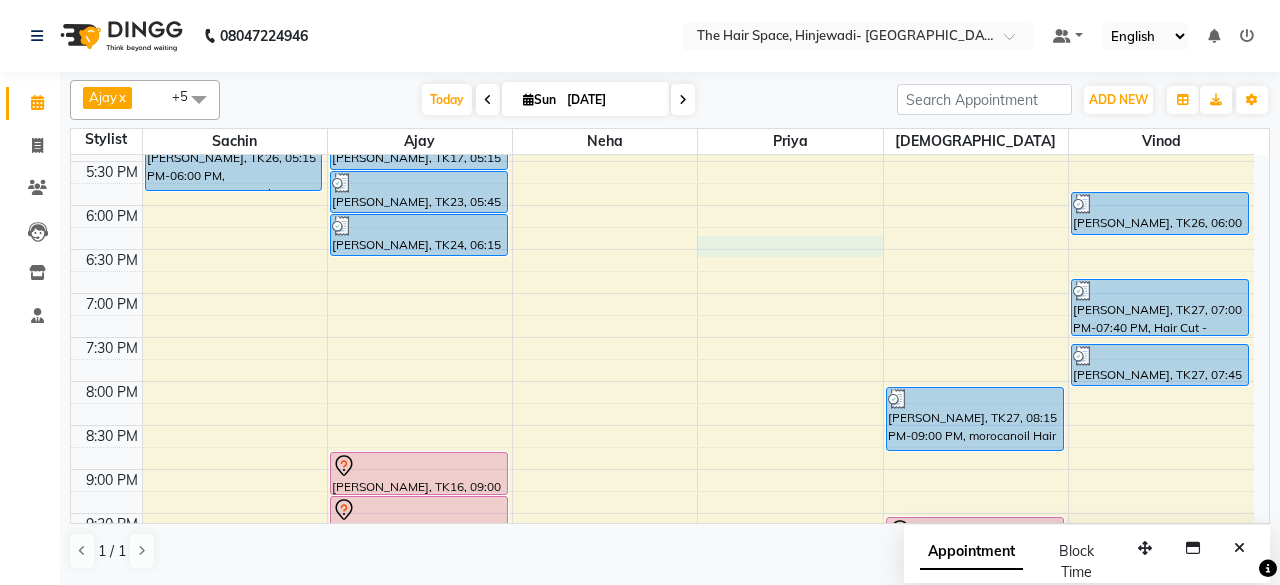 click on "8:00 AM 8:30 AM 9:00 AM 9:30 AM 10:00 AM 10:30 AM 11:00 AM 11:30 AM 12:00 PM 12:30 PM 1:00 PM 1:30 PM 2:00 PM 2:30 PM 3:00 PM 3:30 PM 4:00 PM 4:30 PM 5:00 PM 5:30 PM 6:00 PM 6:30 PM 7:00 PM 7:30 PM 8:00 PM 8:30 PM 9:00 PM 9:30 PM 10:00 PM 10:30 PM     nikita narwade, TK14, 01:15 PM-02:00 PM, Hair Spa & Rituals - Premium (₹1500)     nikita narwade, TK14, 01:15 PM-02:00 PM, Spa & Rituals - Male Premium     Sanket, TK09, 10:00 AM-10:40 AM, Hair Cut - Male Hair Cut (Senior Stylist)     Mahesh Pund, TK10, 10:45 AM-11:15 AM, Beard - Beard     Mahesh Pund, TK10, 11:15 AM-11:55 AM, Hair Cut - Male Hair Cut (Senior Stylist)     Pratik Yelwande, TK11, 12:00 PM-12:40 PM, Hair Cut - Male Hair Cut (Senior Stylist)     Pratik Yelwande, TK11, 12:45 PM-01:15 PM, Beard - Beard     Aashok Patil, TK26, 05:15 PM-06:00 PM, D-Tan - D-Tan Back     Chaitanya Jawadekar, TK03, 12:00 PM-12:30 PM, Beard - Beard     Abhishek Gaur, TK04, 12:30 PM-01:10 PM, Hair Cut - Male Hair Cut (Senior Stylist)" at bounding box center [662, -15] 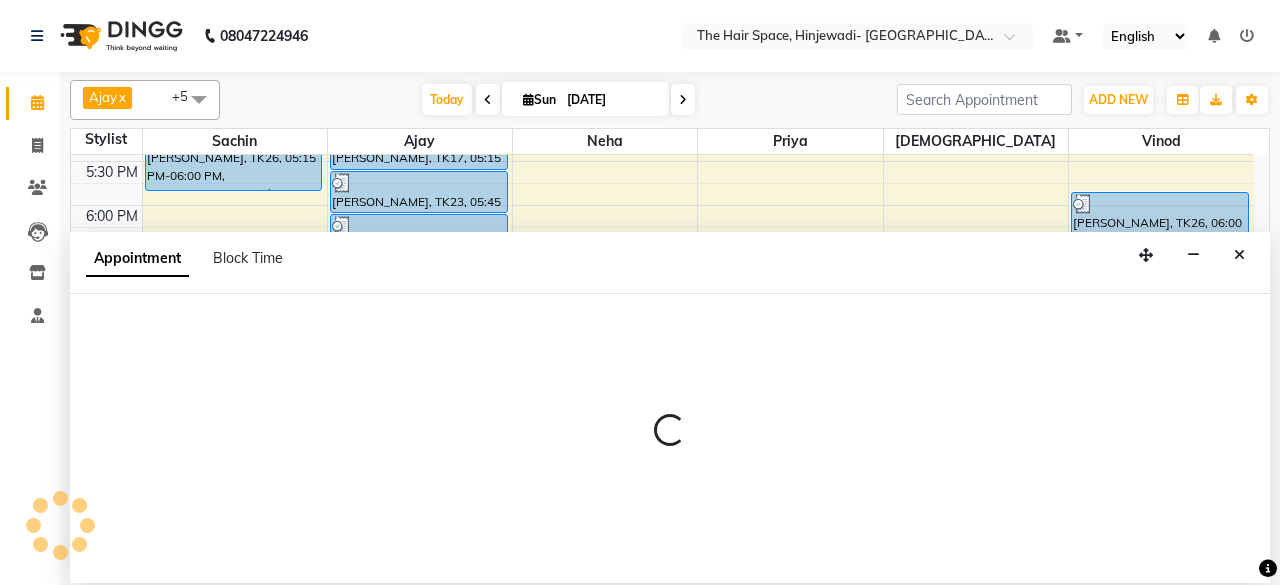select on "84665" 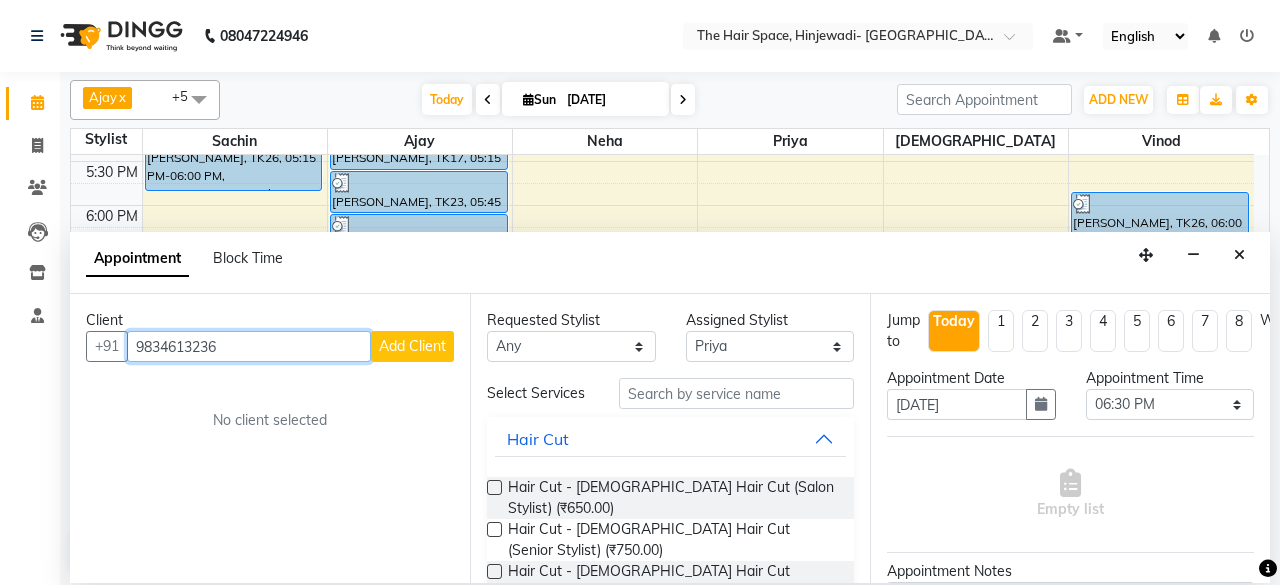 type on "9834613236" 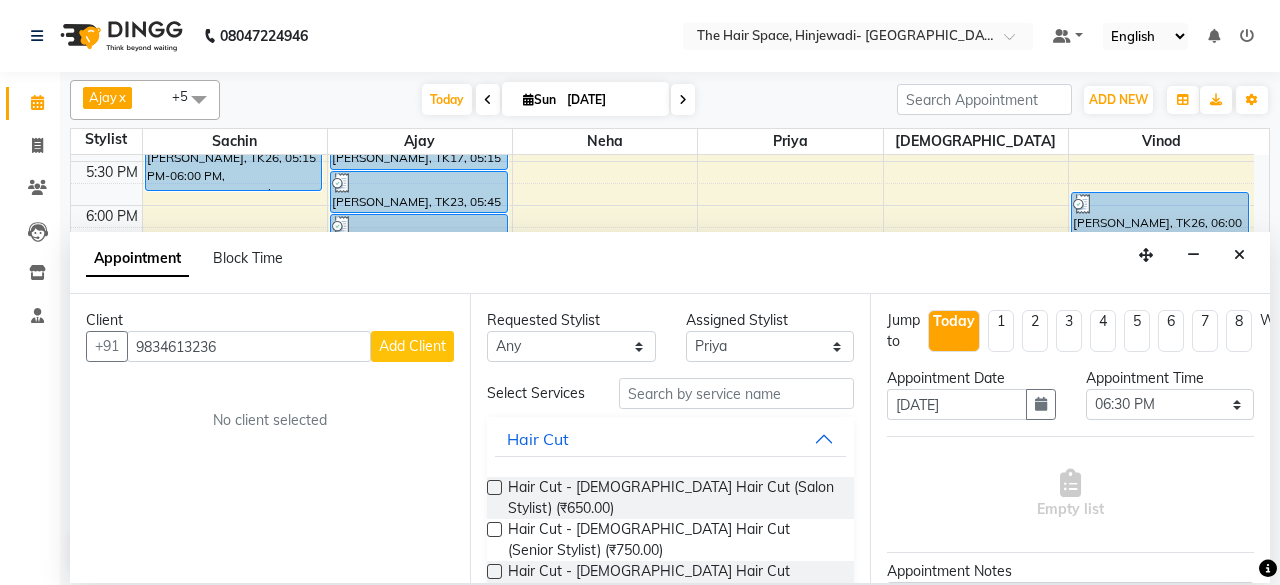 click on "Add Client" at bounding box center [412, 346] 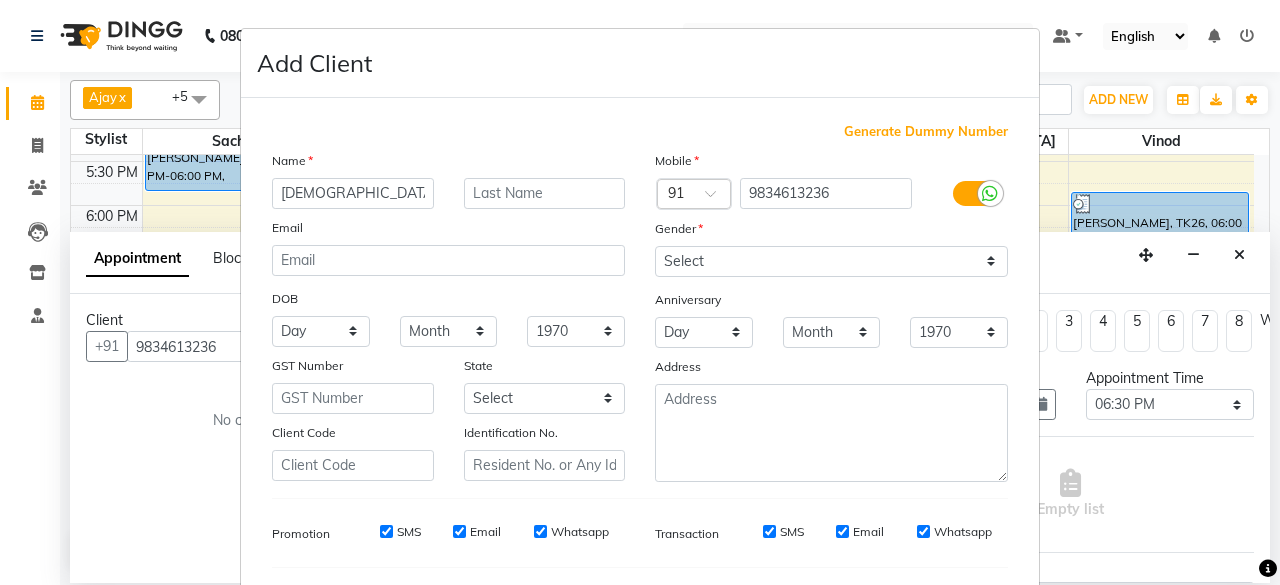 type on "Ishu" 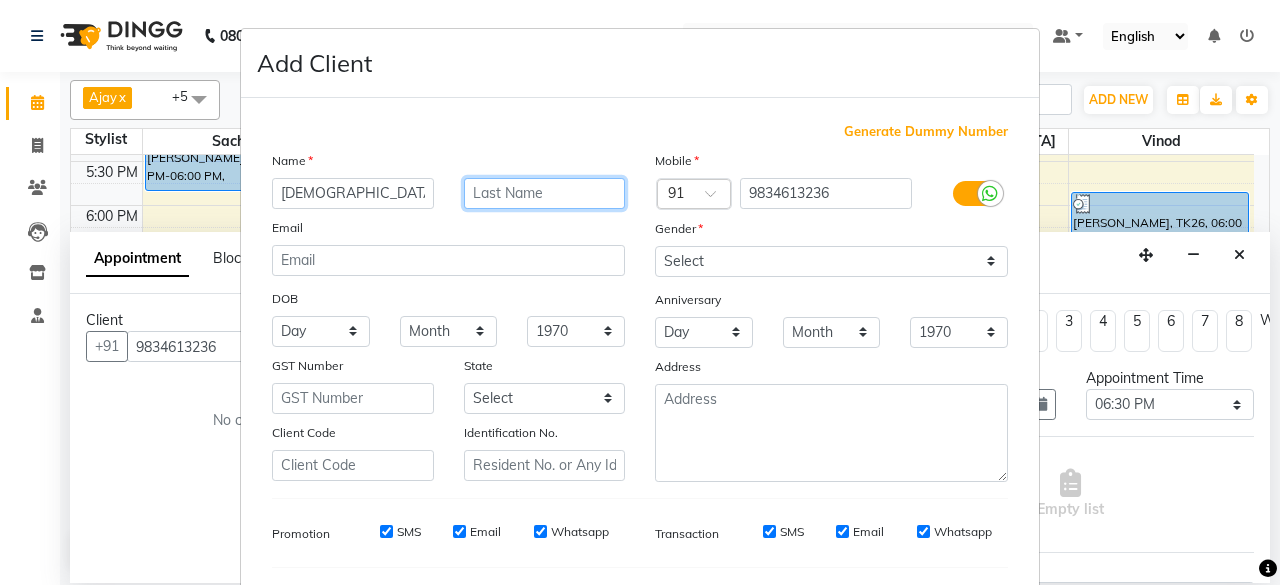 click at bounding box center [545, 193] 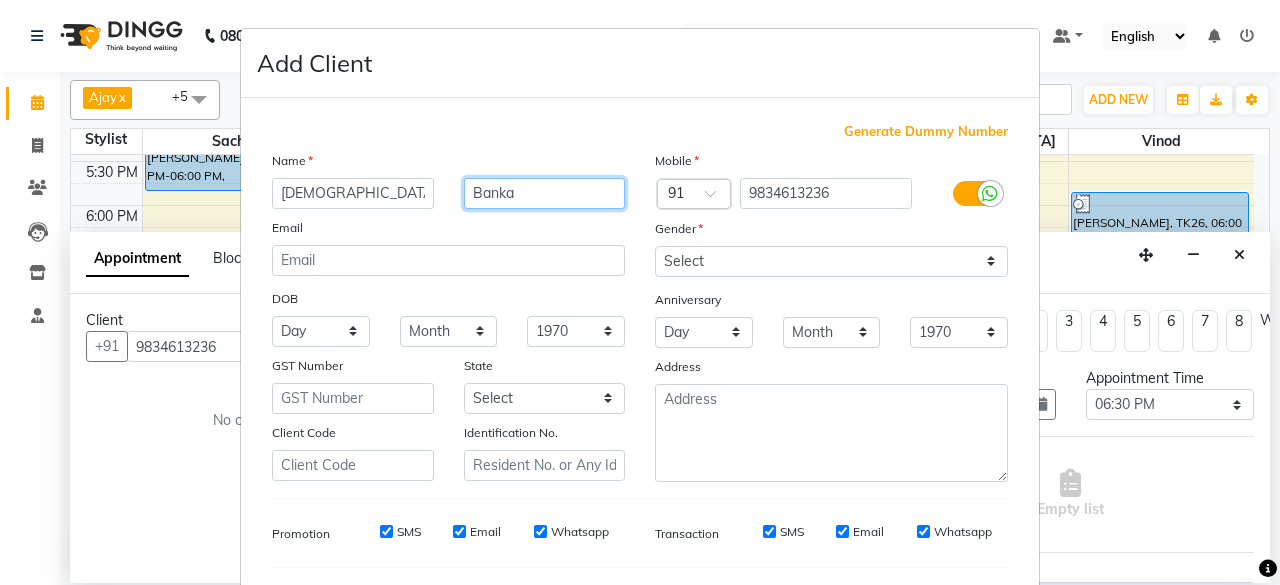type on "Banka" 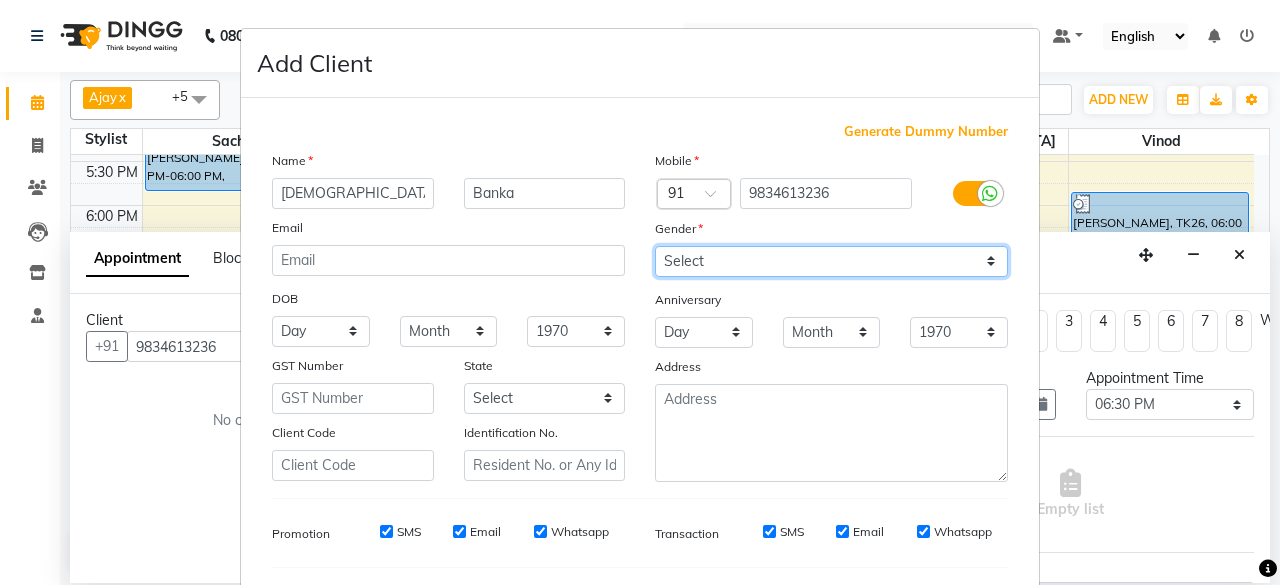 click on "Select Male Female Other Prefer Not To Say" at bounding box center (831, 261) 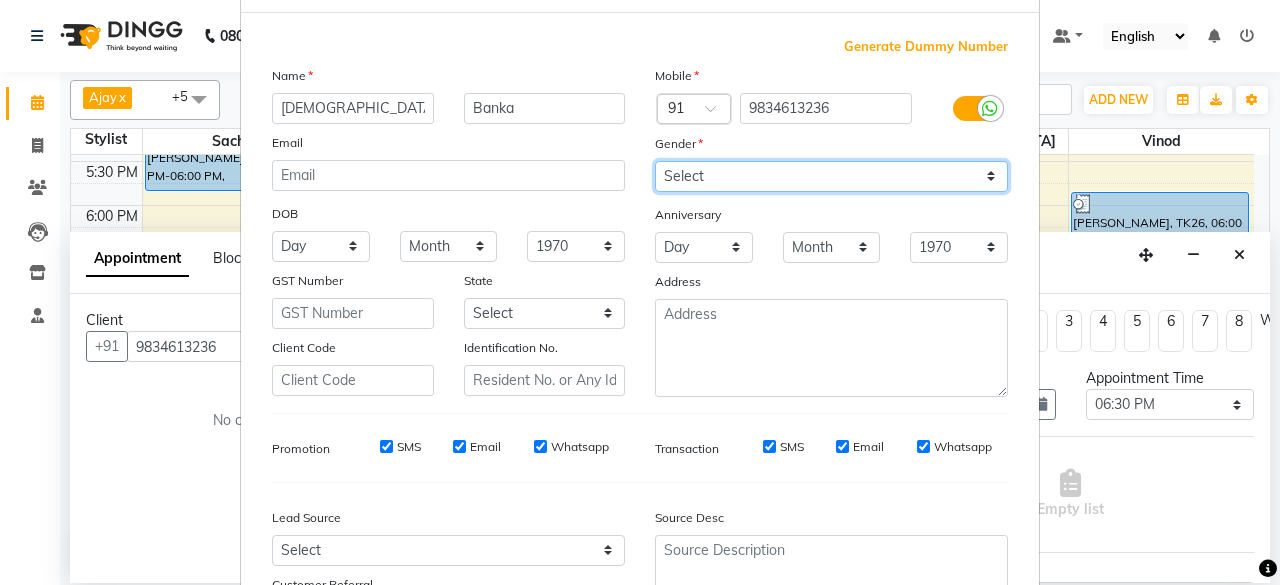scroll, scrollTop: 260, scrollLeft: 0, axis: vertical 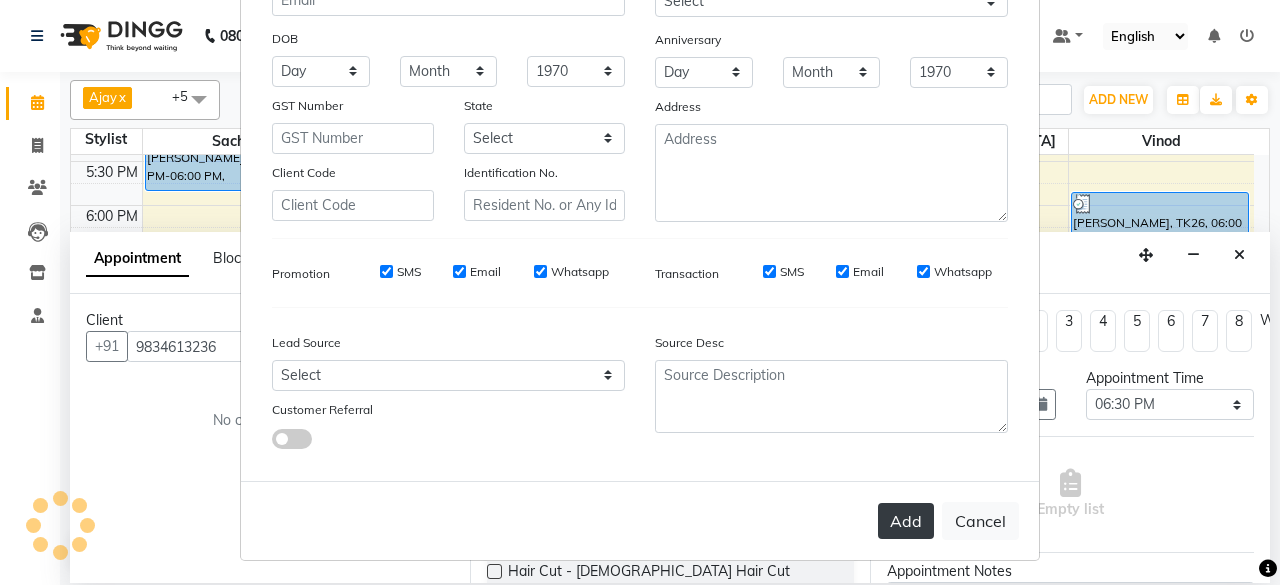 click on "Add" at bounding box center [906, 521] 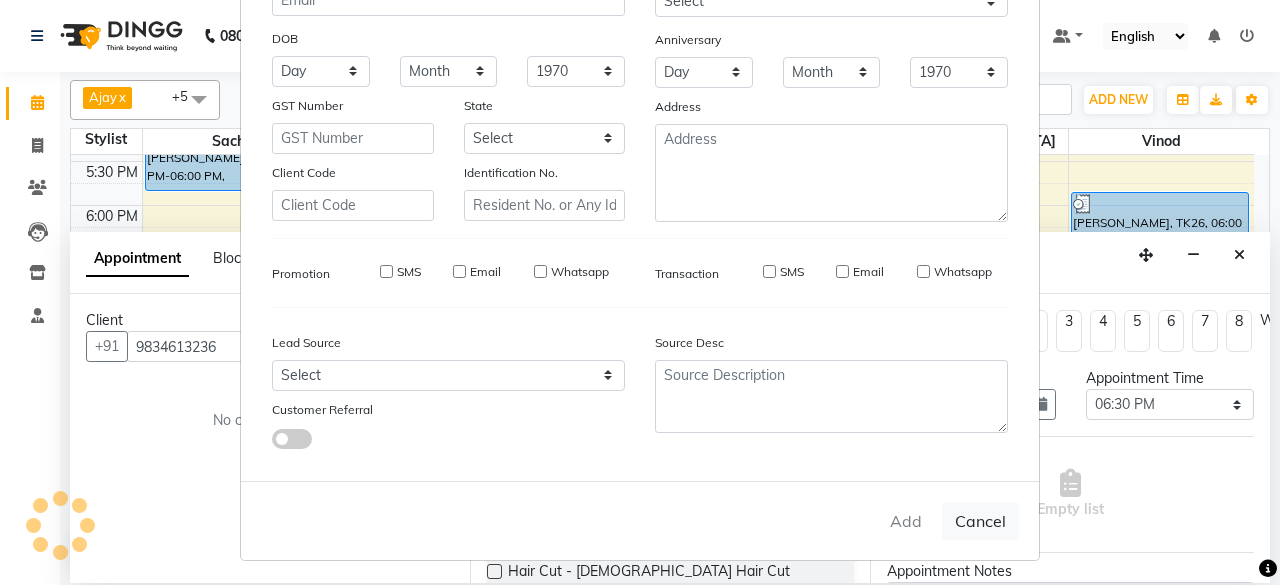 type 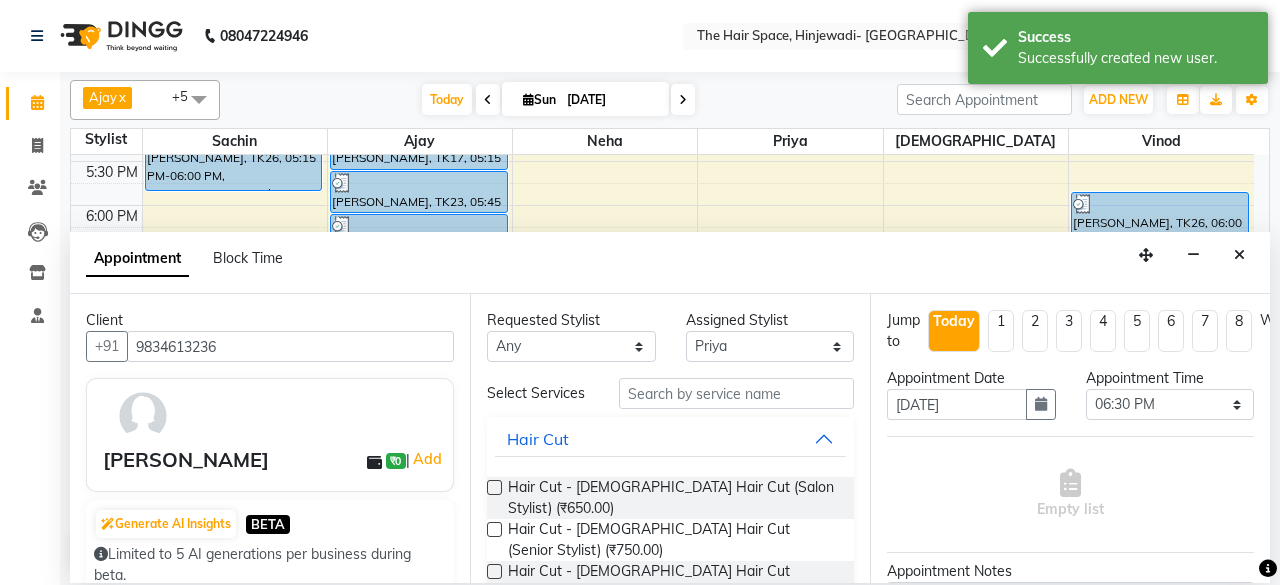 scroll, scrollTop: 232, scrollLeft: 0, axis: vertical 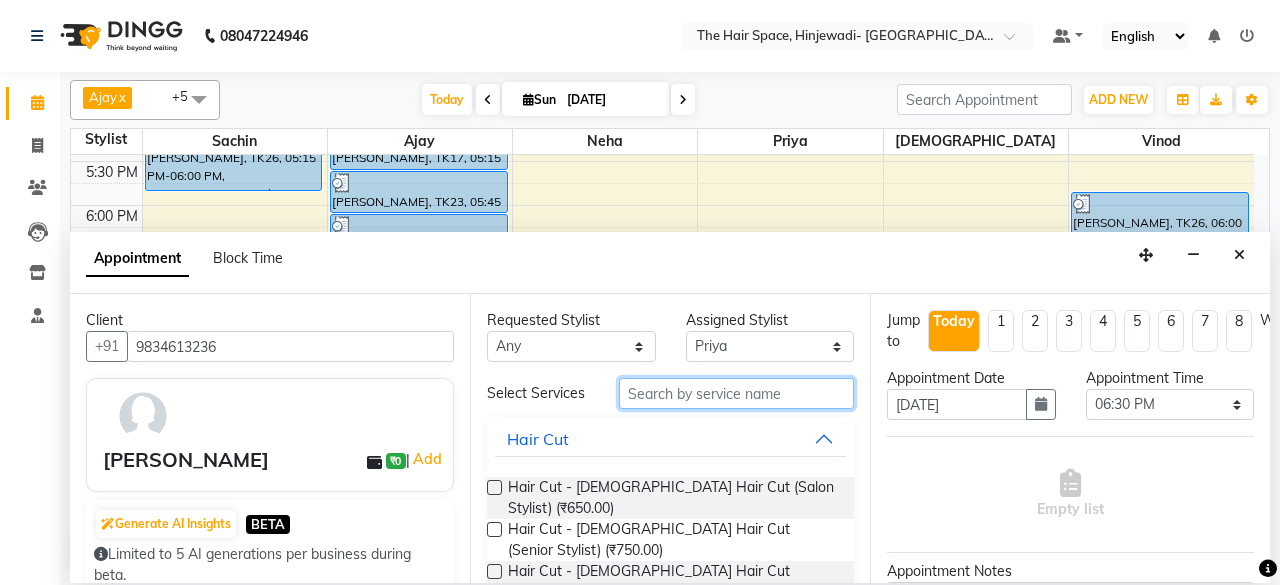 click at bounding box center (736, 393) 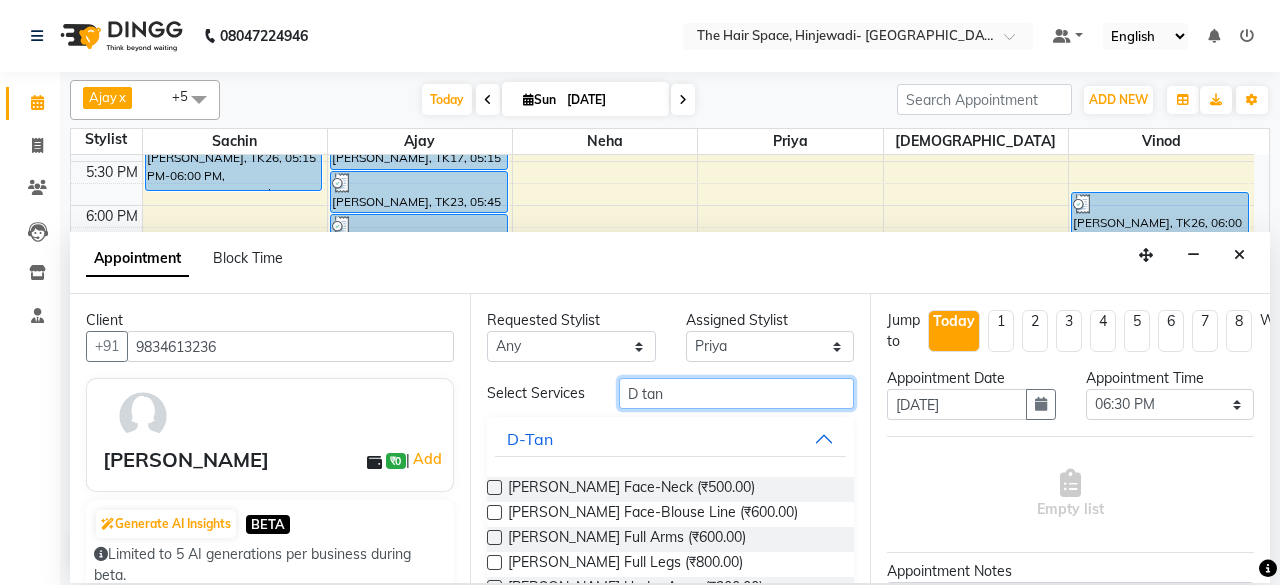 type on "D tan" 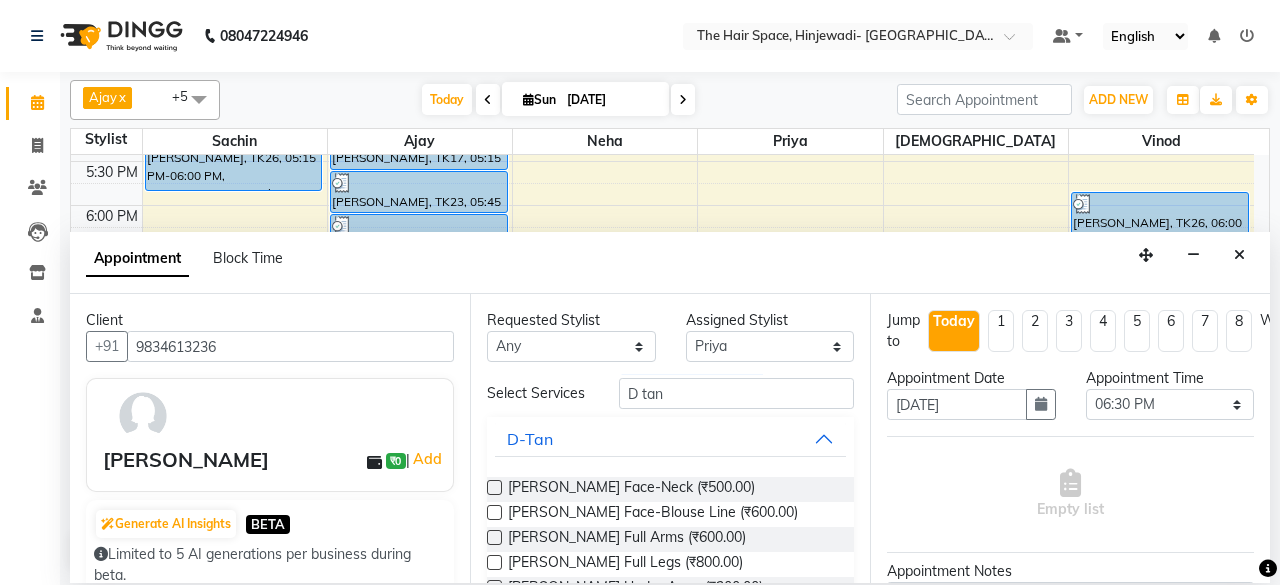 click at bounding box center [494, 487] 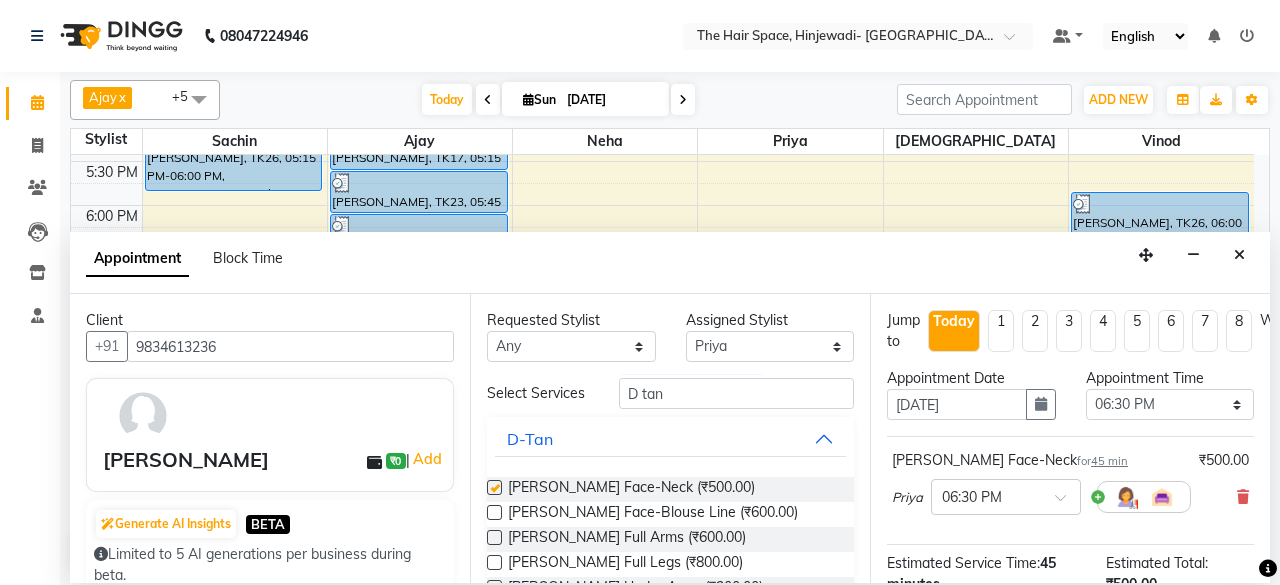 checkbox on "false" 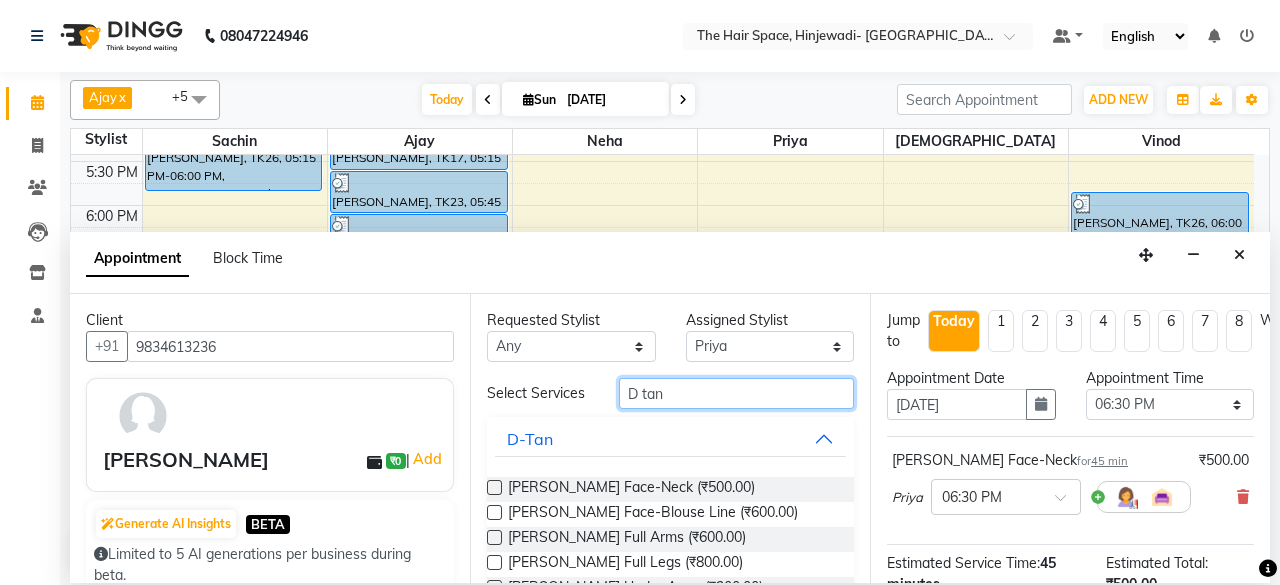 click on "D tan" at bounding box center (736, 393) 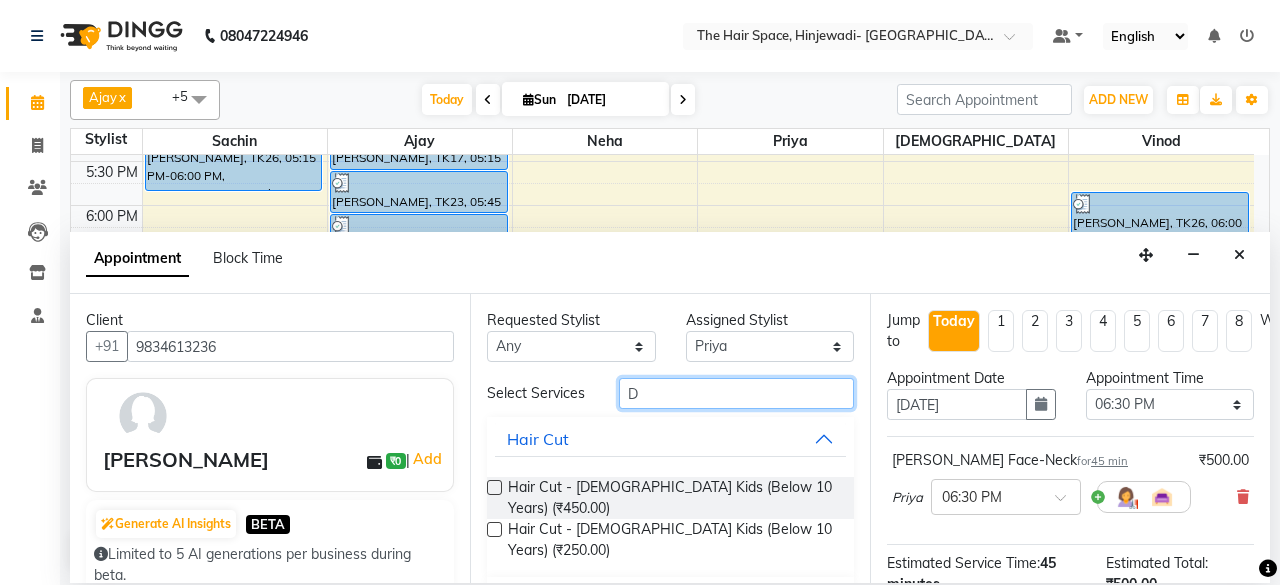 type on "D" 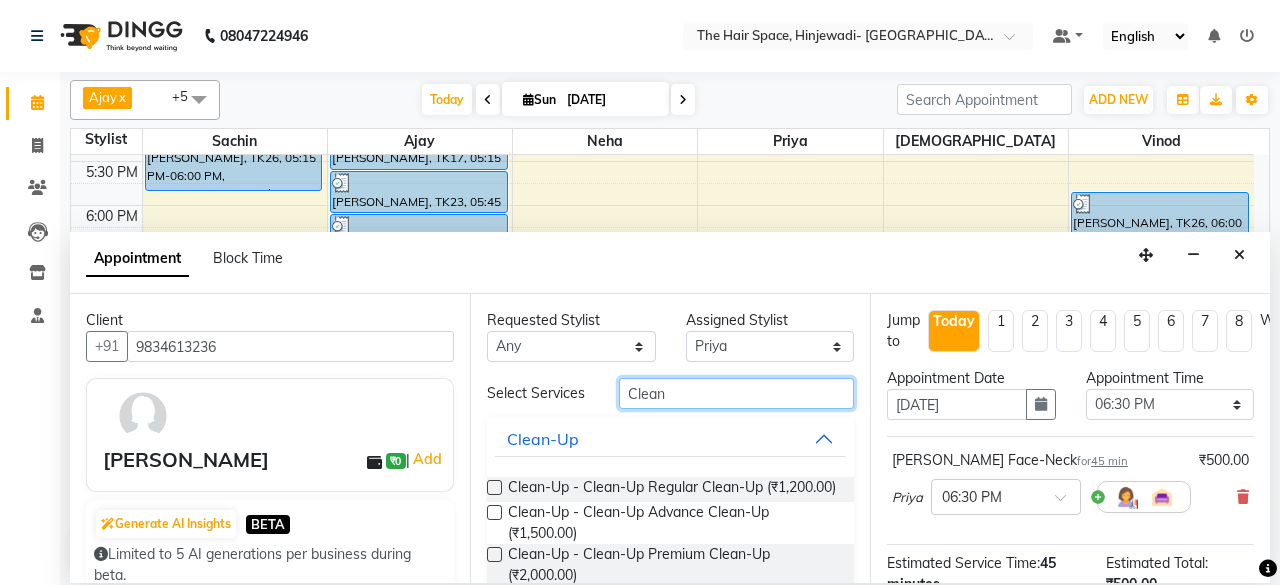 type on "Clean" 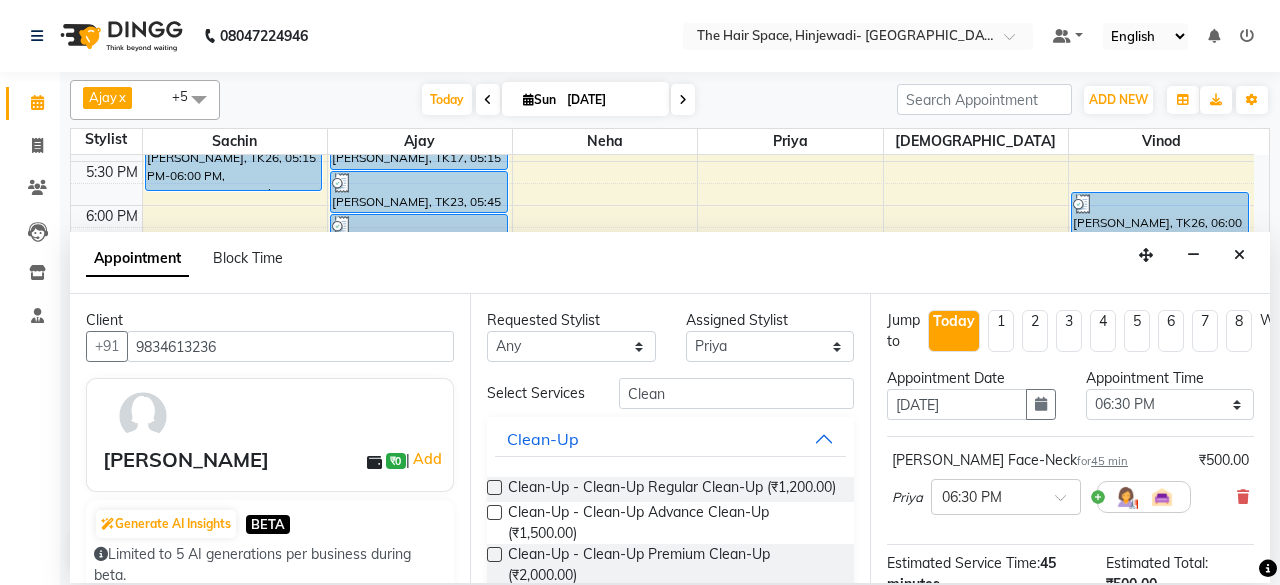 click at bounding box center [494, 512] 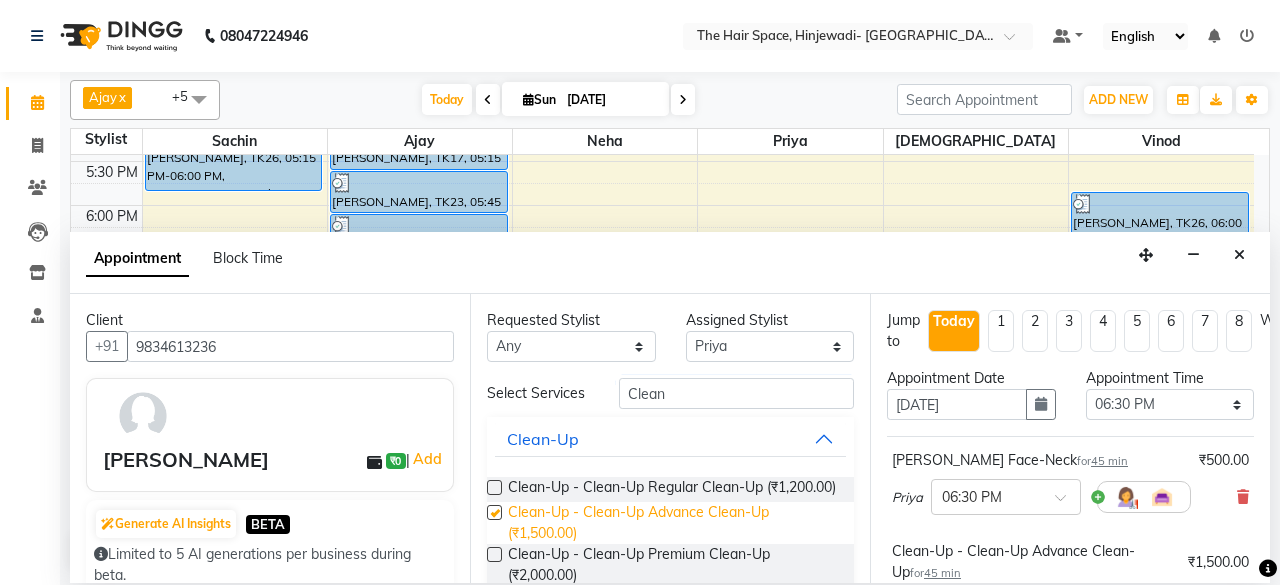 checkbox on "false" 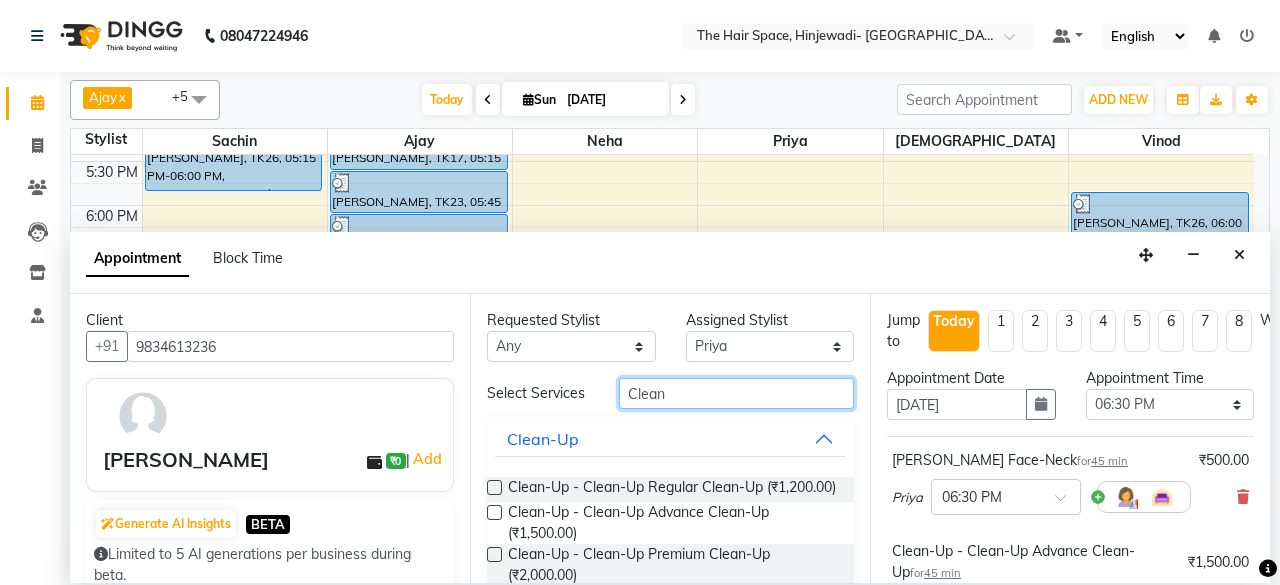 click on "Clean" at bounding box center (736, 393) 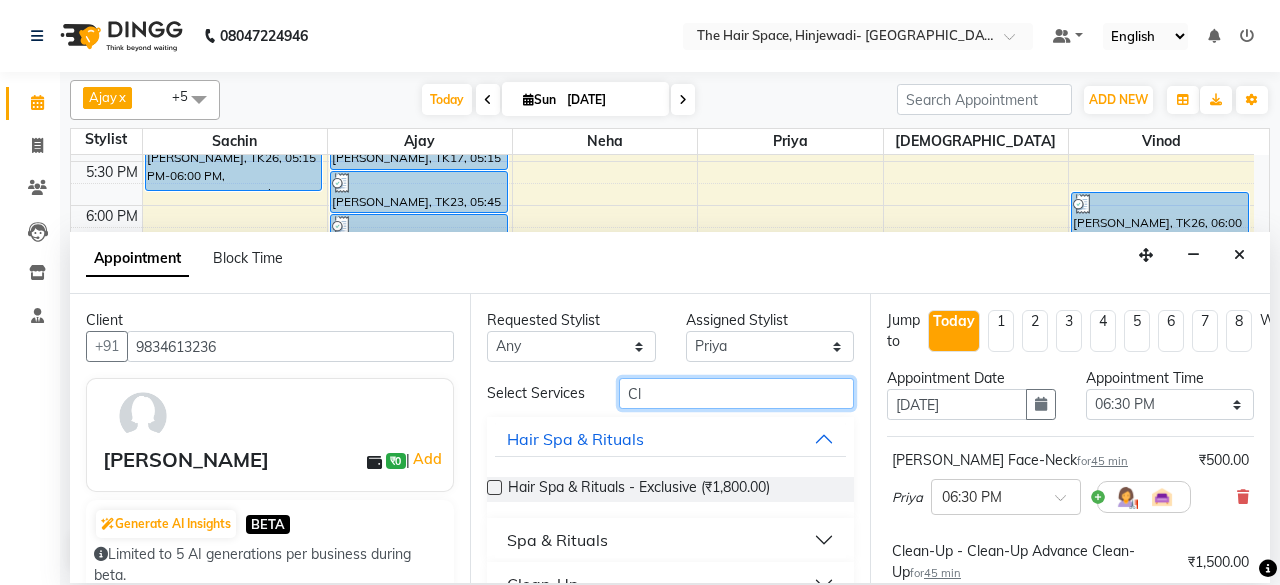 type on "C" 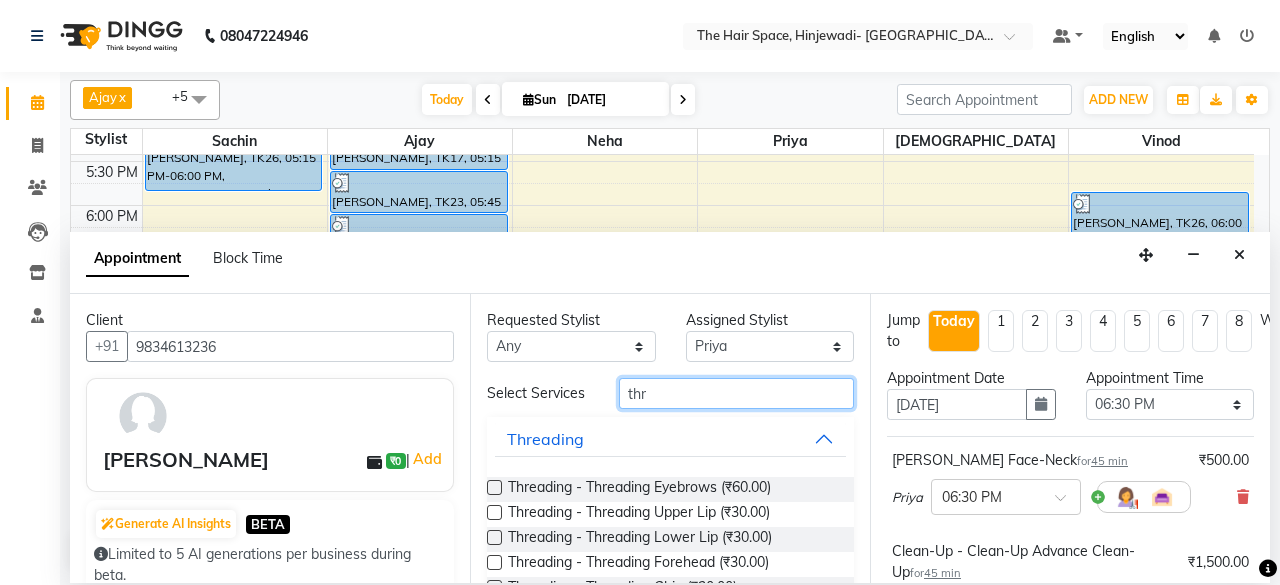 type on "thr" 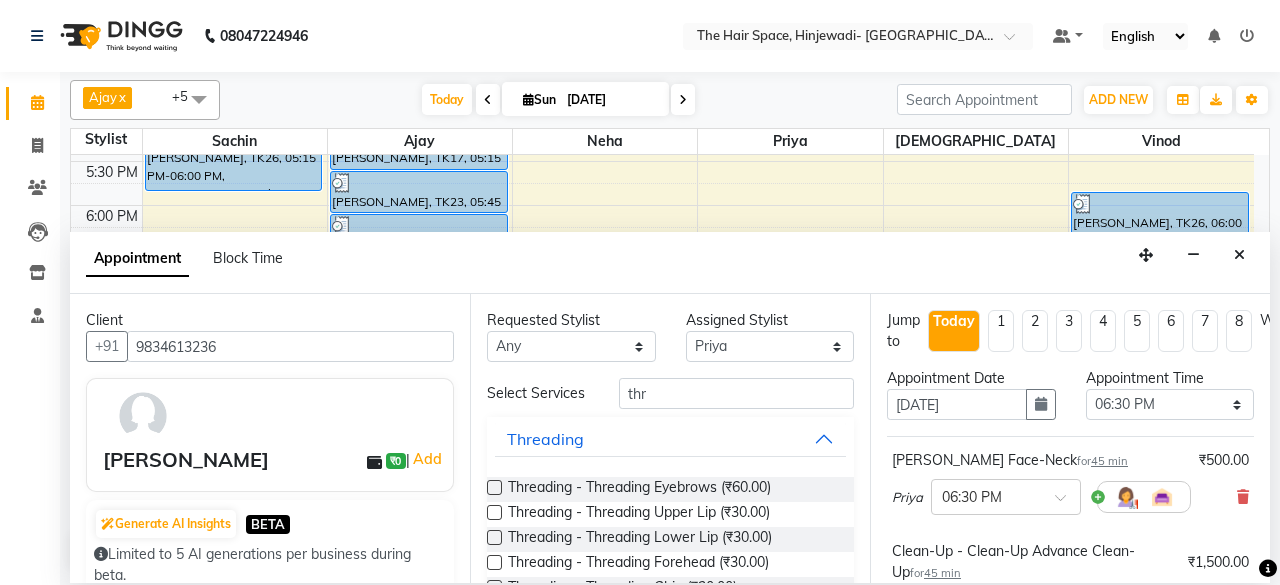 click at bounding box center (494, 487) 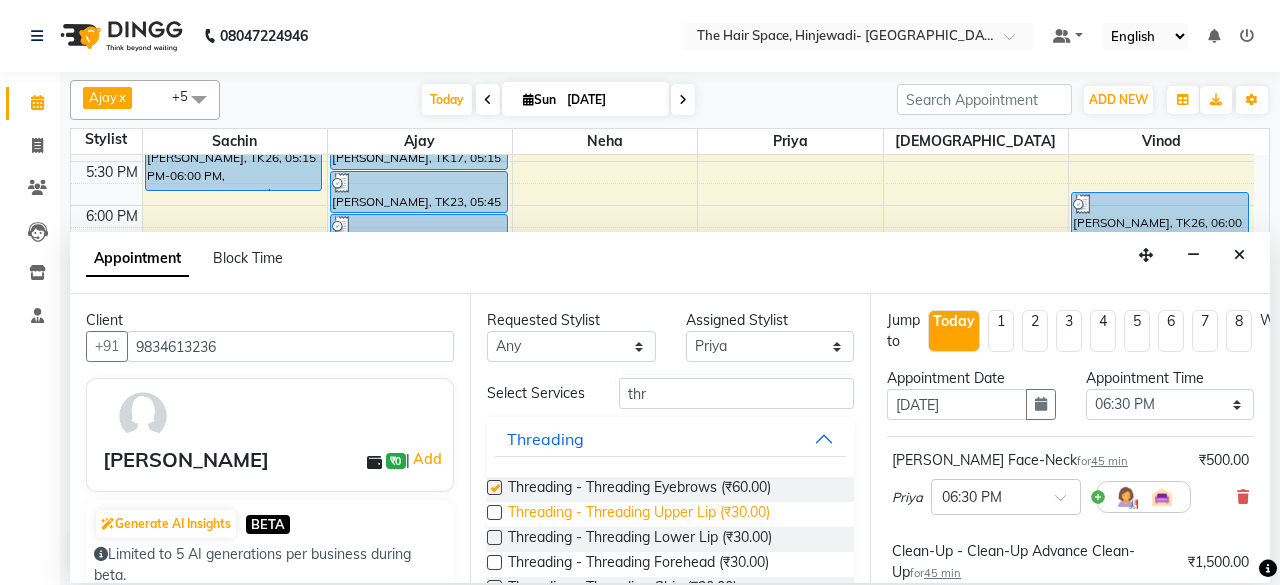 checkbox on "false" 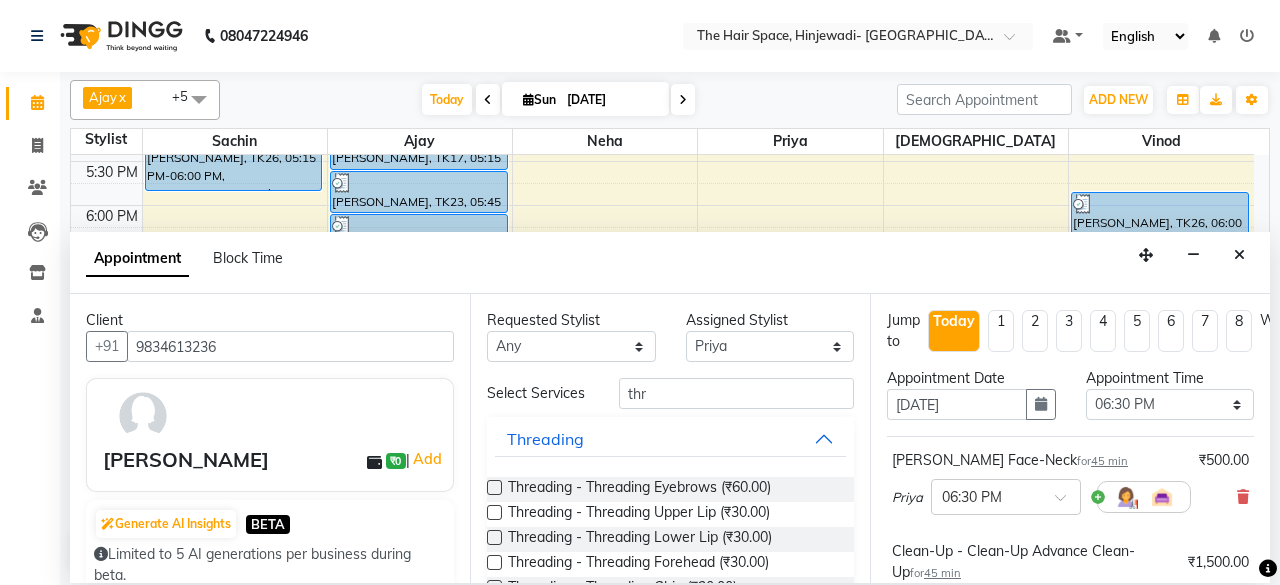 click at bounding box center [494, 562] 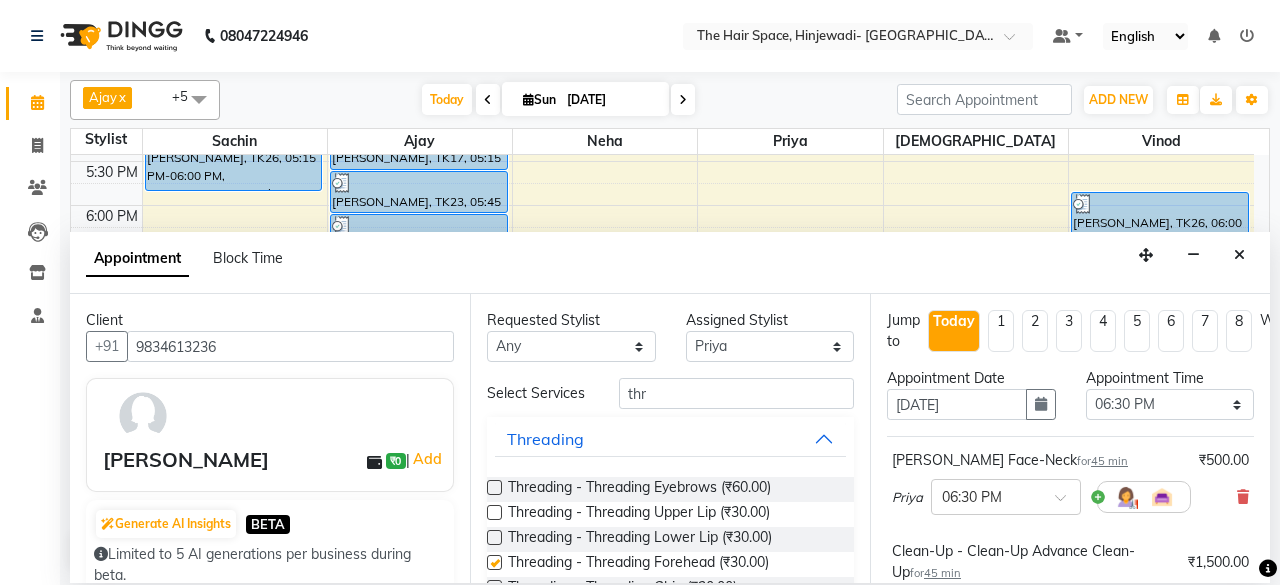 checkbox on "false" 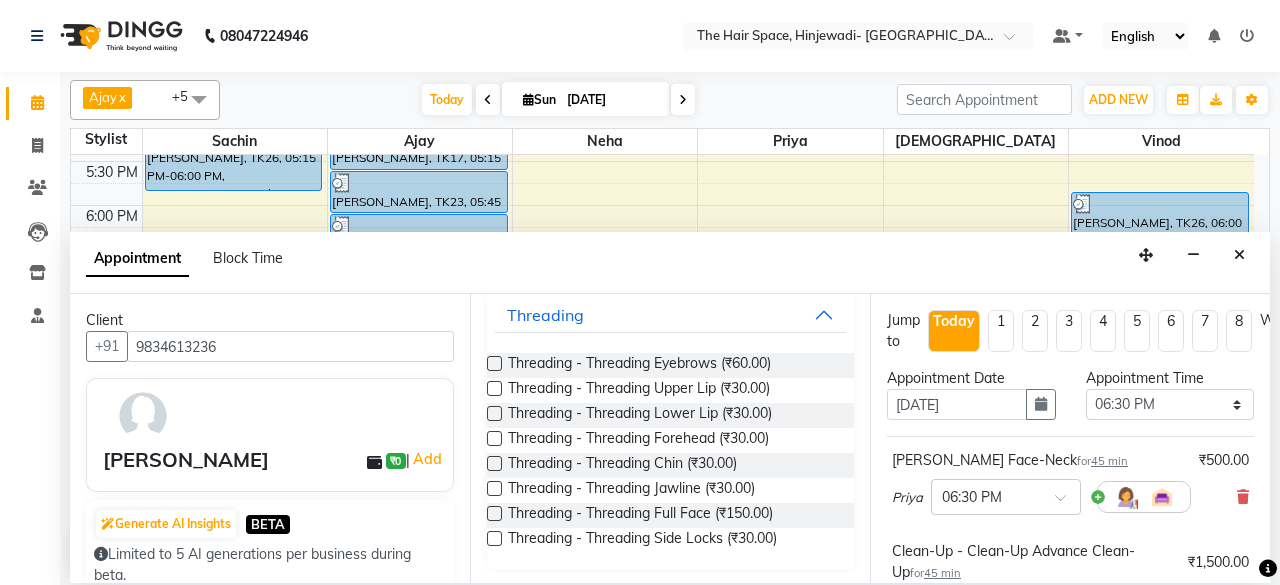 scroll, scrollTop: 125, scrollLeft: 0, axis: vertical 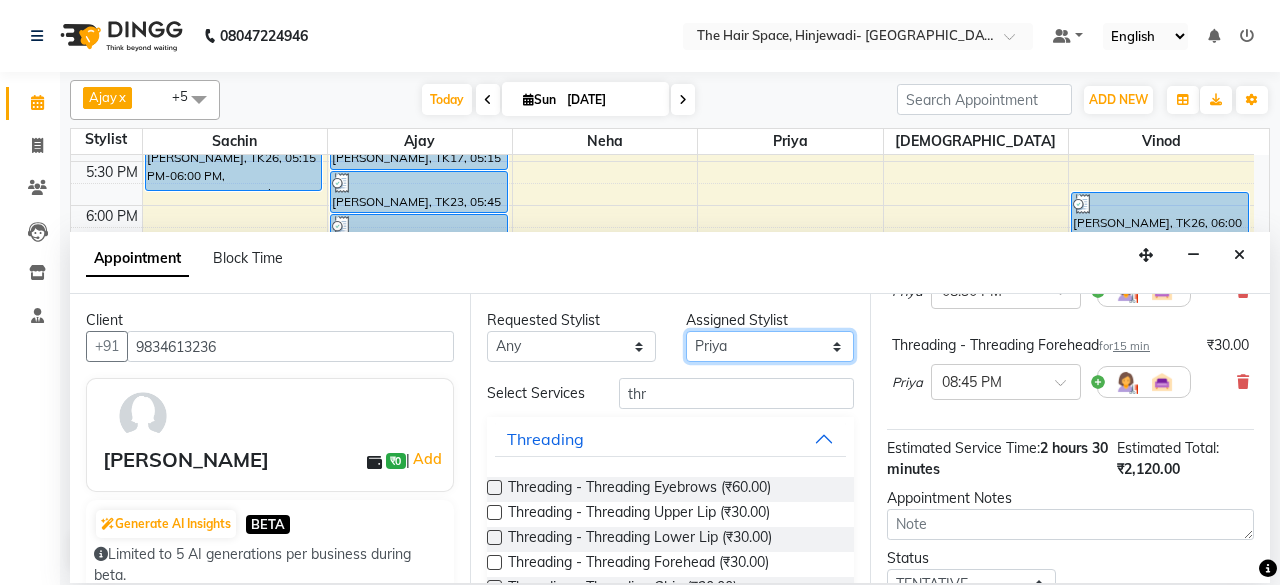 click on "Select Ajay Bhakti Jyoti Lucy Neha Pankaj Priya Sachin  Sanika  Vinod Vishnu" at bounding box center (770, 346) 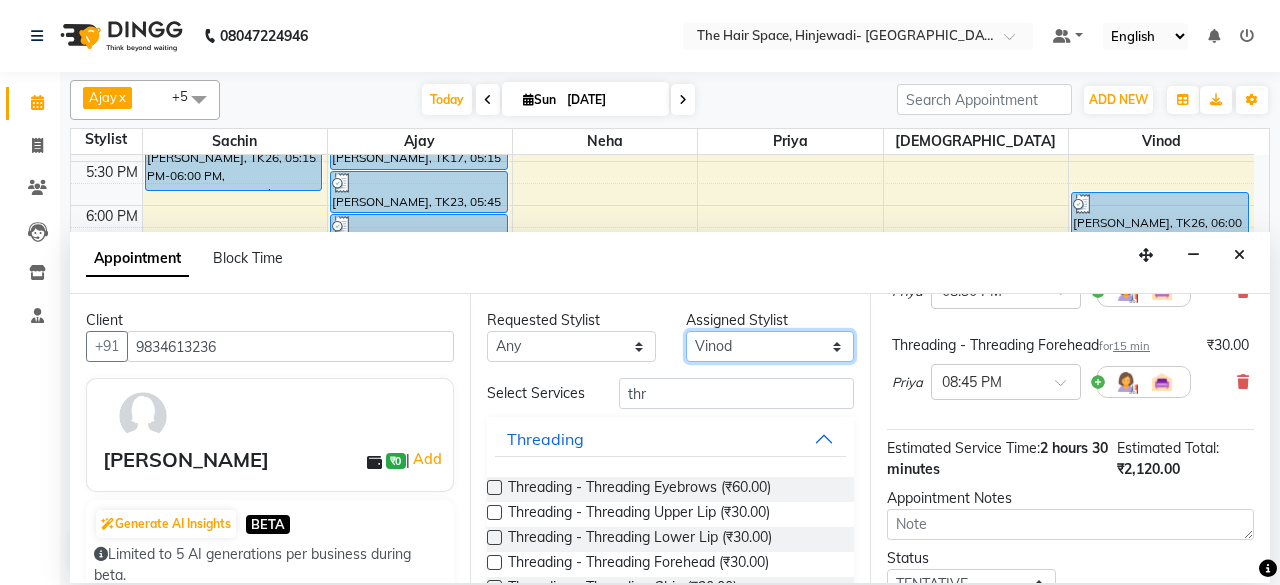 click on "Select Ajay Bhakti Jyoti Lucy Neha Pankaj Priya Sachin  Sanika  Vinod Vishnu" at bounding box center [770, 346] 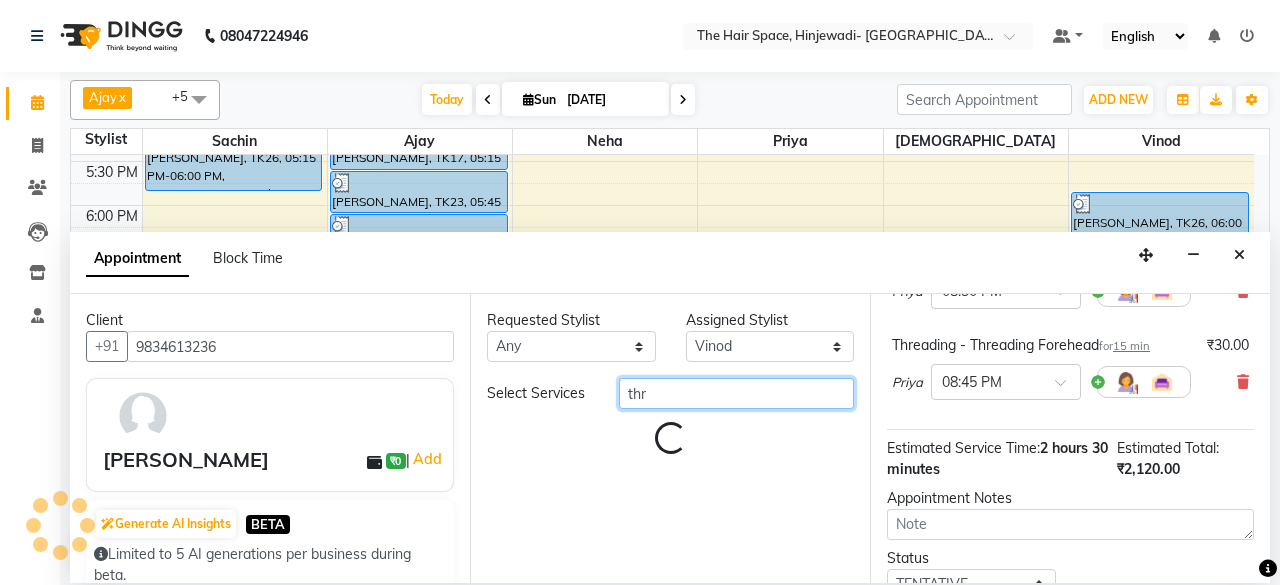 click on "thr" at bounding box center [736, 393] 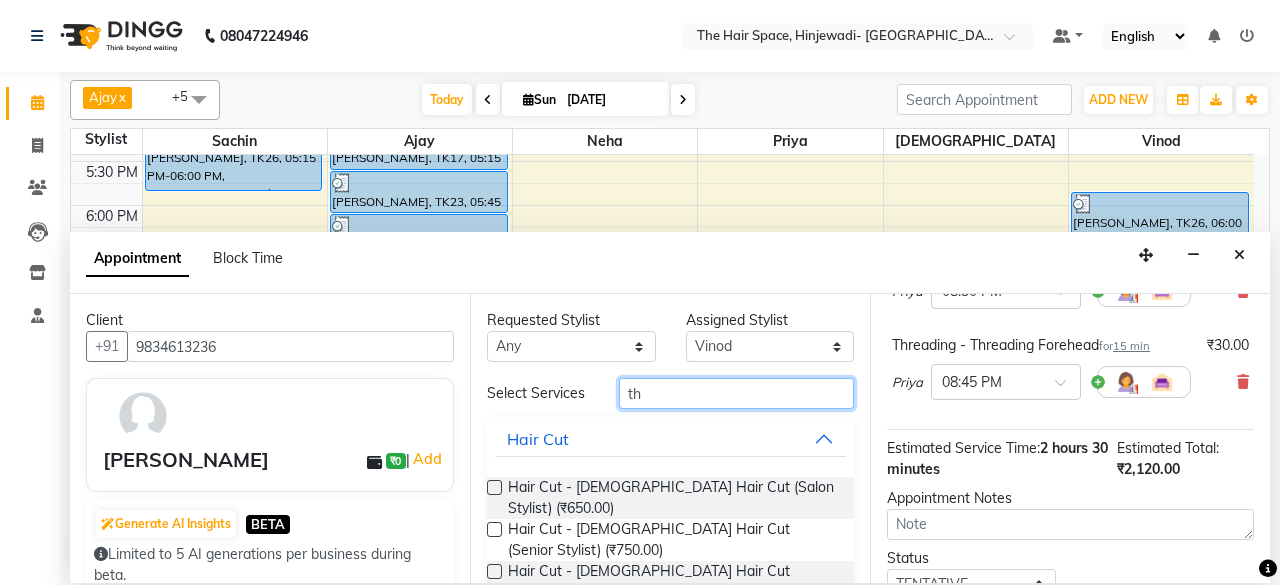 type on "t" 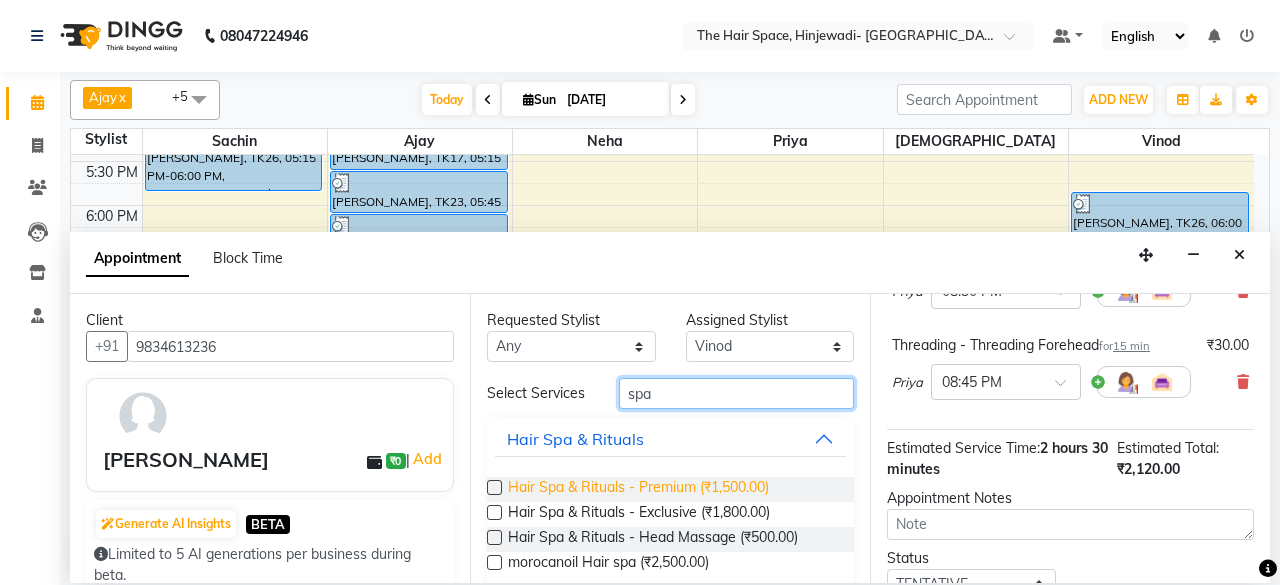 type on "spa" 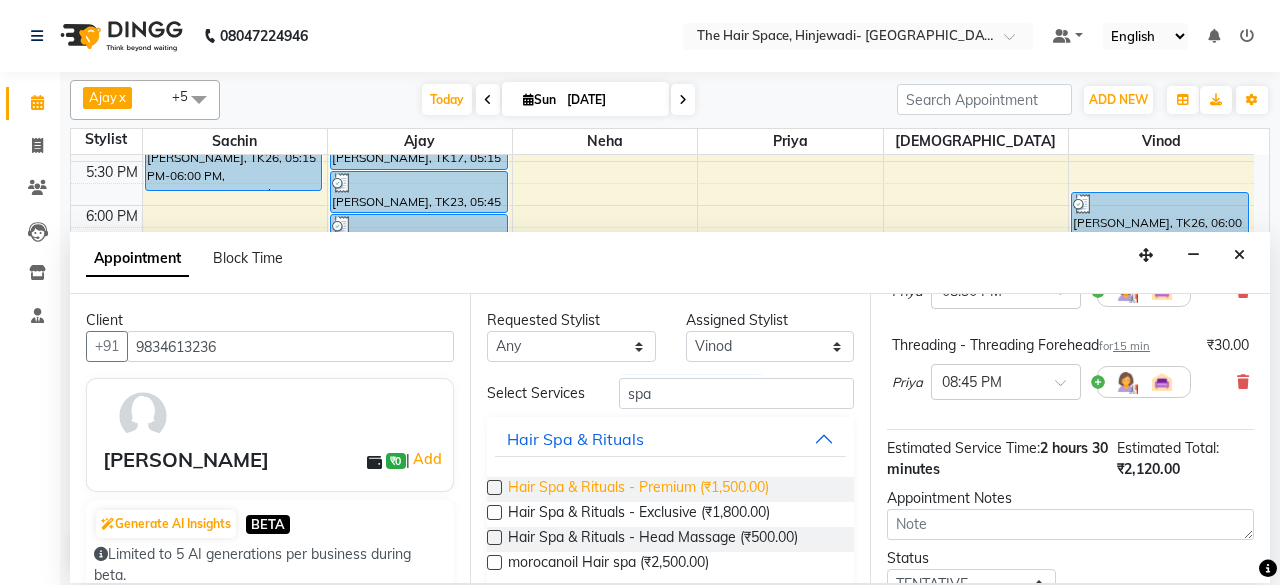 click on "Hair Spa & Rituals - Premium (₹1,500.00)" at bounding box center (638, 489) 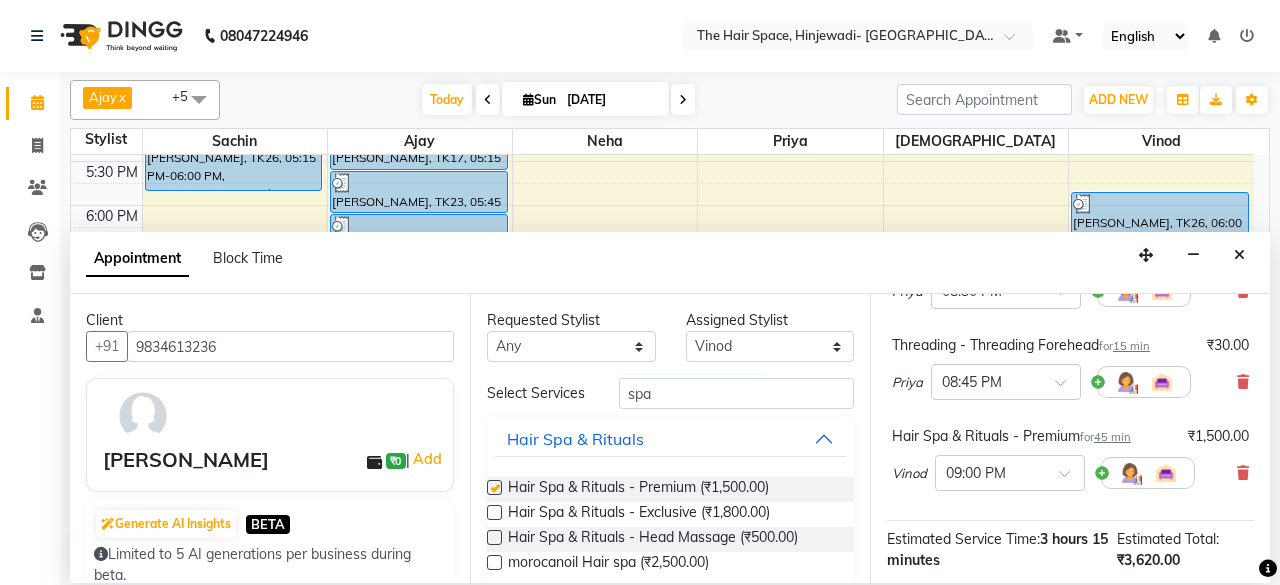 checkbox on "false" 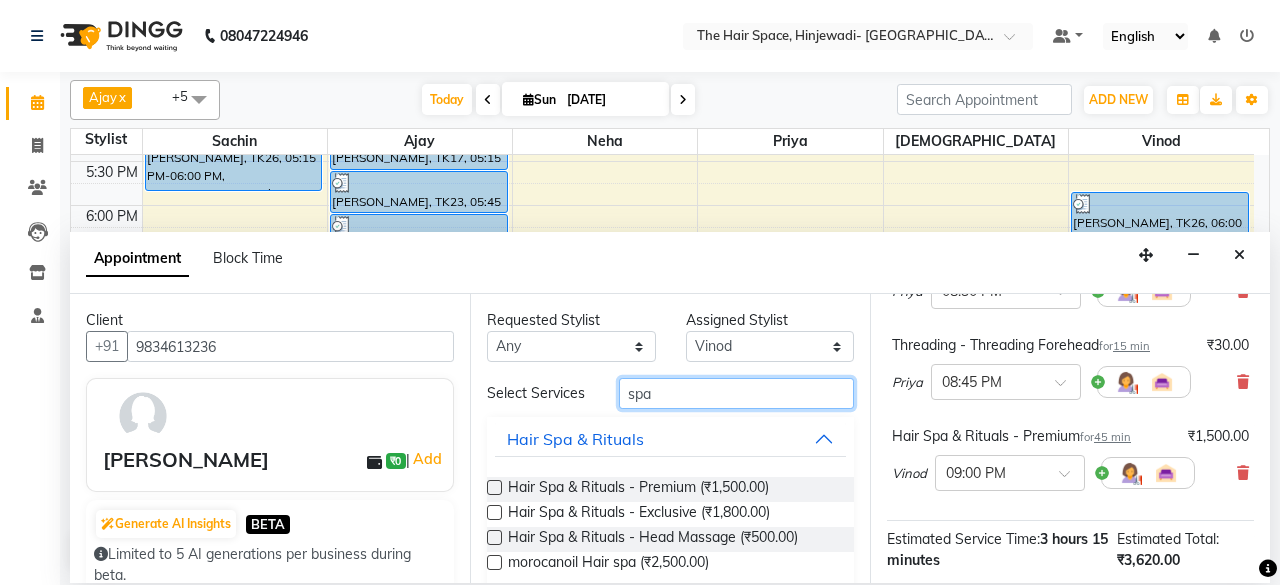 click on "spa" at bounding box center [736, 393] 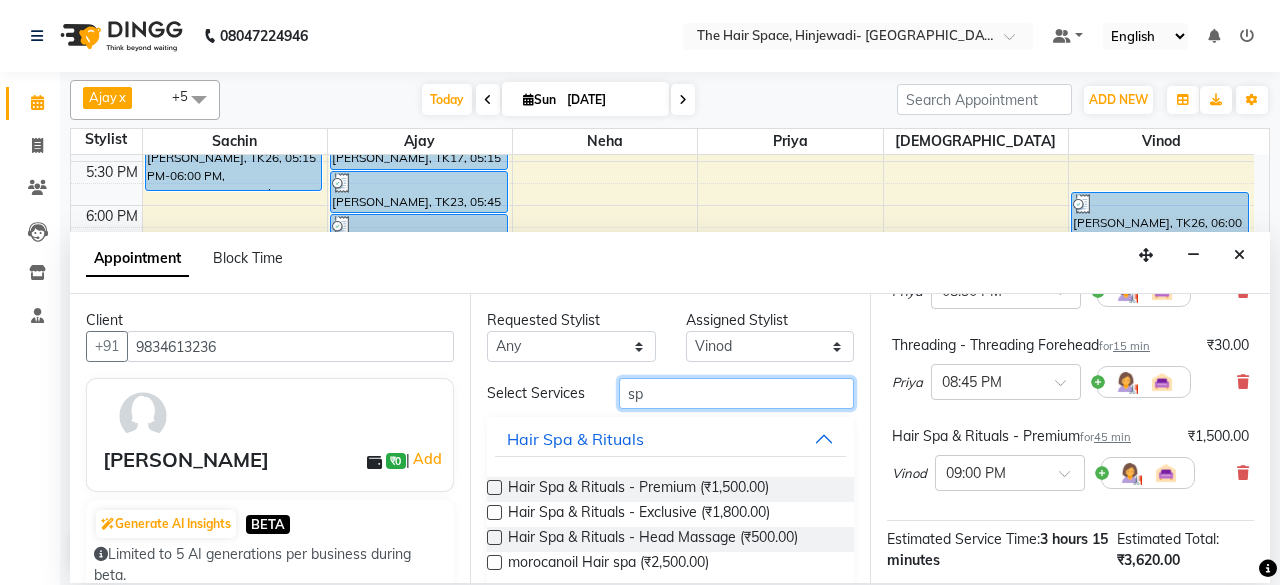 type on "s" 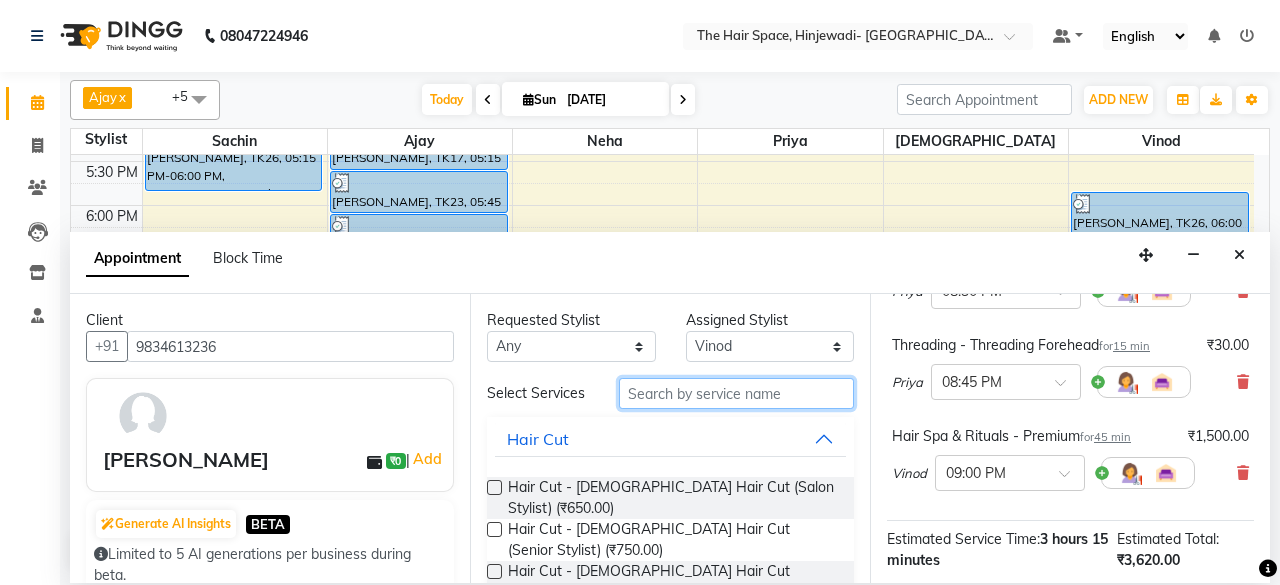 type 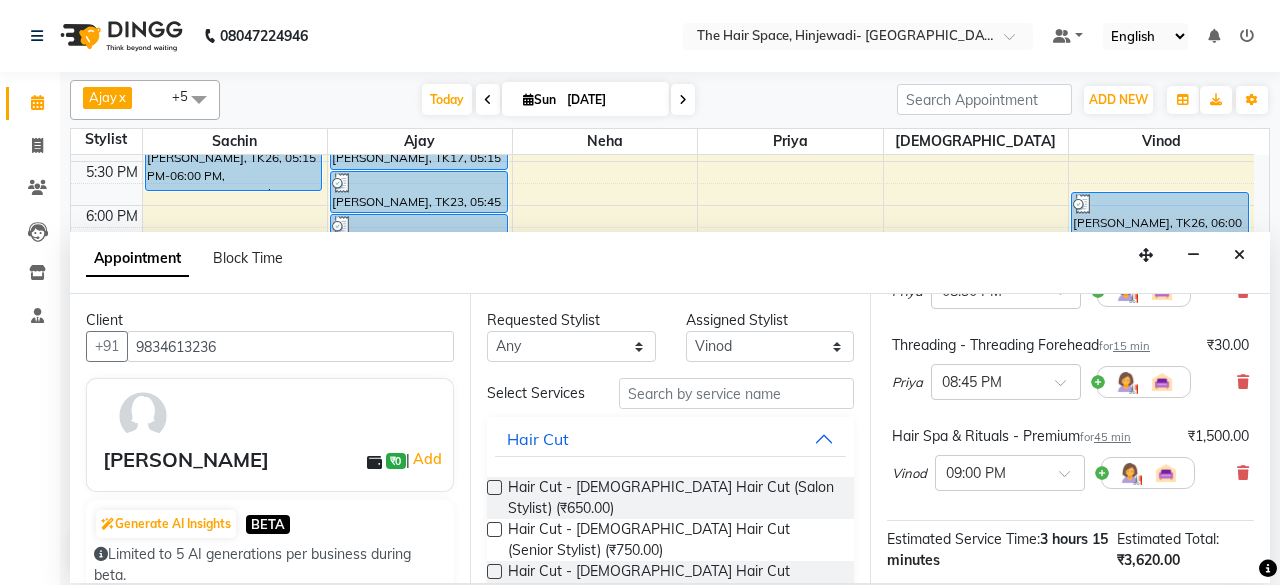 click at bounding box center [494, 487] 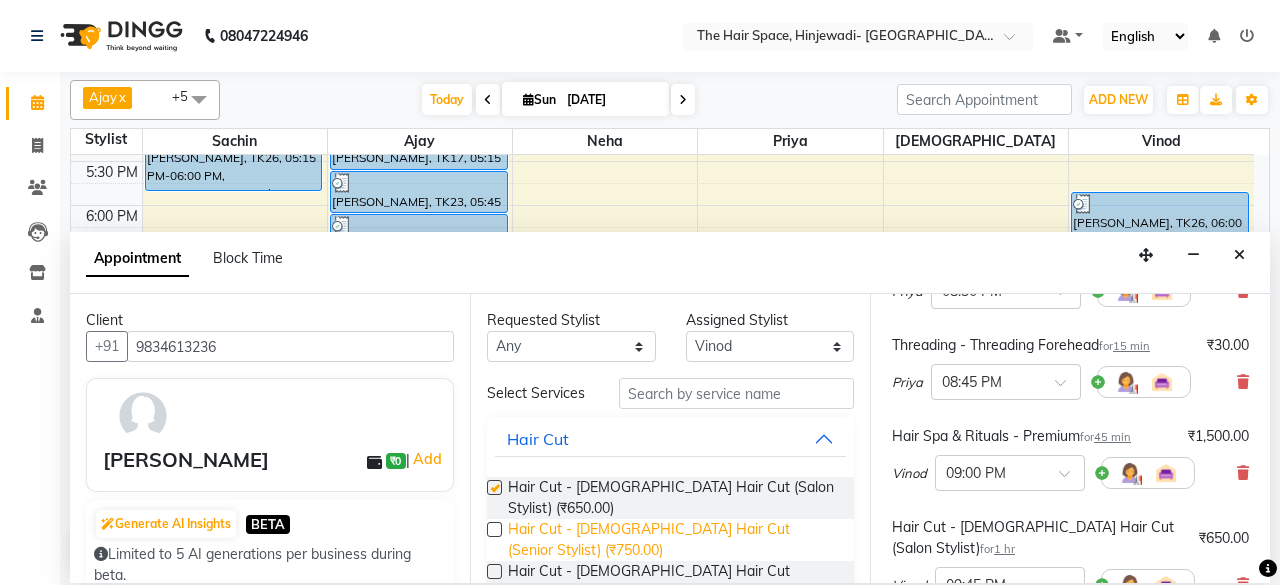 checkbox on "false" 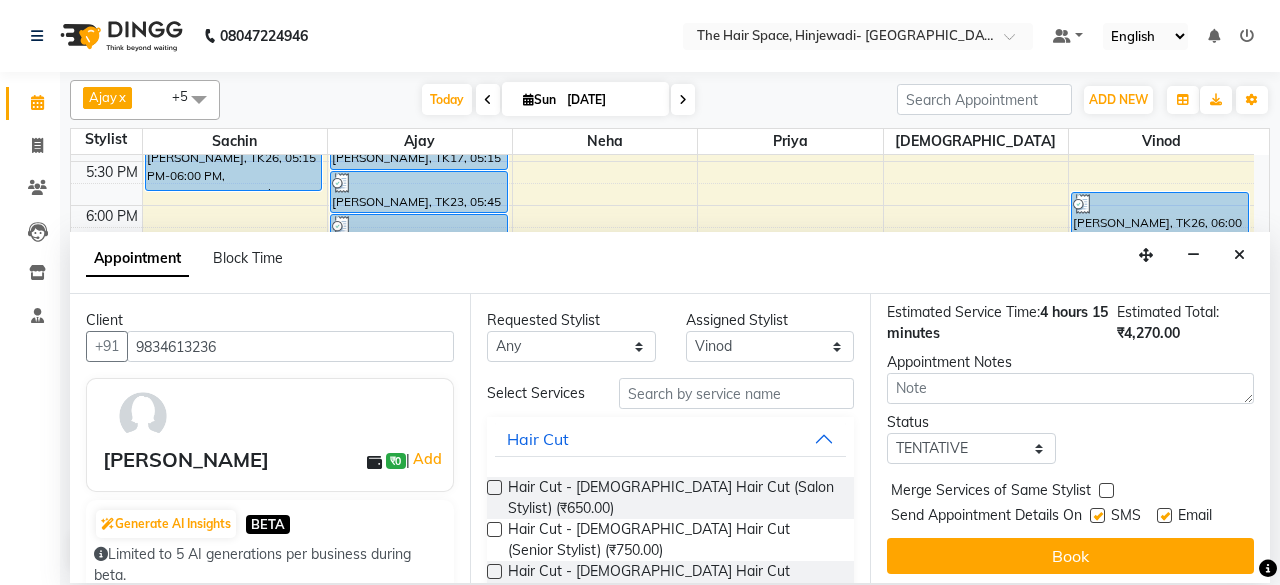 scroll, scrollTop: 860, scrollLeft: 0, axis: vertical 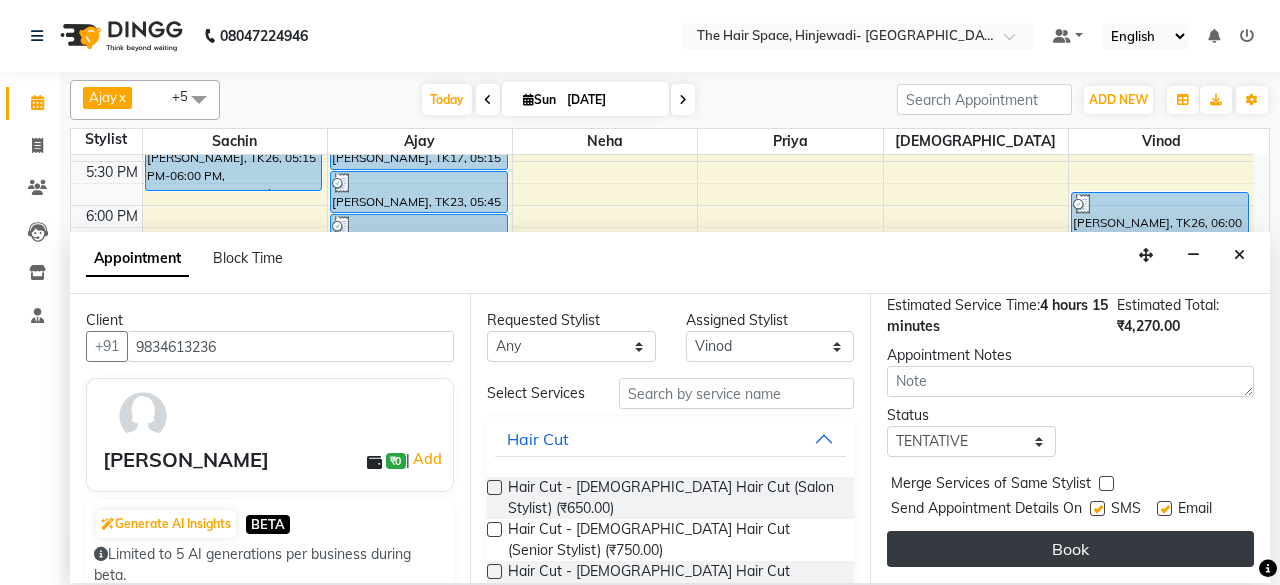 drag, startPoint x: 1101, startPoint y: 488, endPoint x: 1096, endPoint y: 517, distance: 29.427877 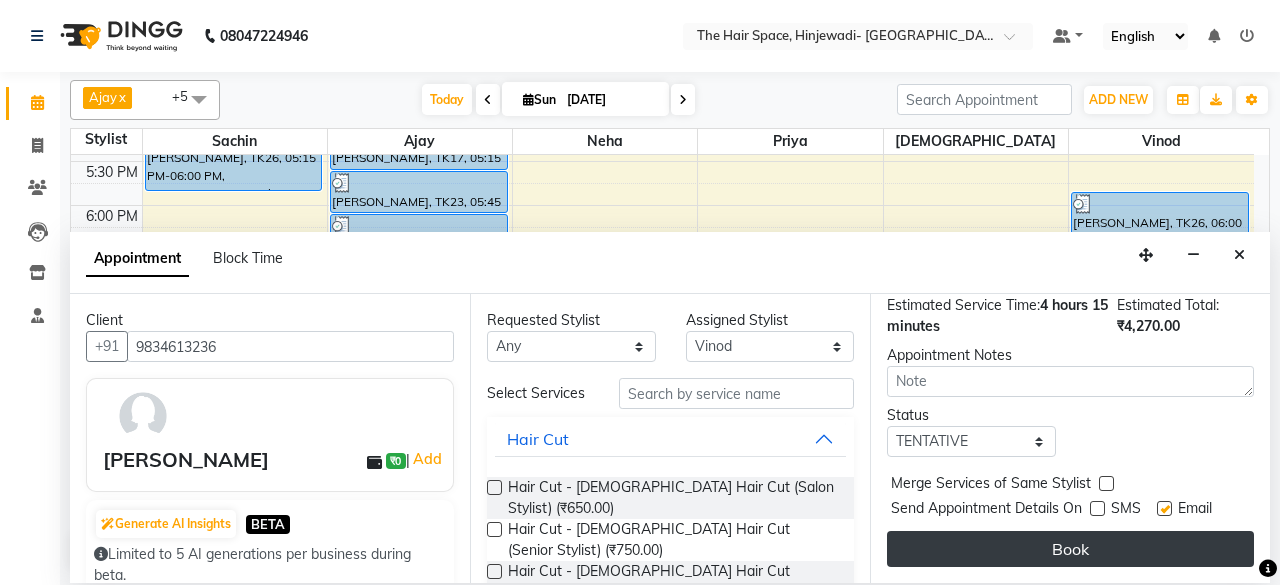 click on "Book" at bounding box center [1070, 549] 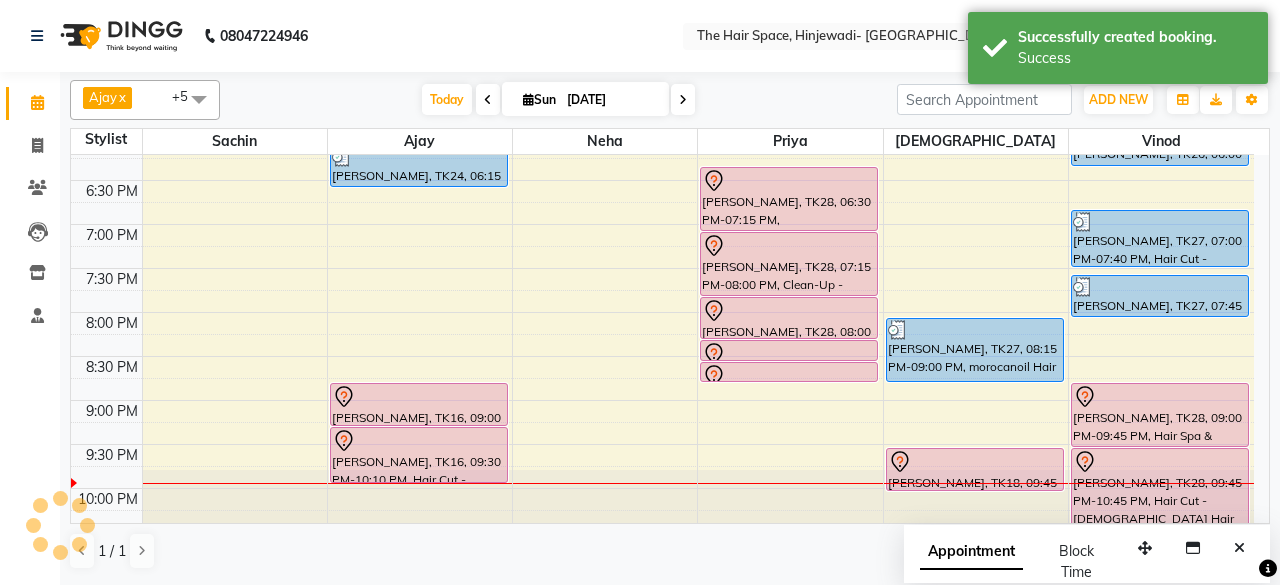 scroll, scrollTop: 929, scrollLeft: 0, axis: vertical 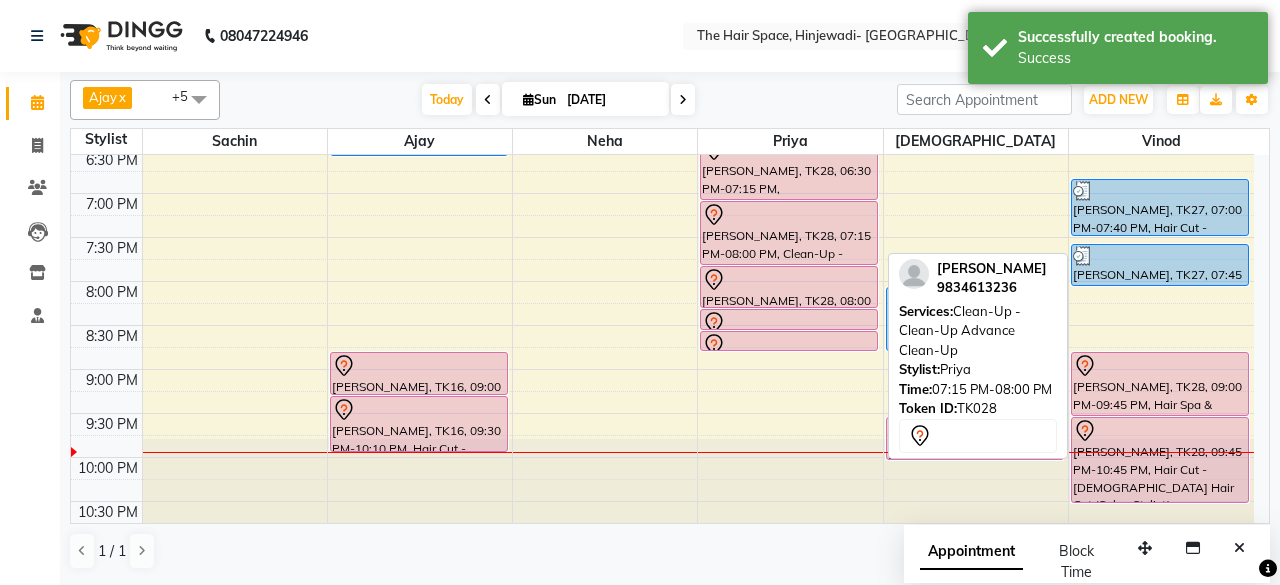 click on "[PERSON_NAME], TK28, 07:15 PM-08:00 PM, Clean-Up - Clean-Up Advance Clean-Up" at bounding box center [789, 233] 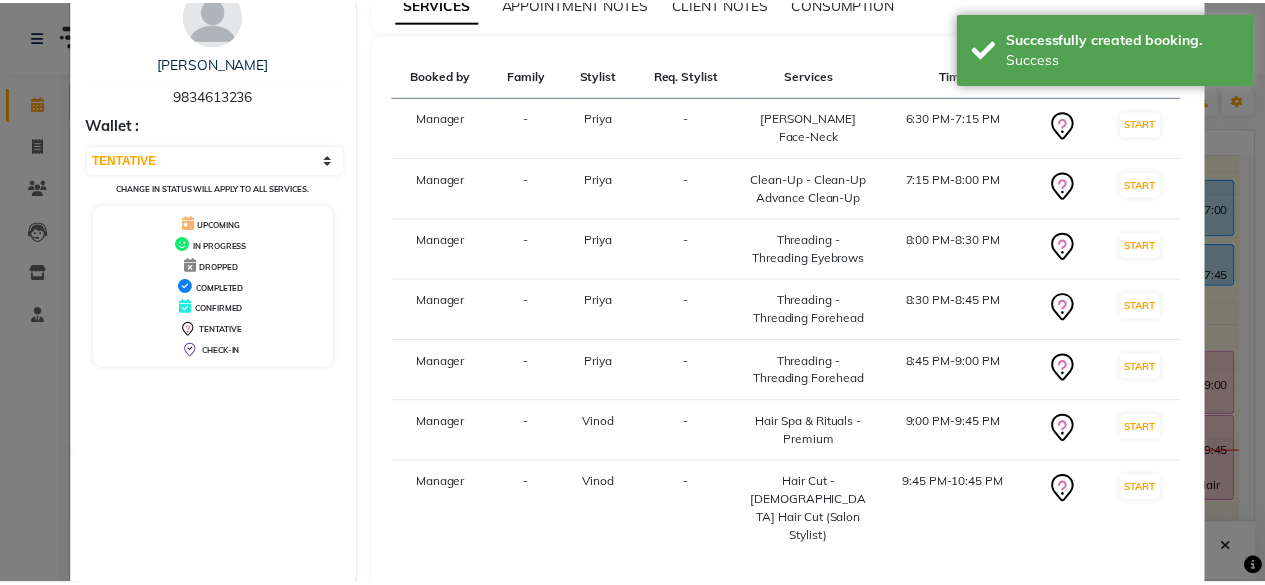 scroll, scrollTop: 186, scrollLeft: 0, axis: vertical 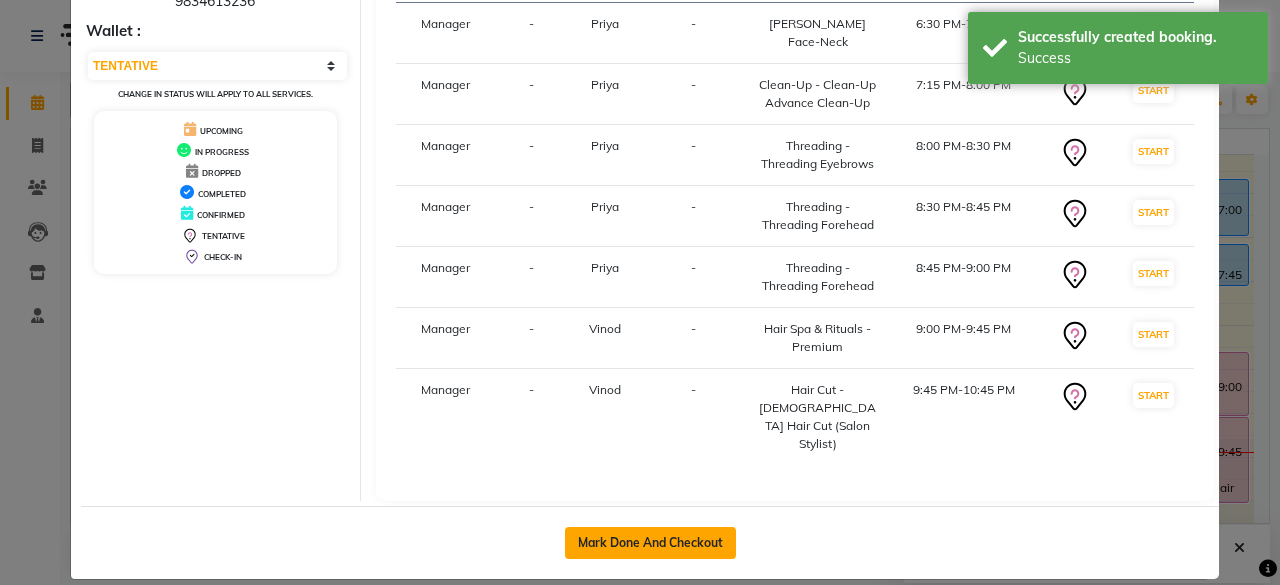 click on "Mark Done And Checkout" 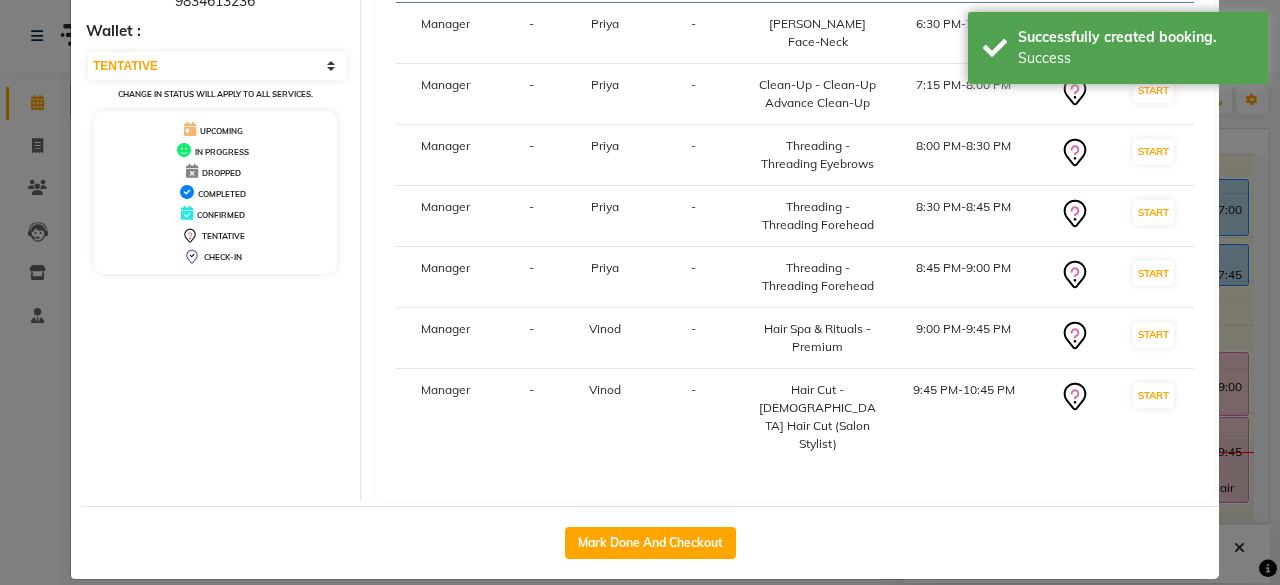 select on "service" 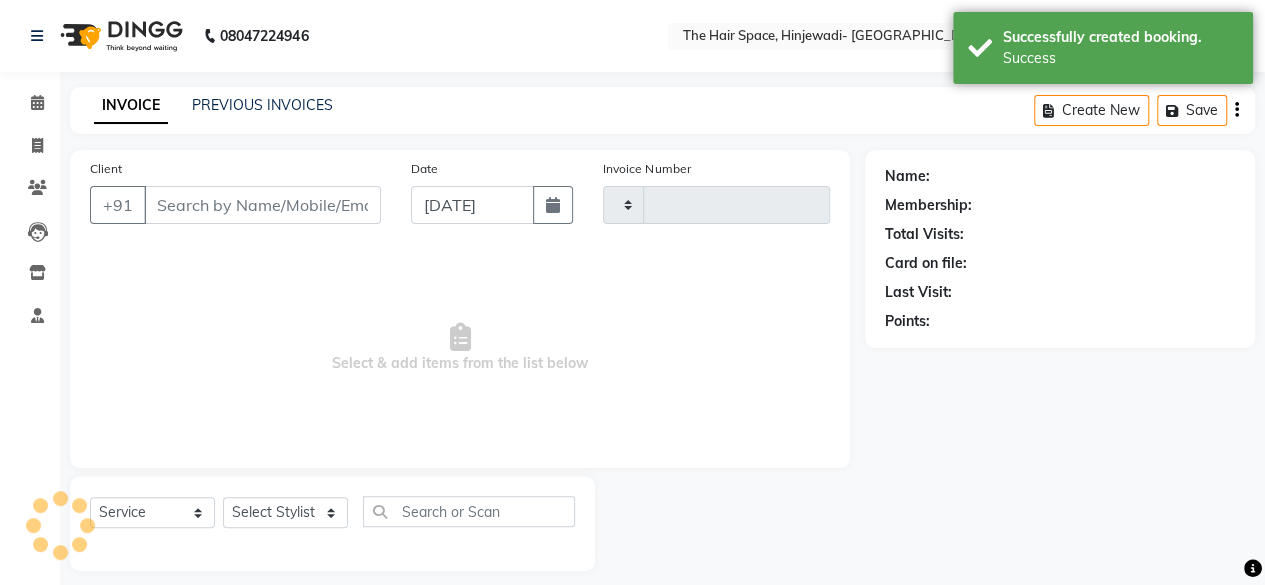 type on "1419" 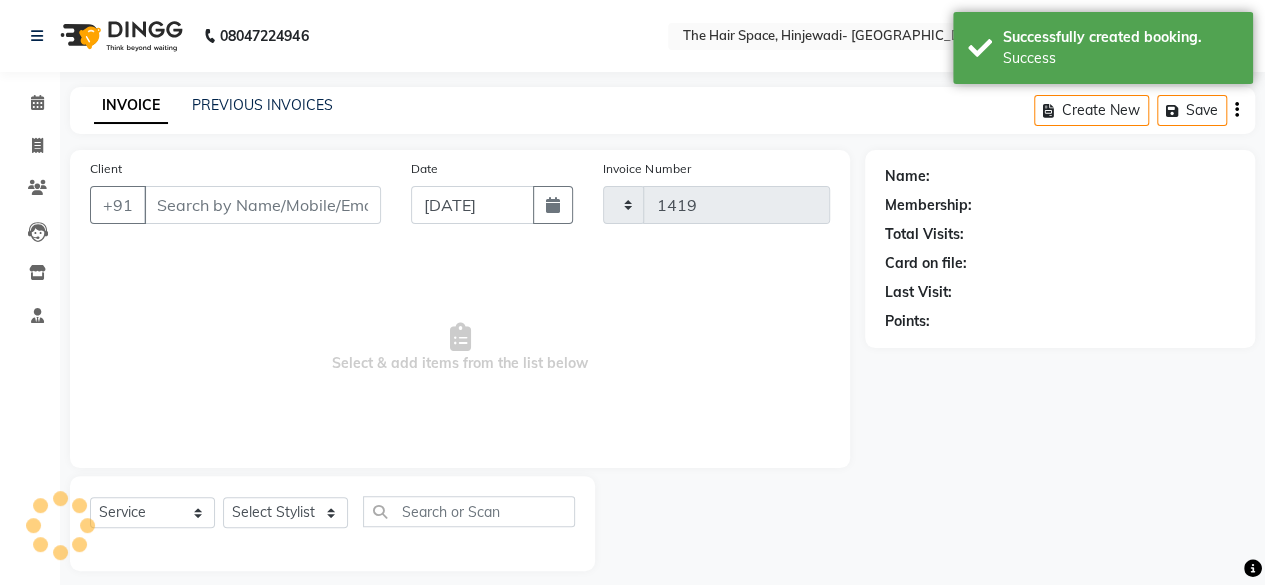 select on "6697" 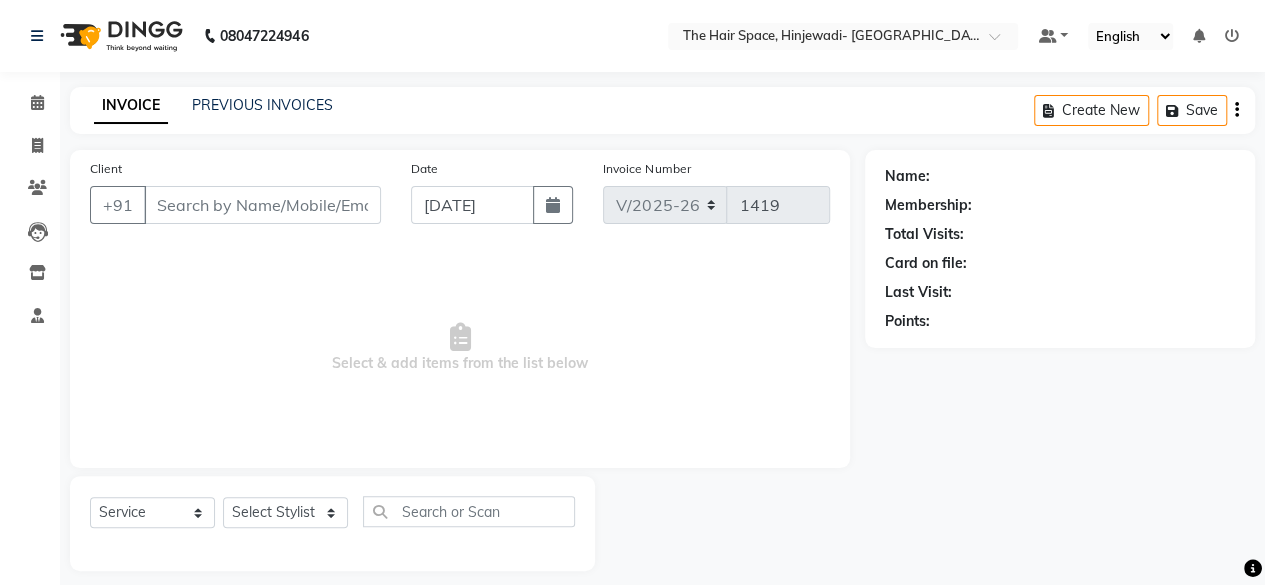 scroll, scrollTop: 15, scrollLeft: 0, axis: vertical 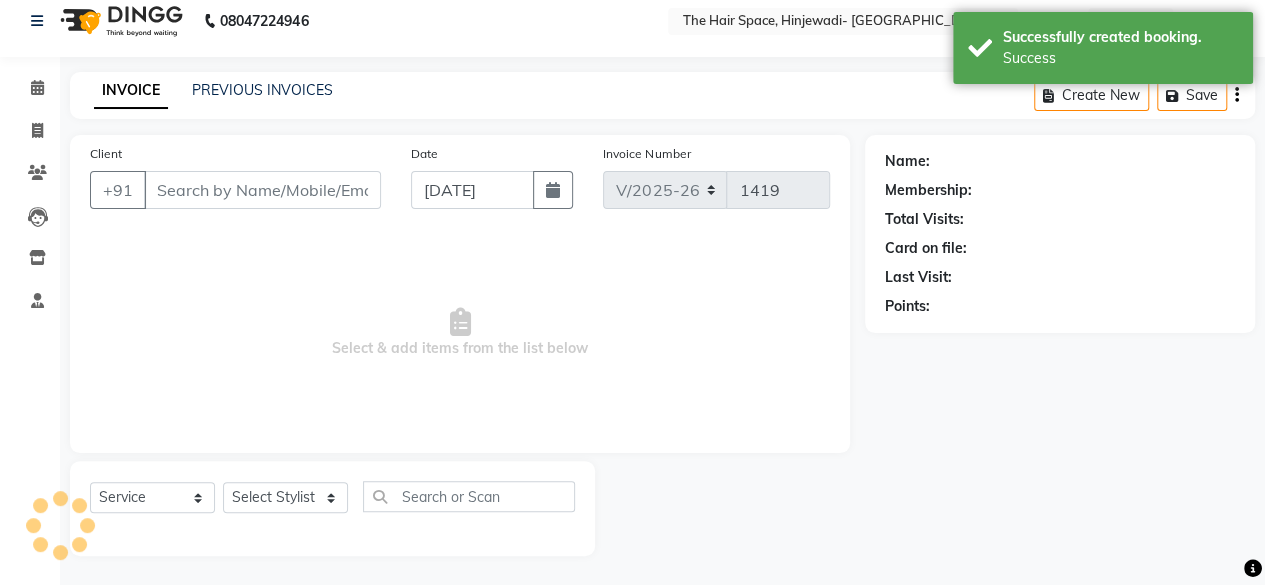 type on "9834613236" 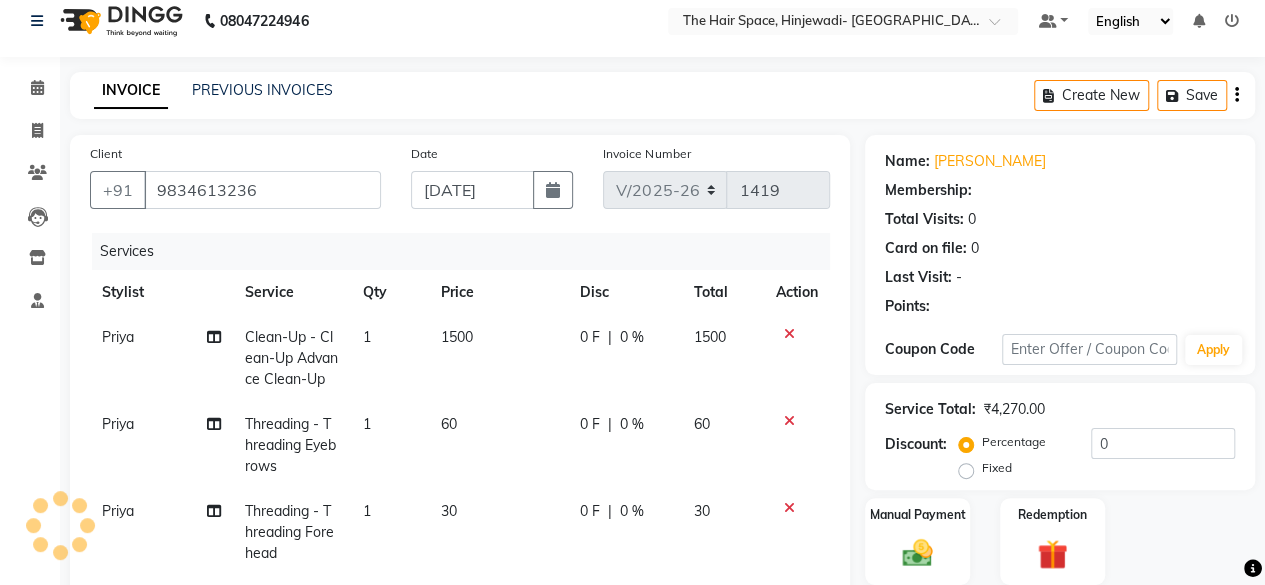 scroll, scrollTop: 201, scrollLeft: 0, axis: vertical 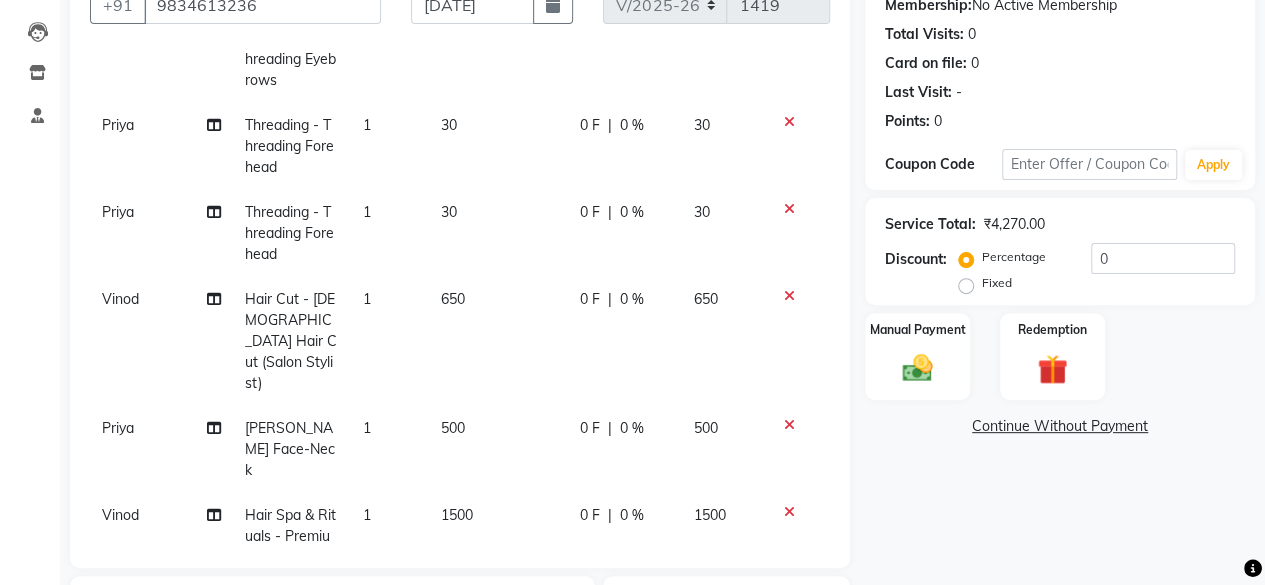 click on "500" 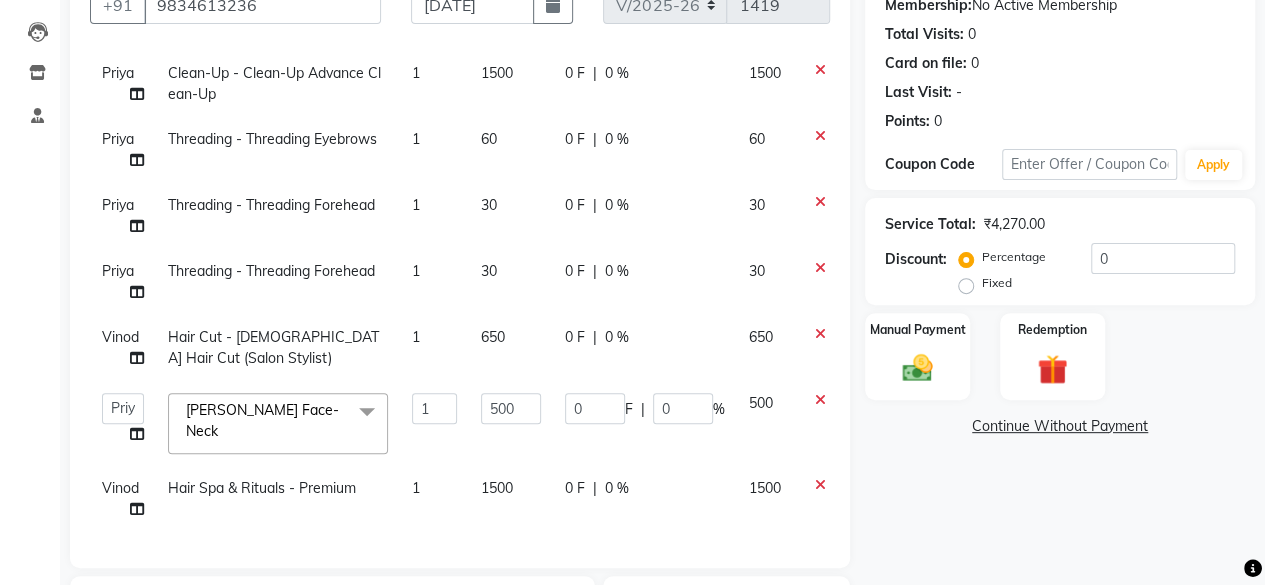scroll, scrollTop: 93, scrollLeft: 0, axis: vertical 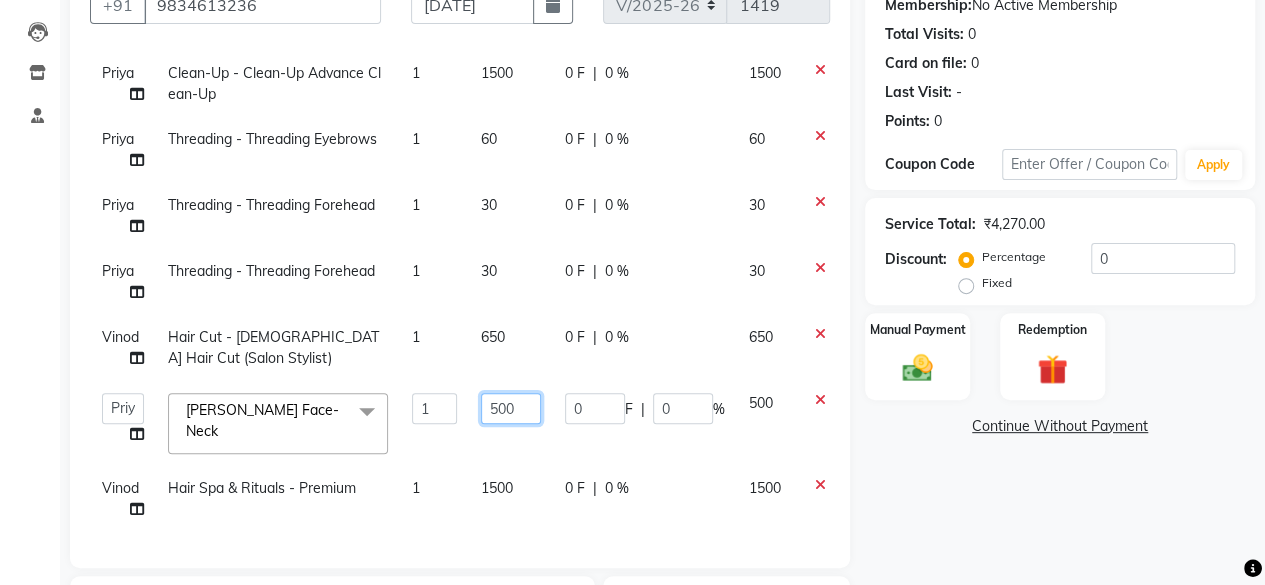 click on "500" 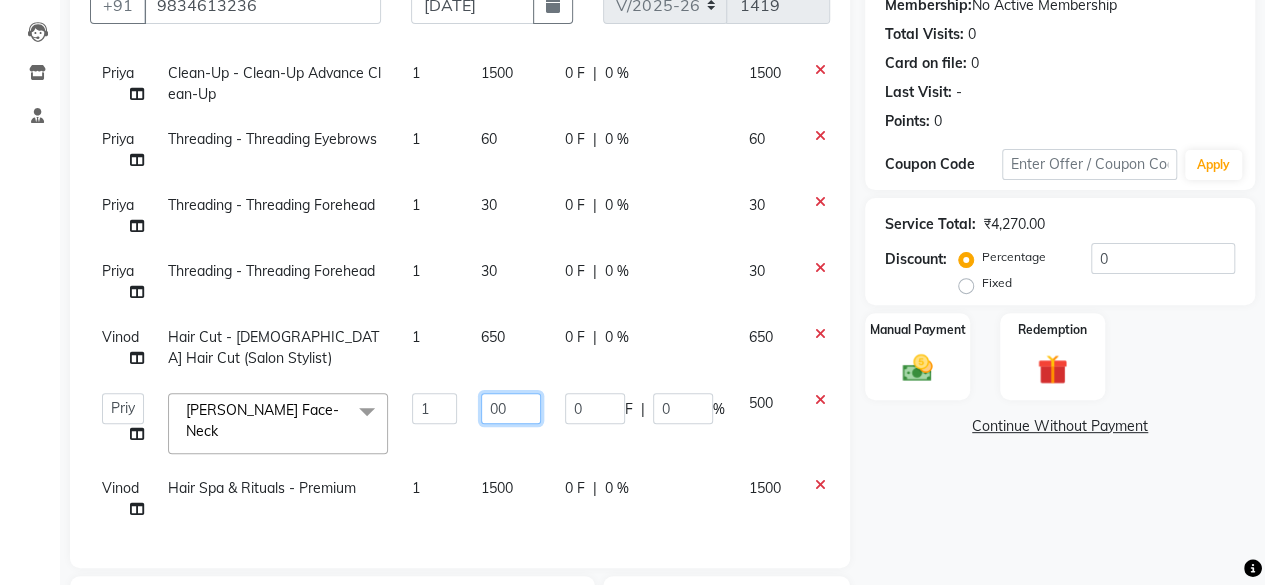 type on "700" 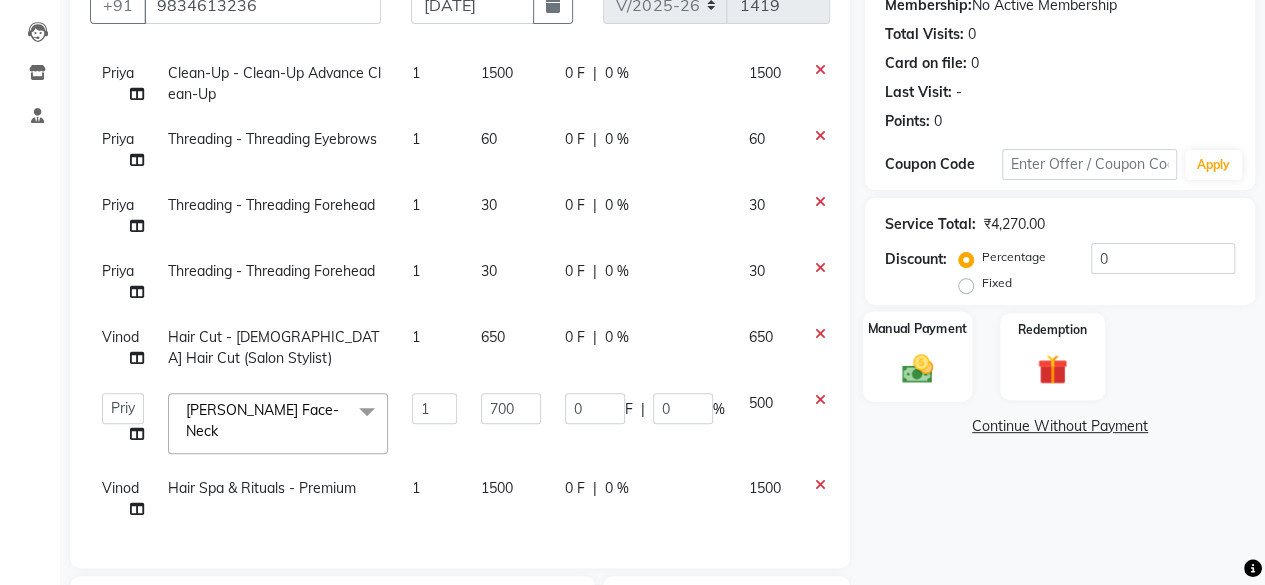 click 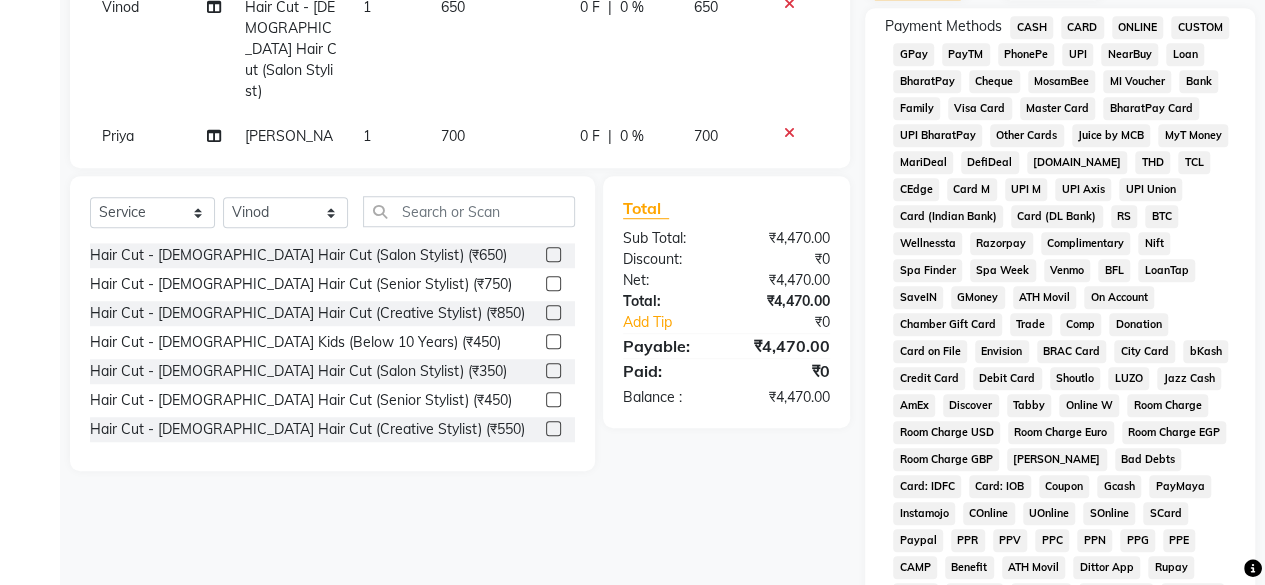 scroll, scrollTop: 300, scrollLeft: 0, axis: vertical 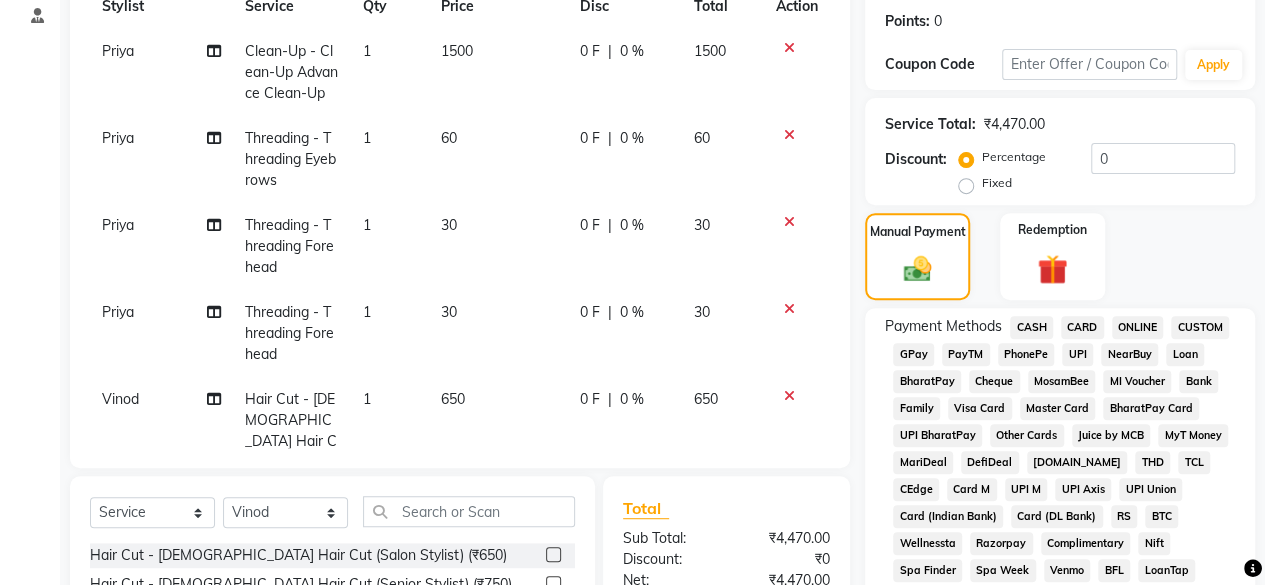 click 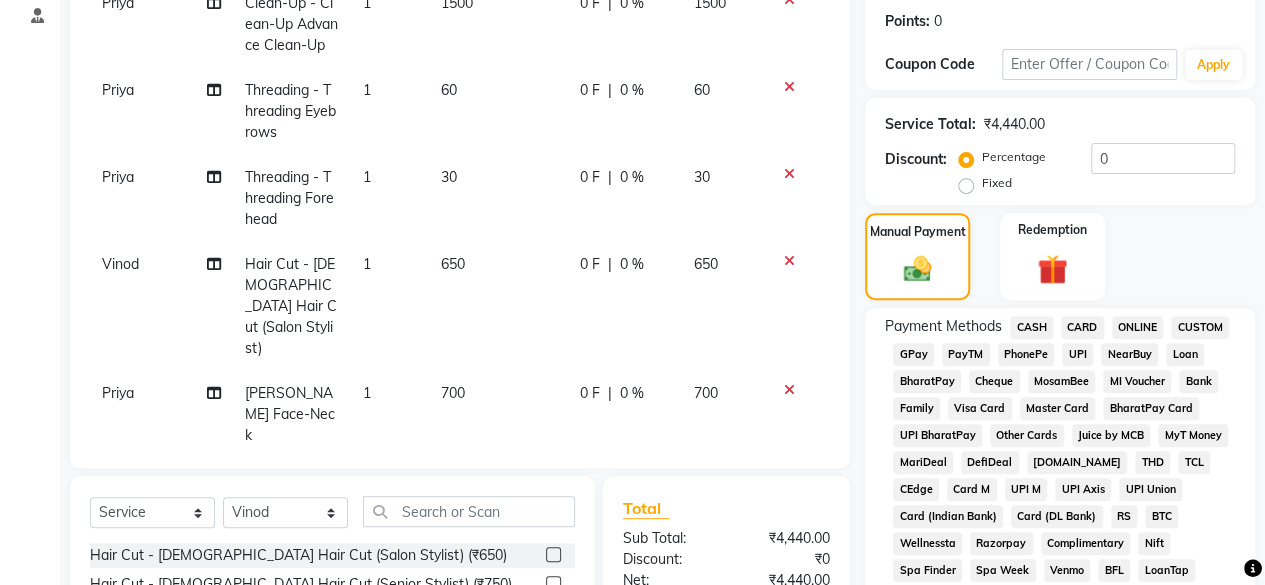 scroll, scrollTop: 114, scrollLeft: 0, axis: vertical 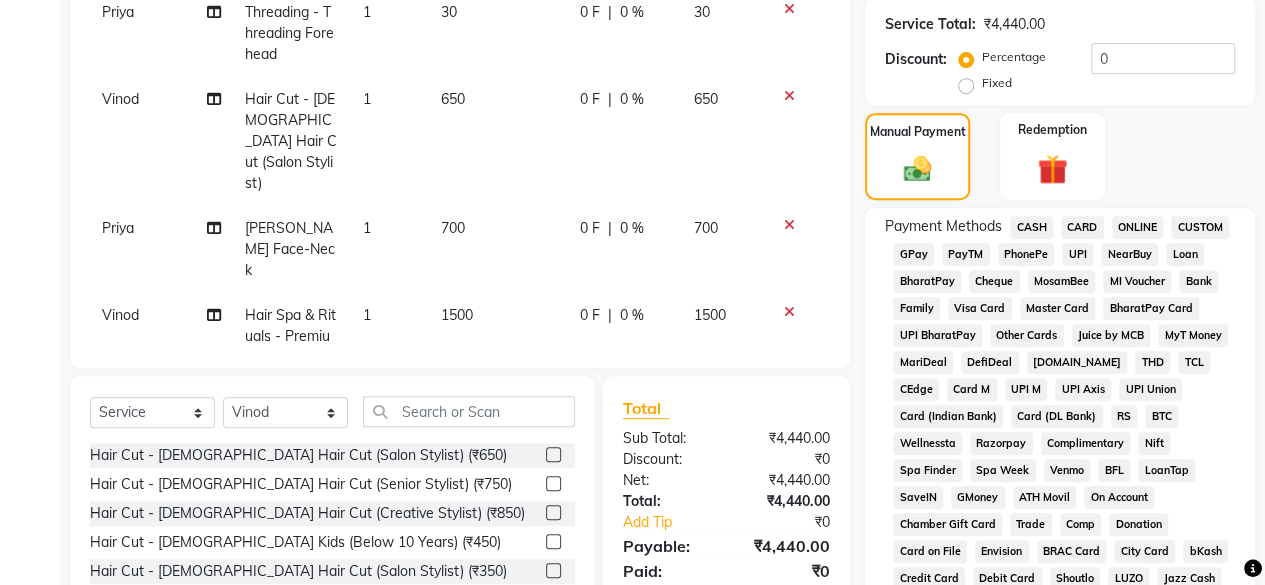 click on "GPay" 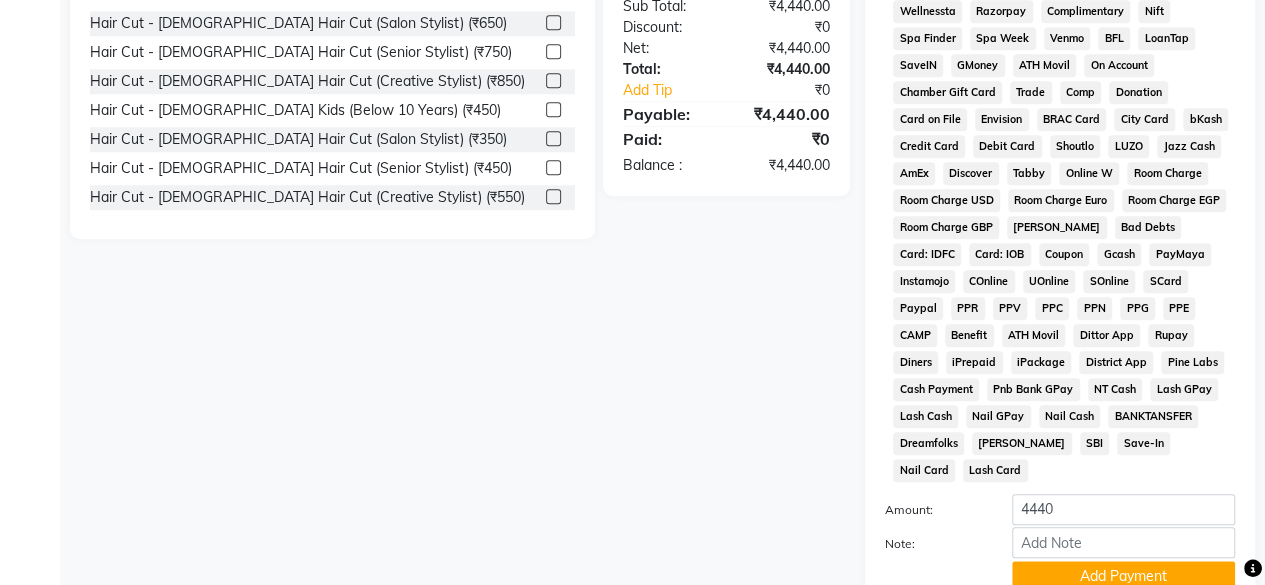 scroll, scrollTop: 972, scrollLeft: 0, axis: vertical 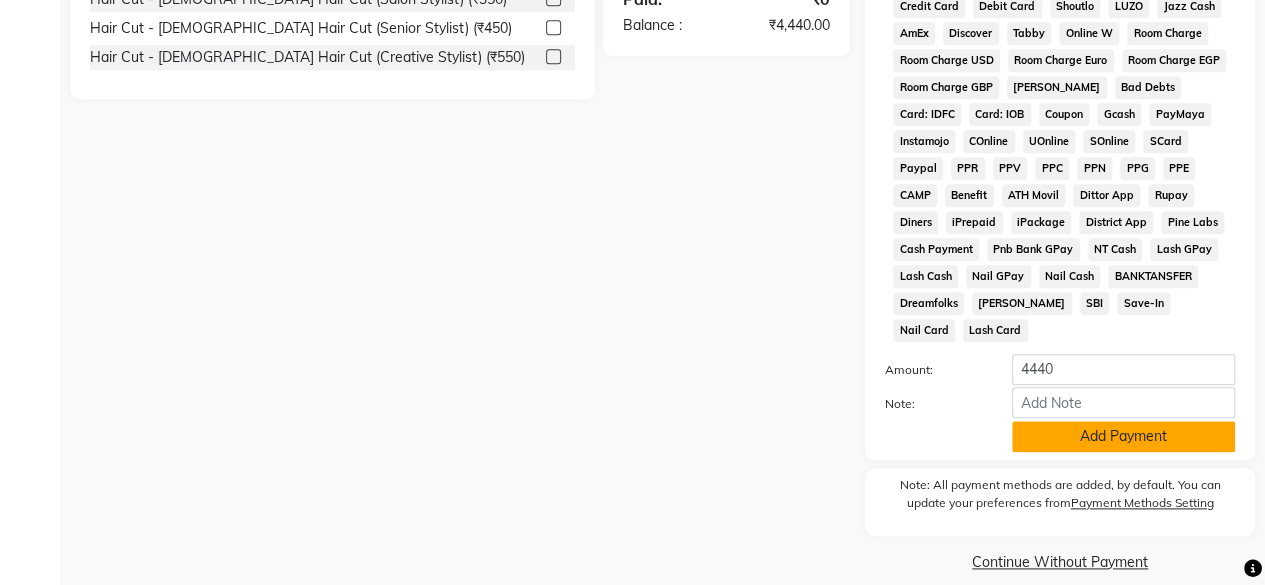 click on "Add Payment" 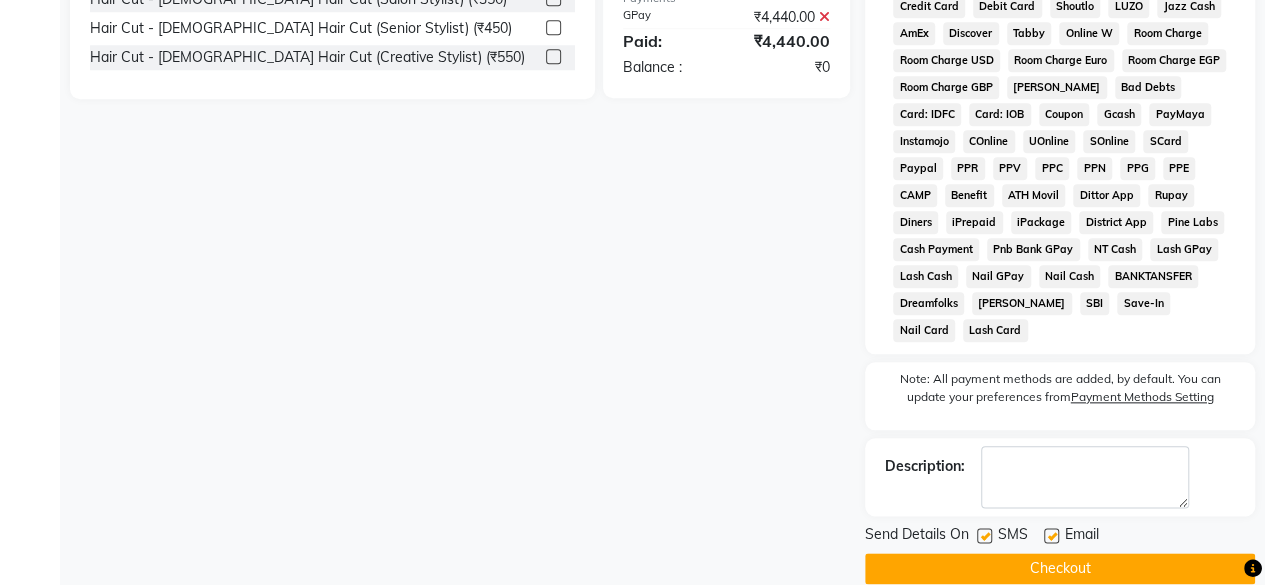 scroll, scrollTop: 978, scrollLeft: 0, axis: vertical 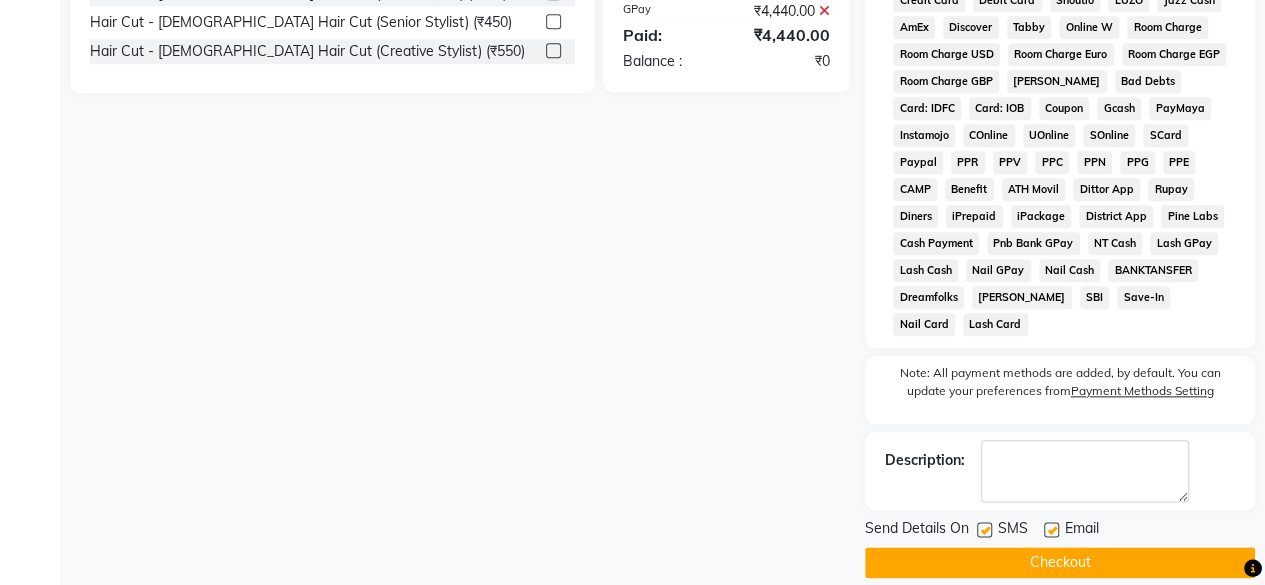 click 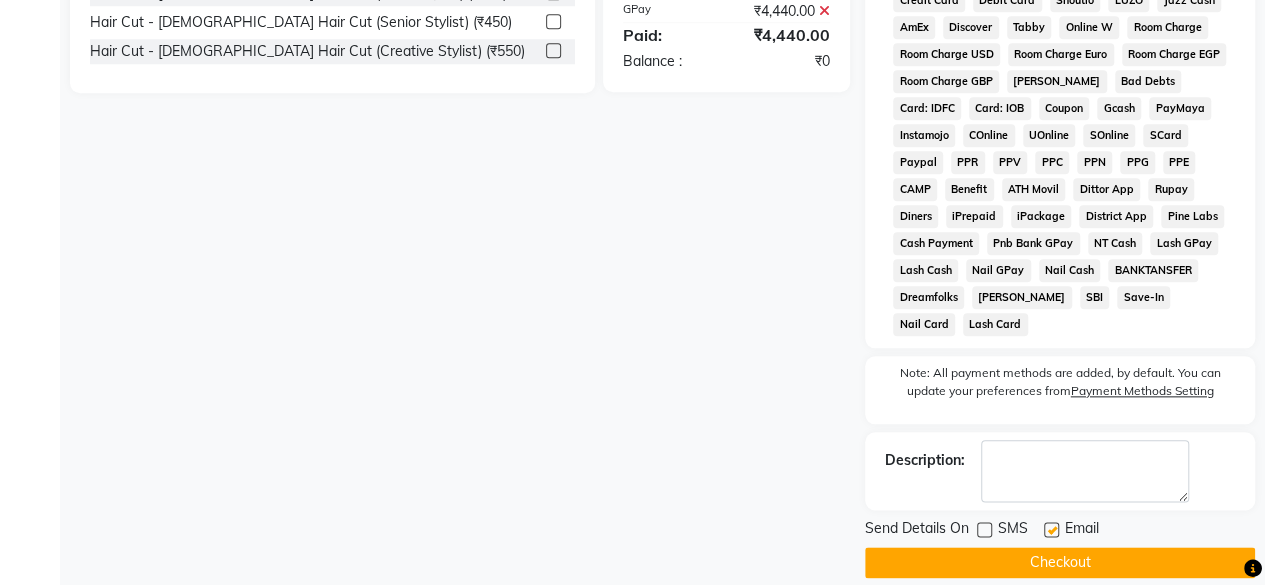 click on "Checkout" 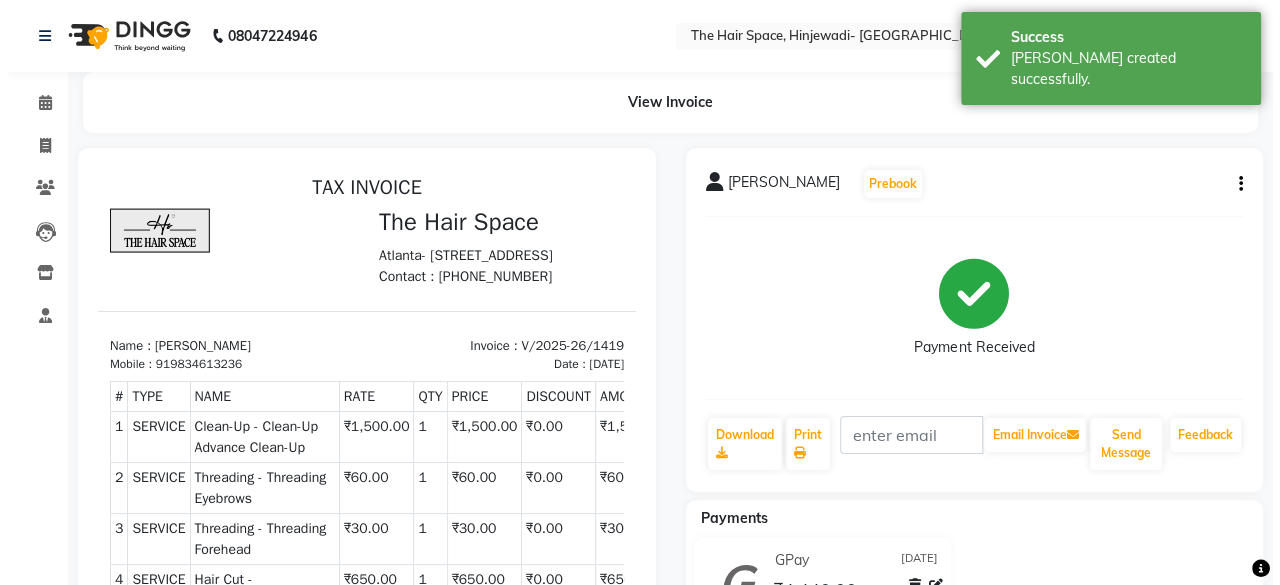 scroll, scrollTop: 0, scrollLeft: 0, axis: both 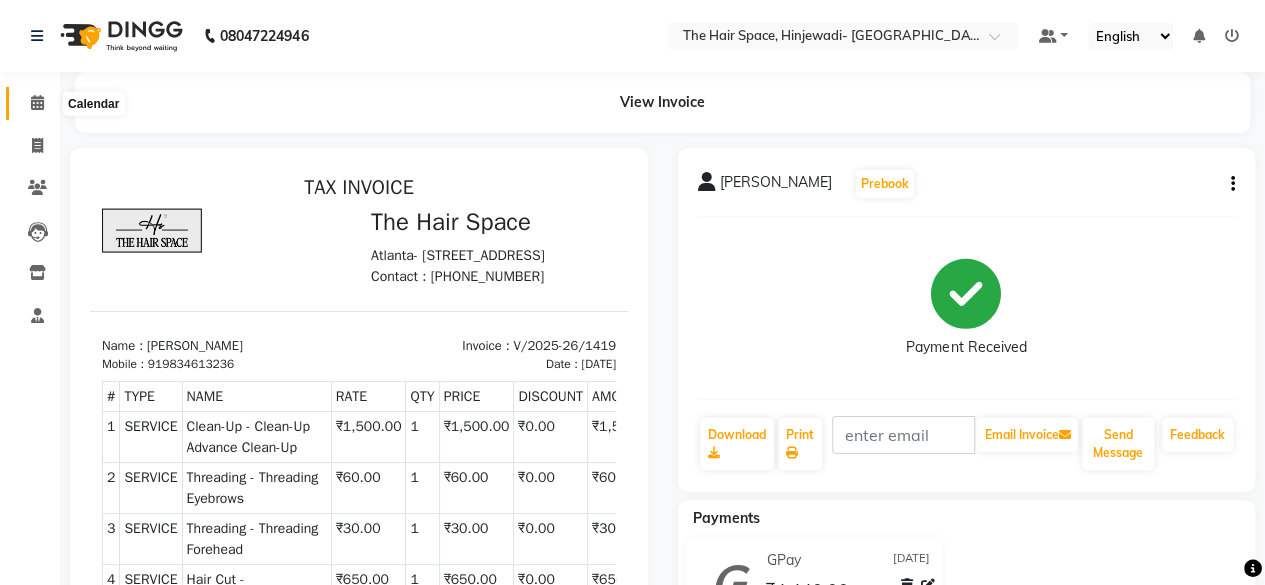 click 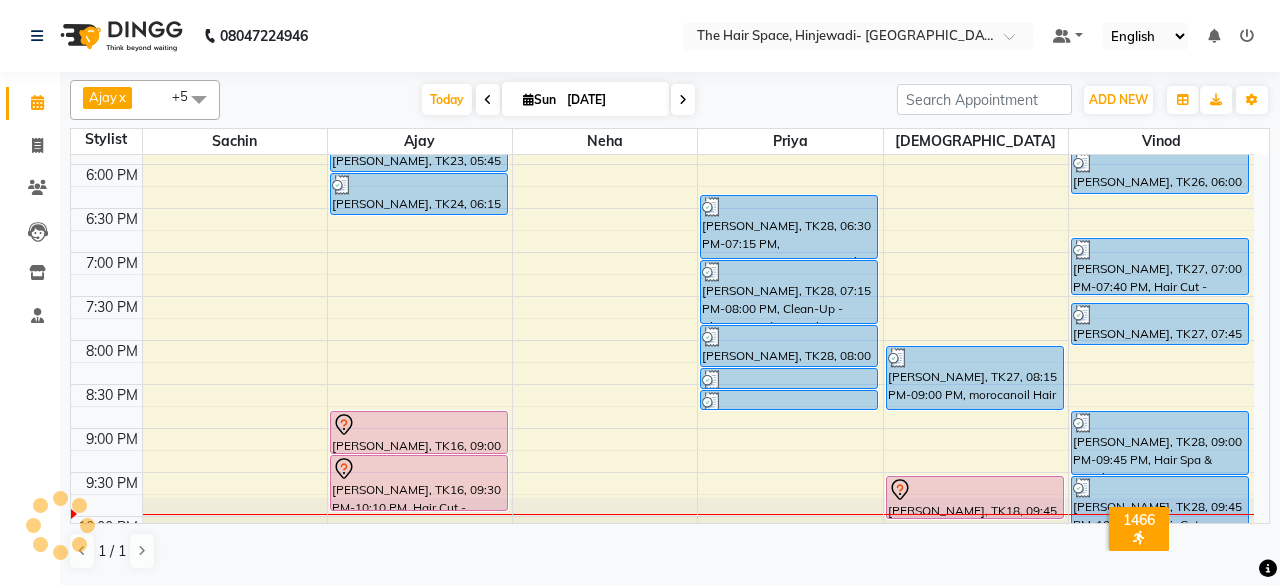 scroll, scrollTop: 829, scrollLeft: 0, axis: vertical 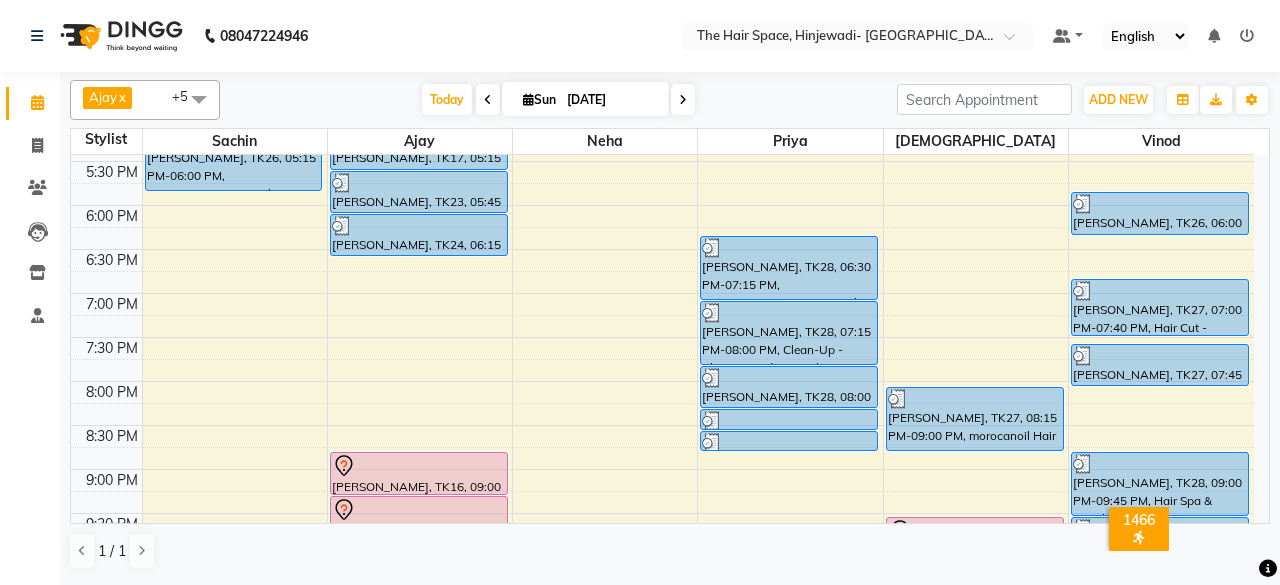 click on "8:00 AM 8:30 AM 9:00 AM 9:30 AM 10:00 AM 10:30 AM 11:00 AM 11:30 AM 12:00 PM 12:30 PM 1:00 PM 1:30 PM 2:00 PM 2:30 PM 3:00 PM 3:30 PM 4:00 PM 4:30 PM 5:00 PM 5:30 PM 6:00 PM 6:30 PM 7:00 PM 7:30 PM 8:00 PM 8:30 PM 9:00 PM 9:30 PM 10:00 PM 10:30 PM     nikita narwade, TK14, 01:15 PM-02:00 PM, Hair Spa & Rituals - Premium (₹1500)     nikita narwade, TK14, 01:15 PM-02:00 PM, Spa & Rituals - Male Premium     Sanket, TK09, 10:00 AM-10:40 AM, Hair Cut - Male Hair Cut (Senior Stylist)     Mahesh Pund, TK10, 10:45 AM-11:15 AM, Beard - Beard     Mahesh Pund, TK10, 11:15 AM-11:55 AM, Hair Cut - Male Hair Cut (Senior Stylist)     Pratik Yelwande, TK11, 12:00 PM-12:40 PM, Hair Cut - Male Hair Cut (Senior Stylist)     Pratik Yelwande, TK11, 12:45 PM-01:15 PM, Beard - Beard     Aashok Patil, TK26, 05:15 PM-06:00 PM, D-Tan - D-Tan Back     Chaitanya Jawadekar, TK03, 12:00 PM-12:30 PM, Beard - Beard     Abhishek Gaur, TK04, 12:30 PM-01:10 PM, Hair Cut - Male Hair Cut (Senior Stylist)" at bounding box center [662, -15] 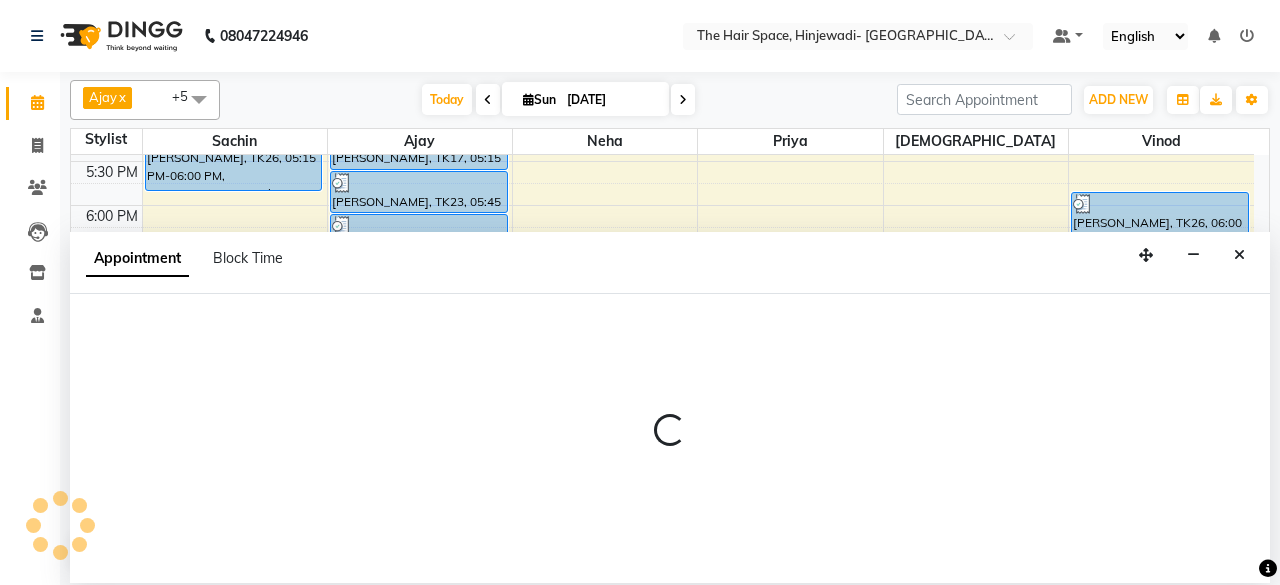 select on "52136" 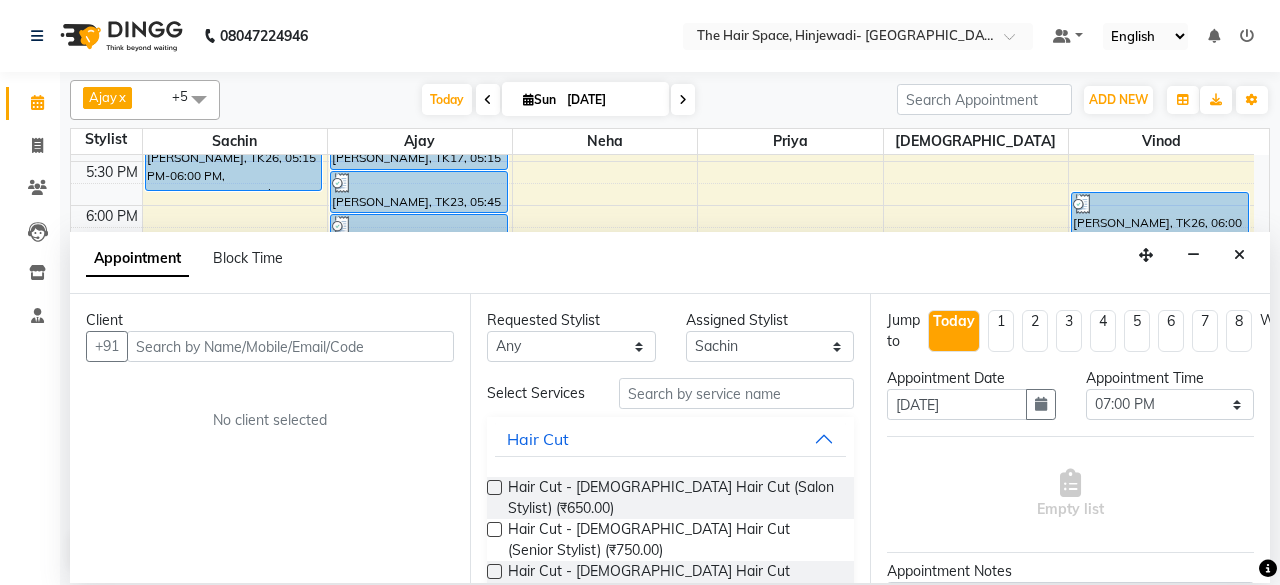 click at bounding box center [290, 346] 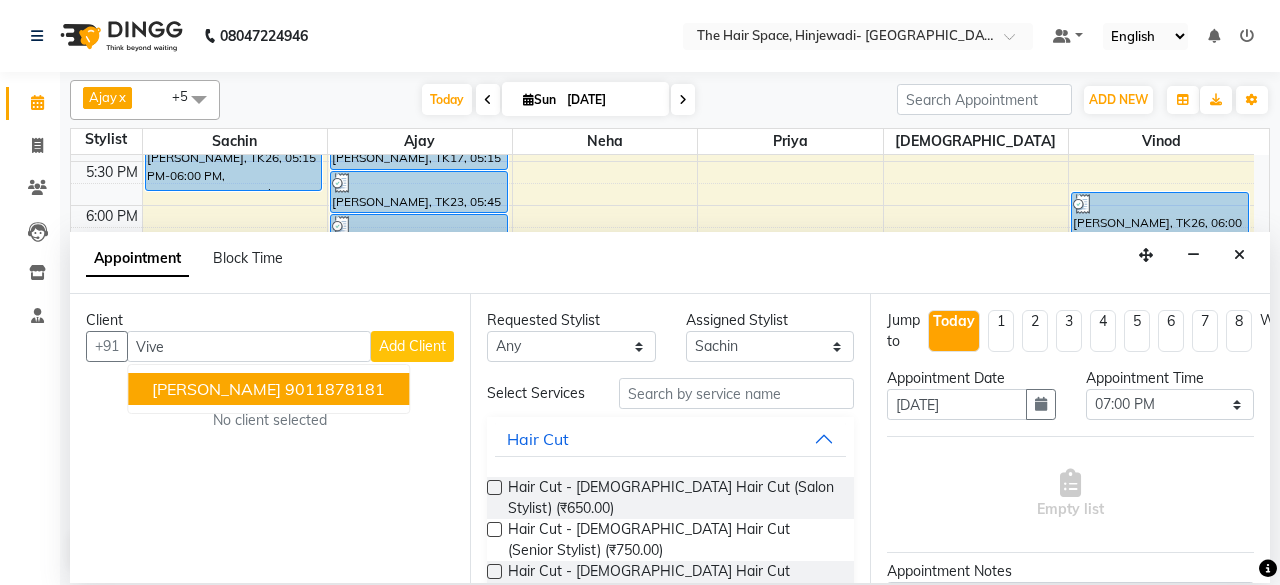 click on "Vivek Bhise" at bounding box center (216, 389) 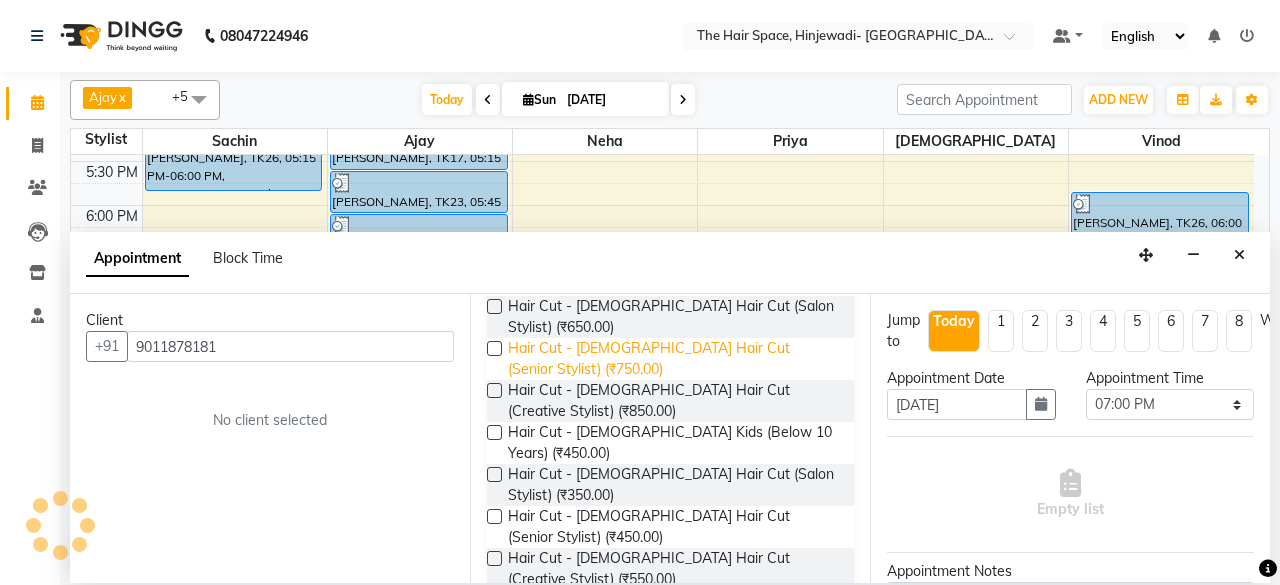 scroll, scrollTop: 300, scrollLeft: 0, axis: vertical 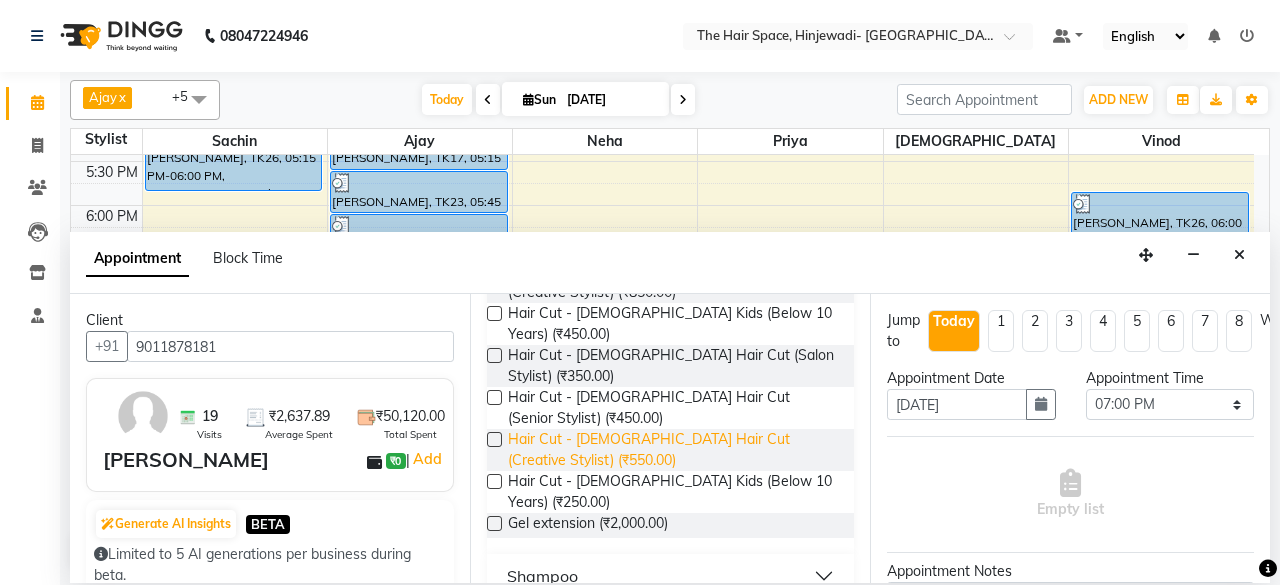 type on "9011878181" 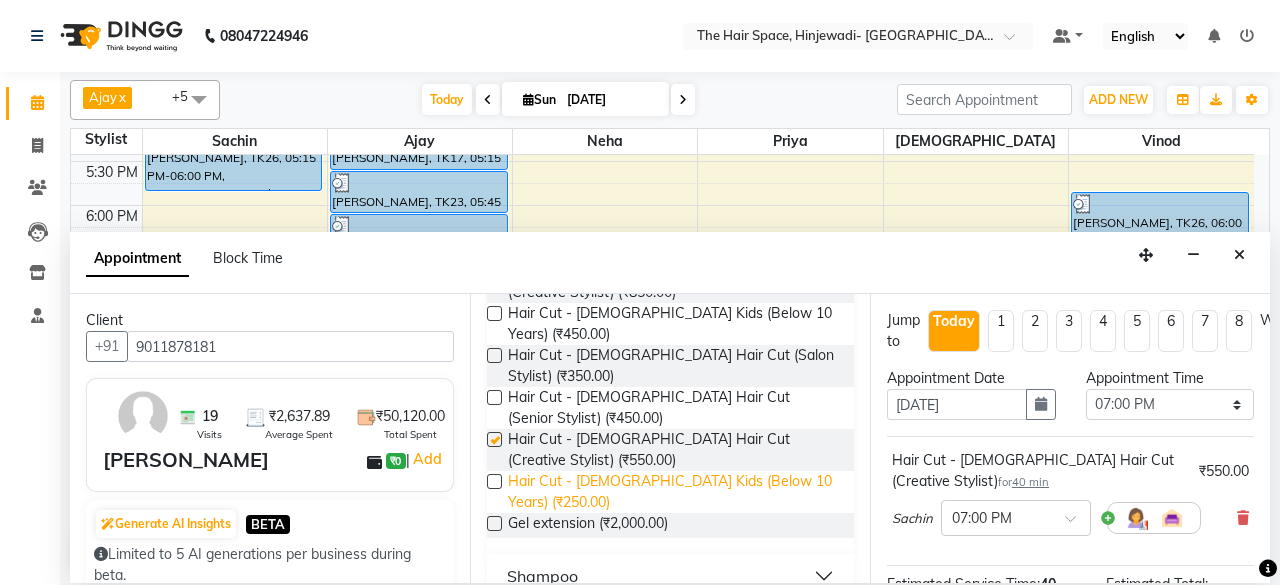 checkbox on "false" 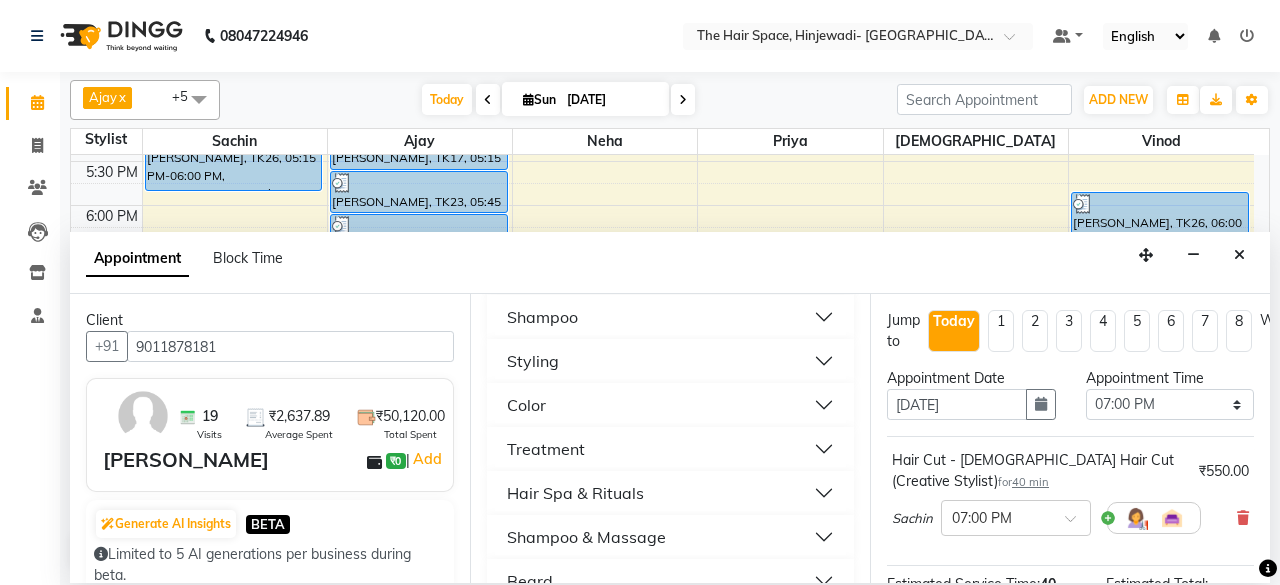 scroll, scrollTop: 600, scrollLeft: 0, axis: vertical 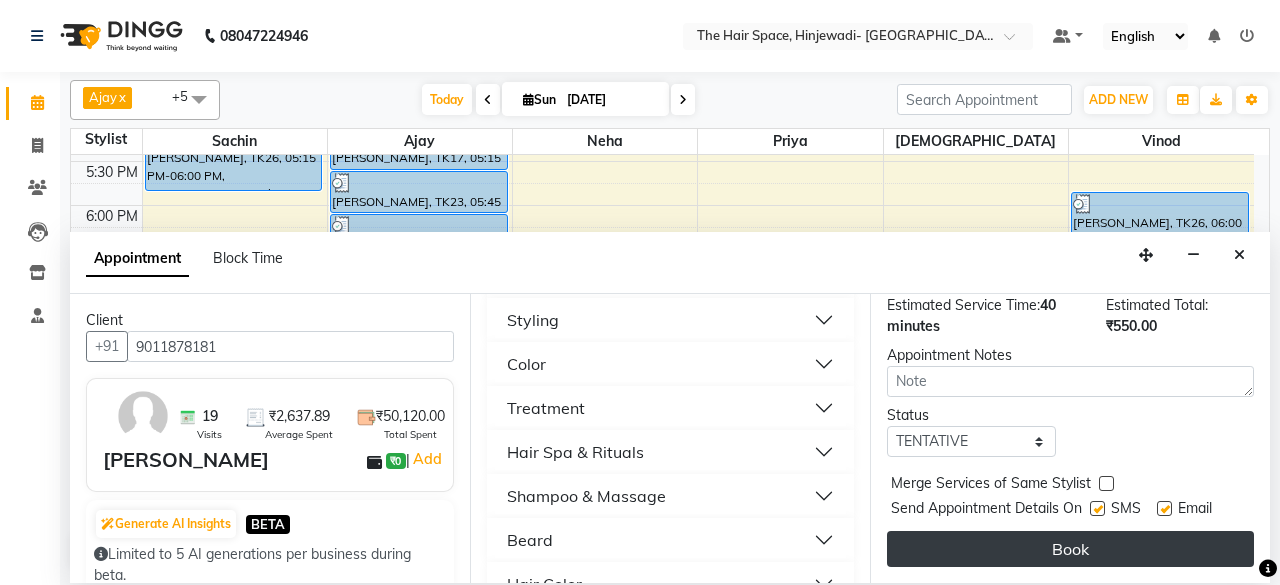 drag, startPoint x: 1094, startPoint y: 493, endPoint x: 1085, endPoint y: 514, distance: 22.847319 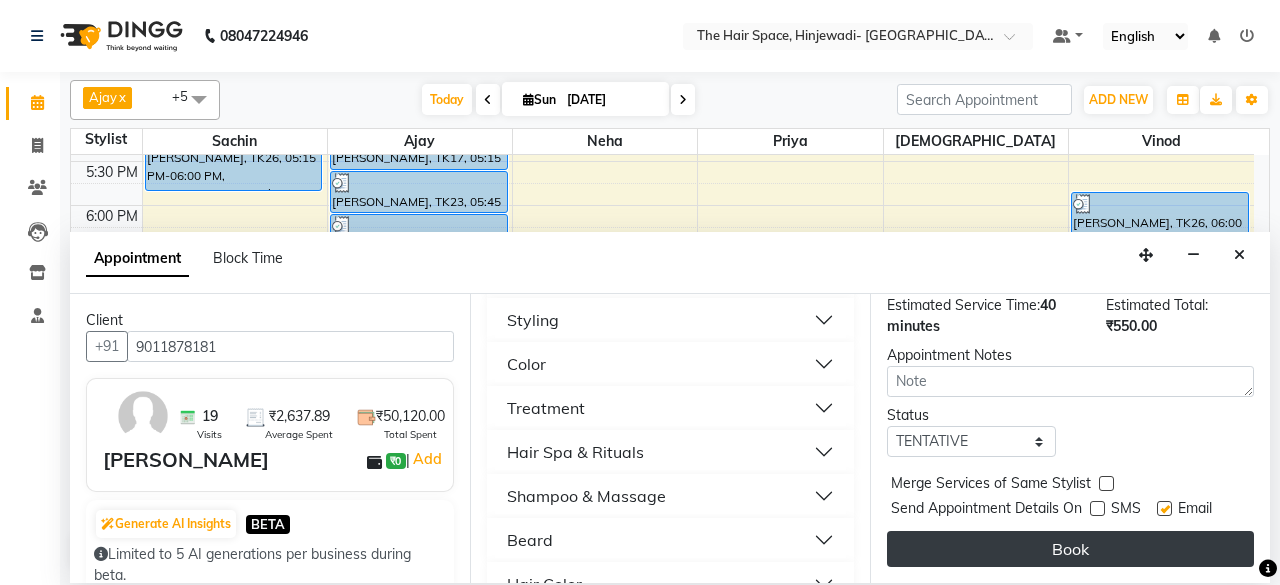 click on "Book" at bounding box center (1070, 549) 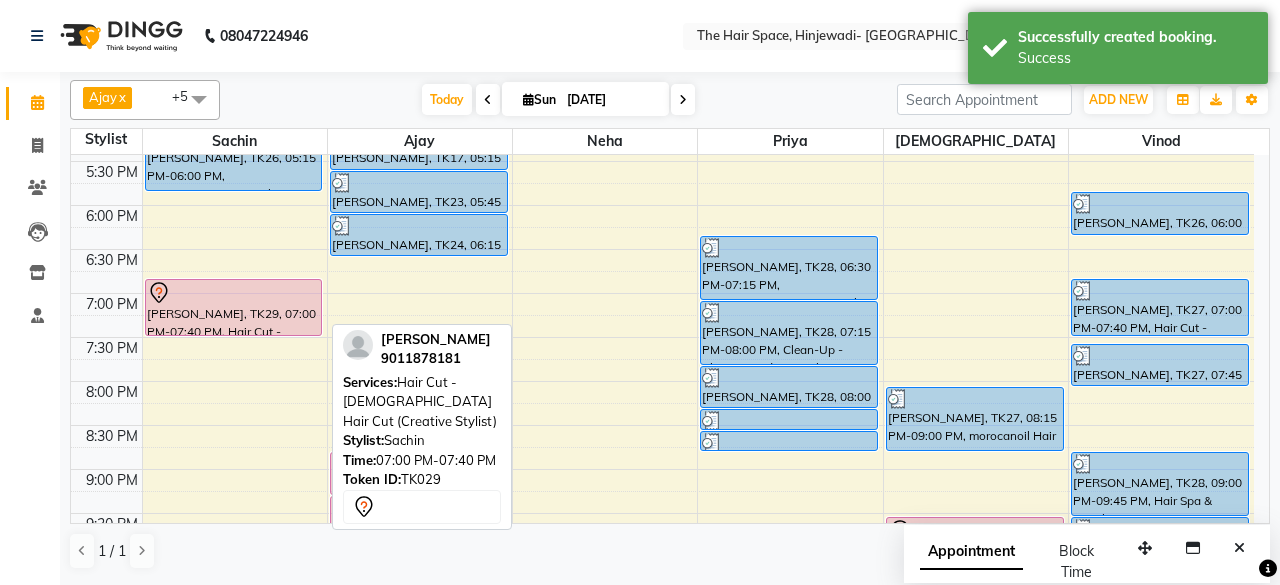 click at bounding box center [234, 293] 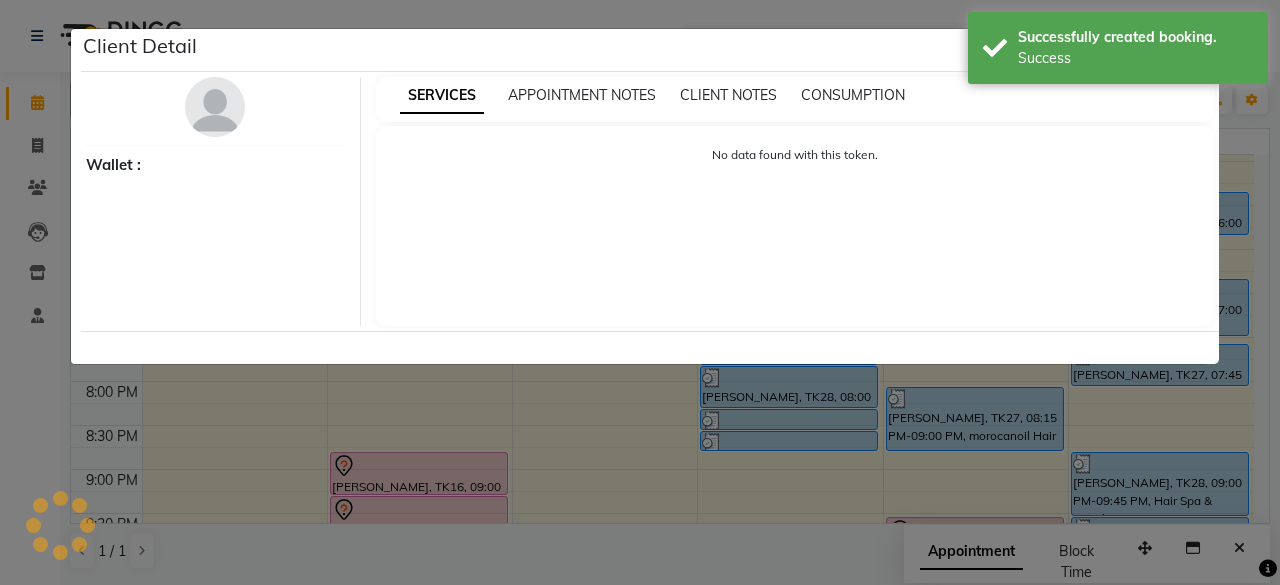 select on "7" 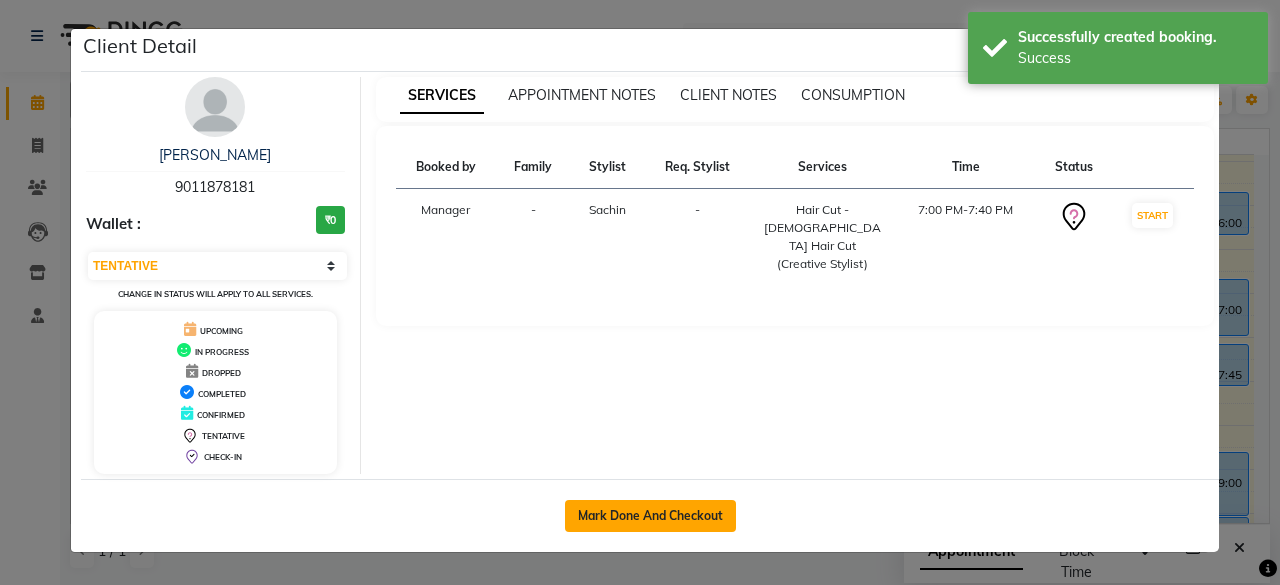 click on "Mark Done And Checkout" 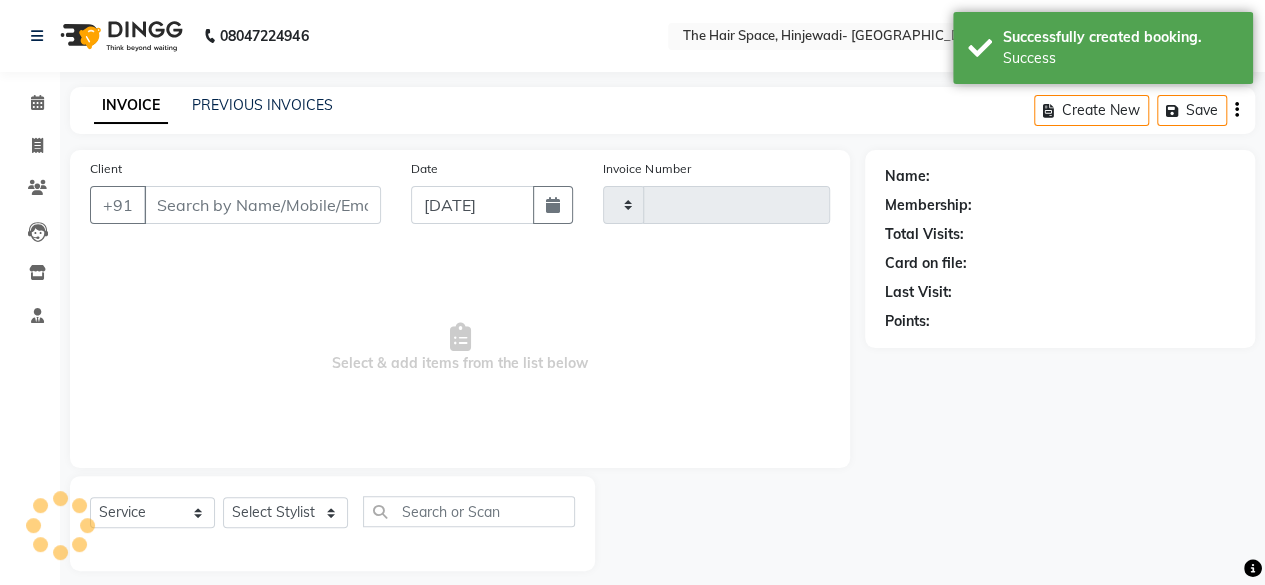 type on "1420" 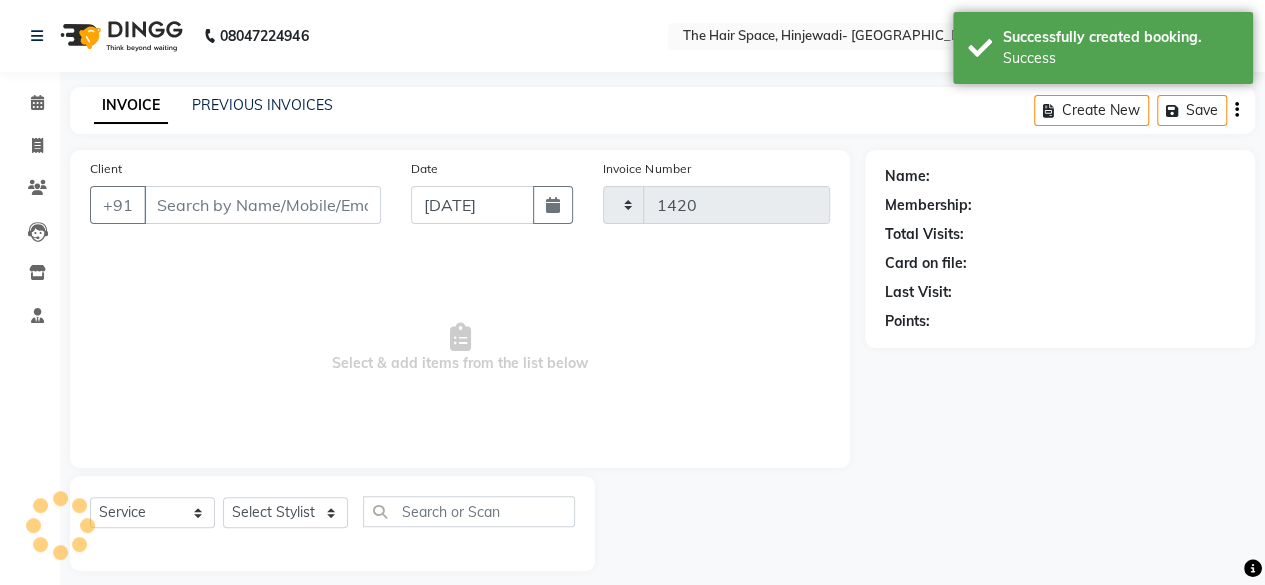 select on "6697" 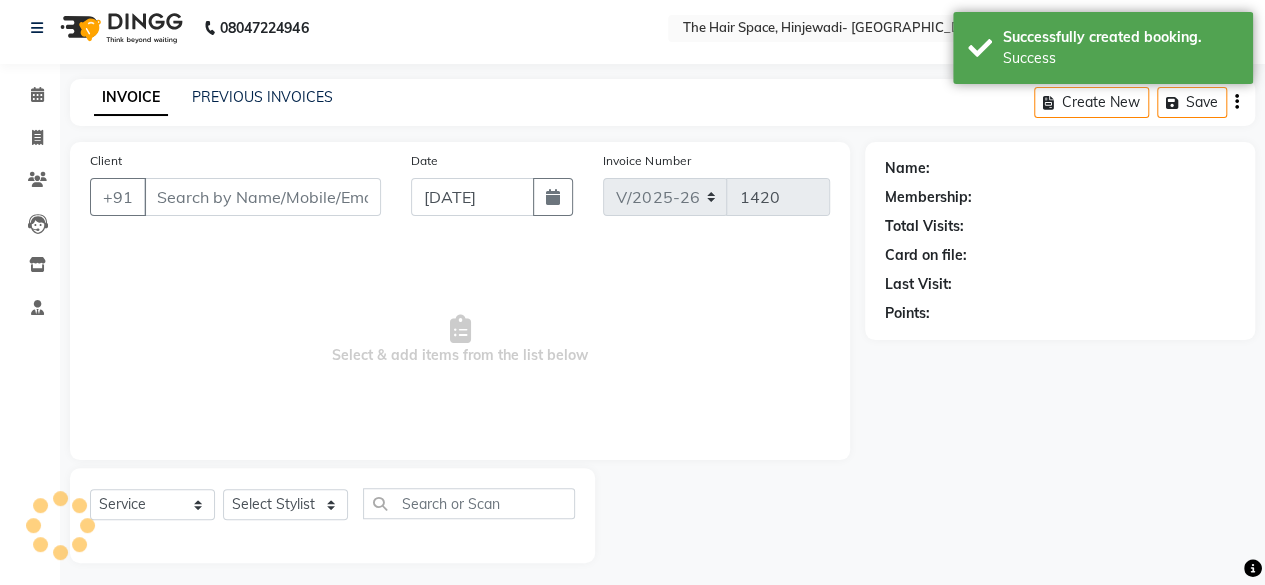 scroll, scrollTop: 15, scrollLeft: 0, axis: vertical 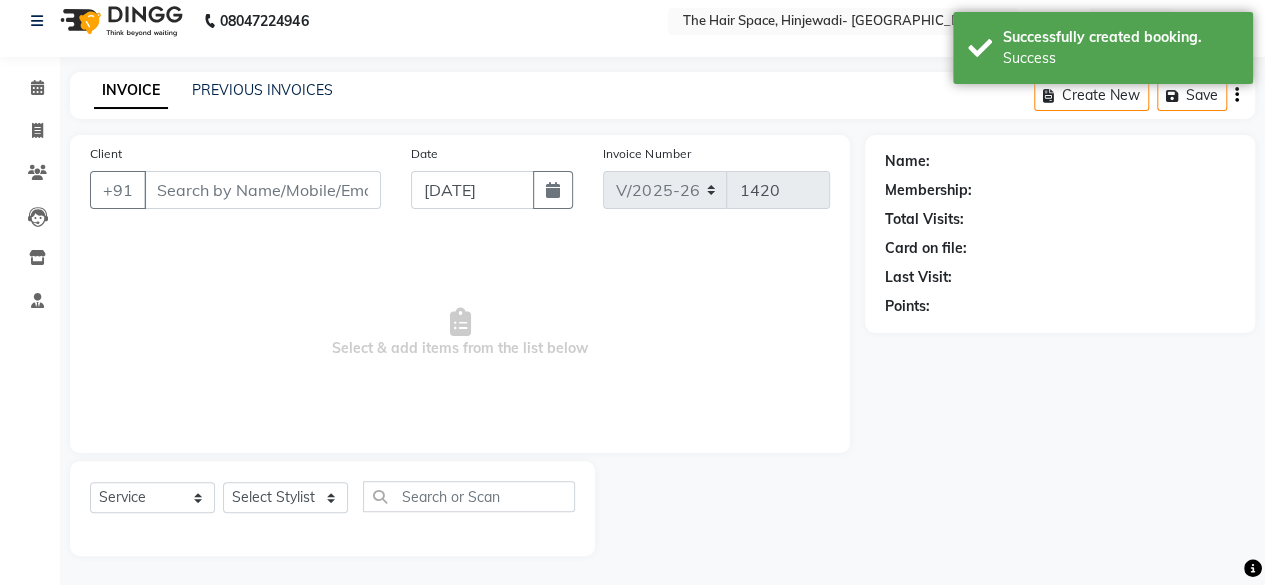 type on "9011878181" 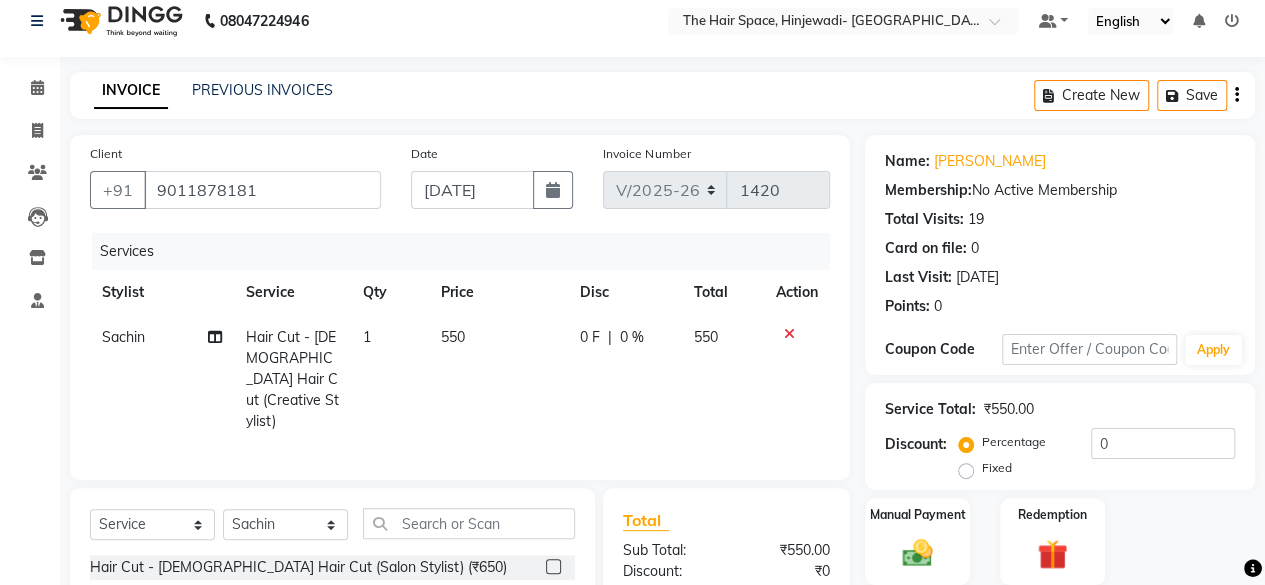 scroll, scrollTop: 115, scrollLeft: 0, axis: vertical 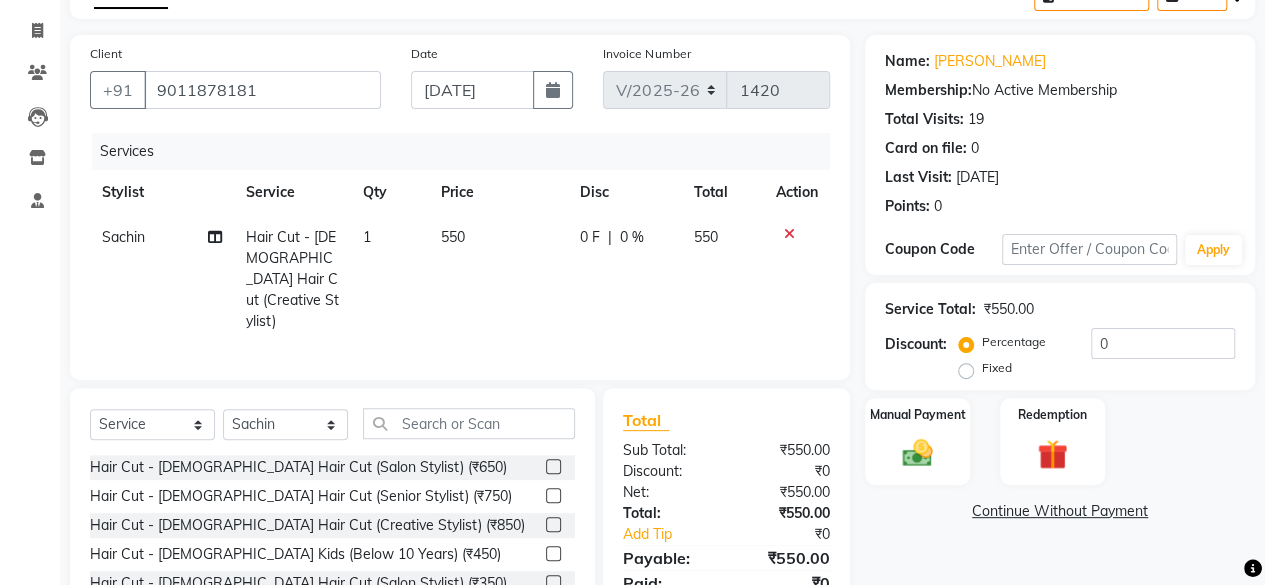click on "550" 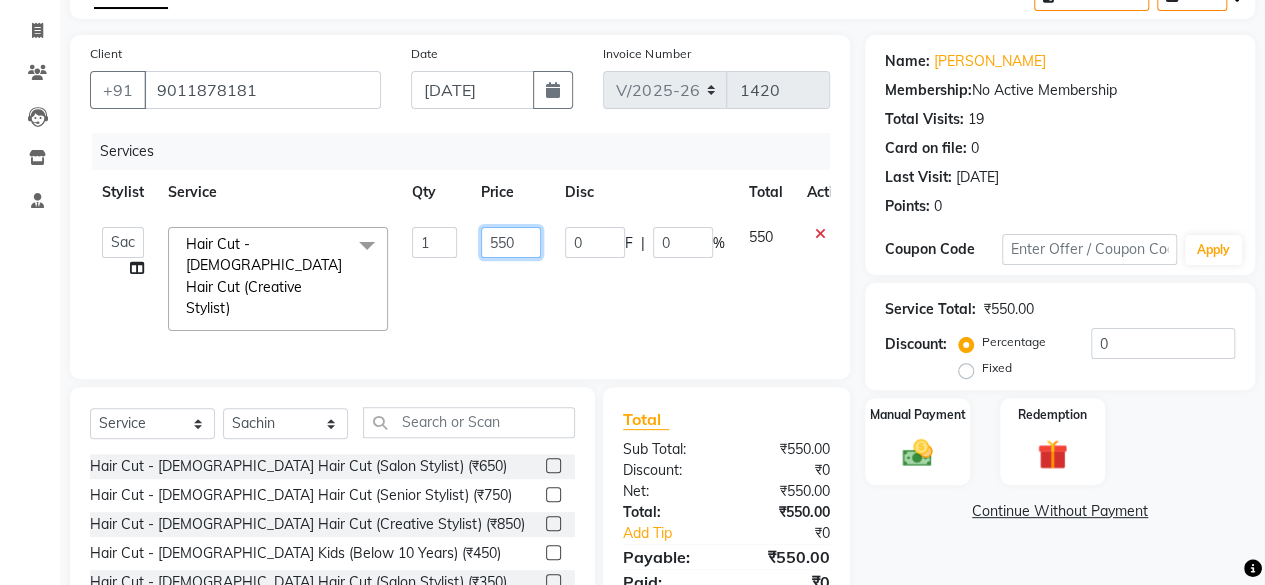 click on "550" 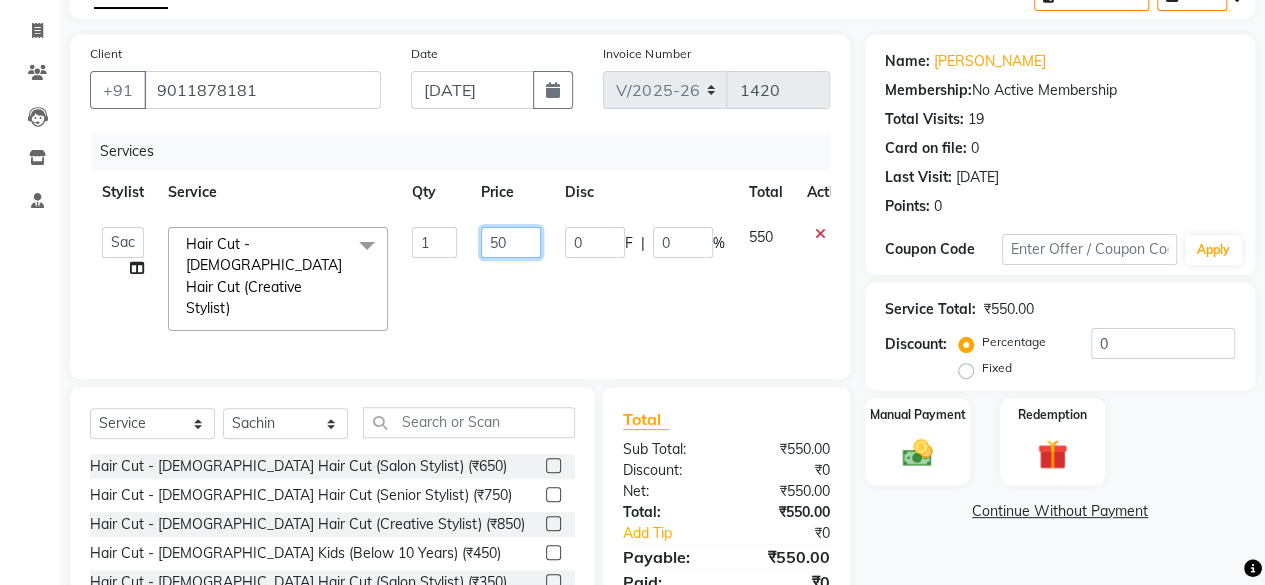 type on "500" 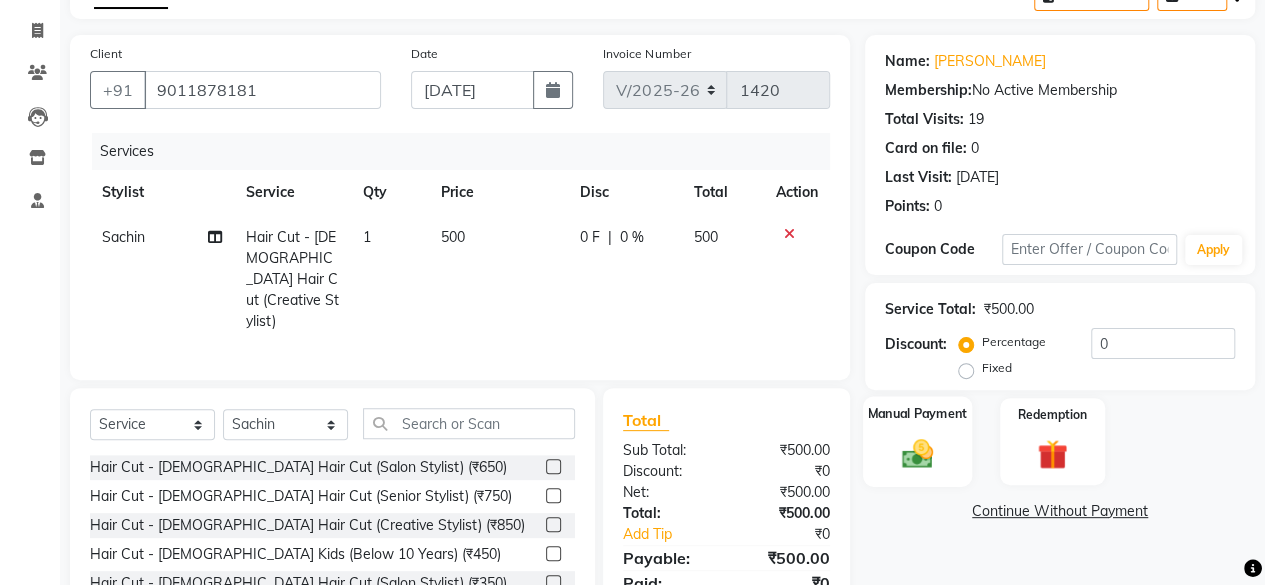 click on "Manual Payment" 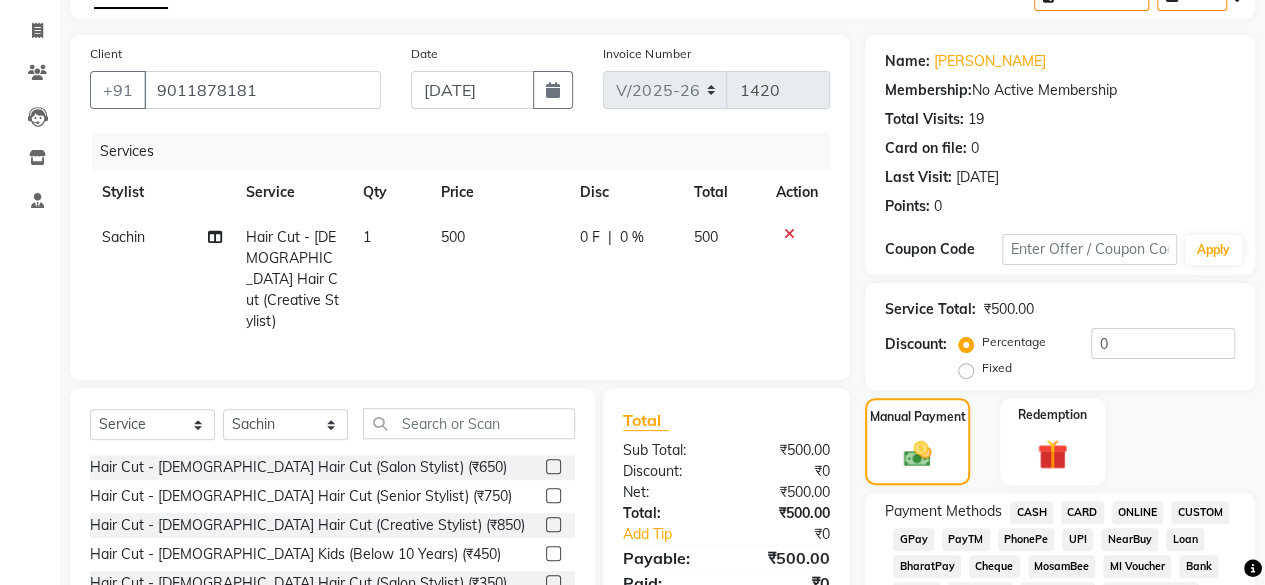 scroll, scrollTop: 315, scrollLeft: 0, axis: vertical 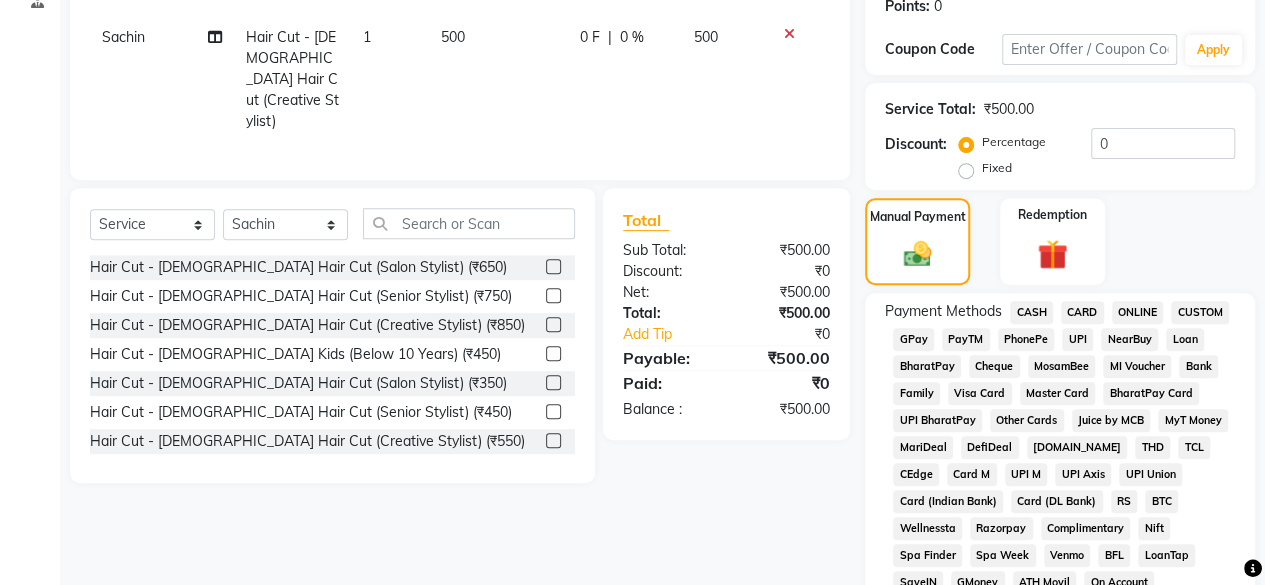click on "CASH" 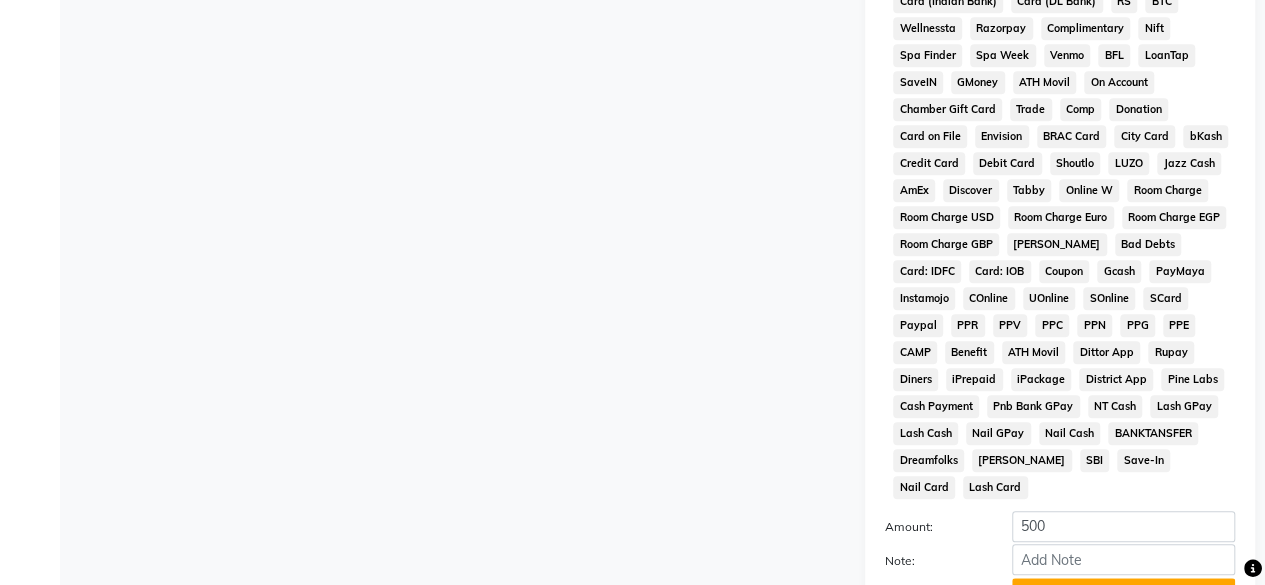 scroll, scrollTop: 972, scrollLeft: 0, axis: vertical 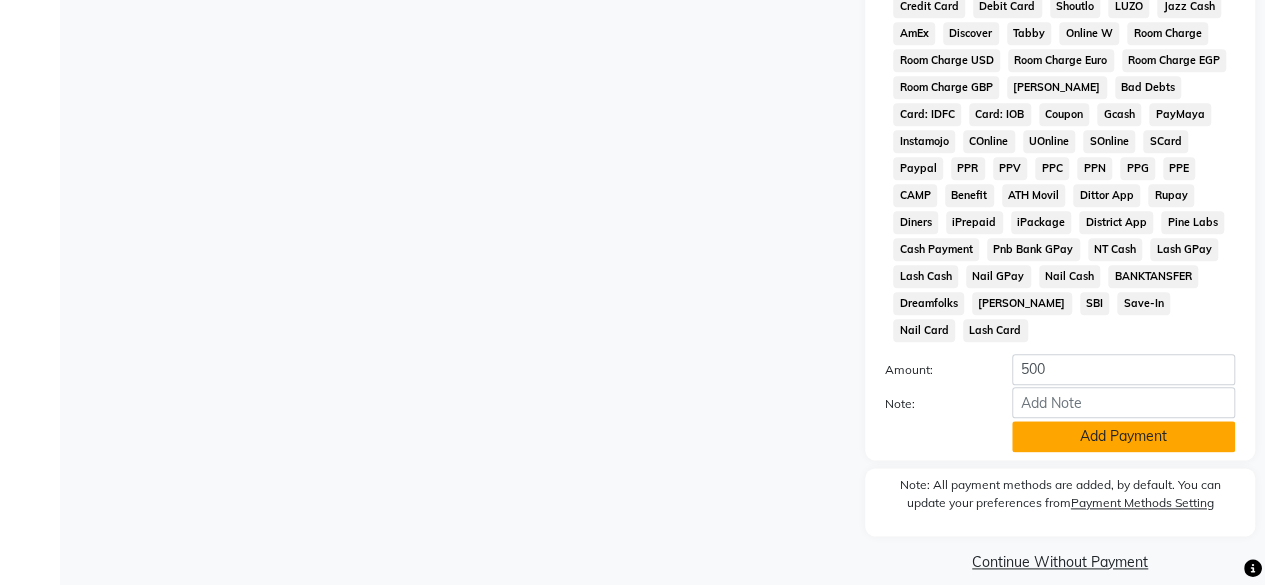 click on "Add Payment" 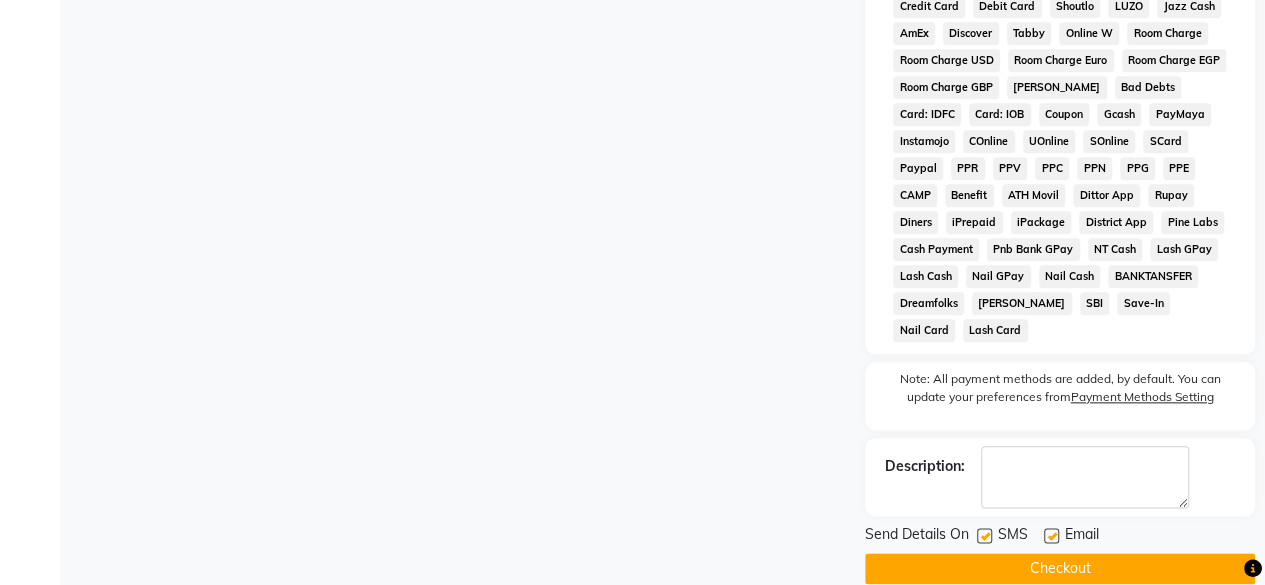 scroll, scrollTop: 978, scrollLeft: 0, axis: vertical 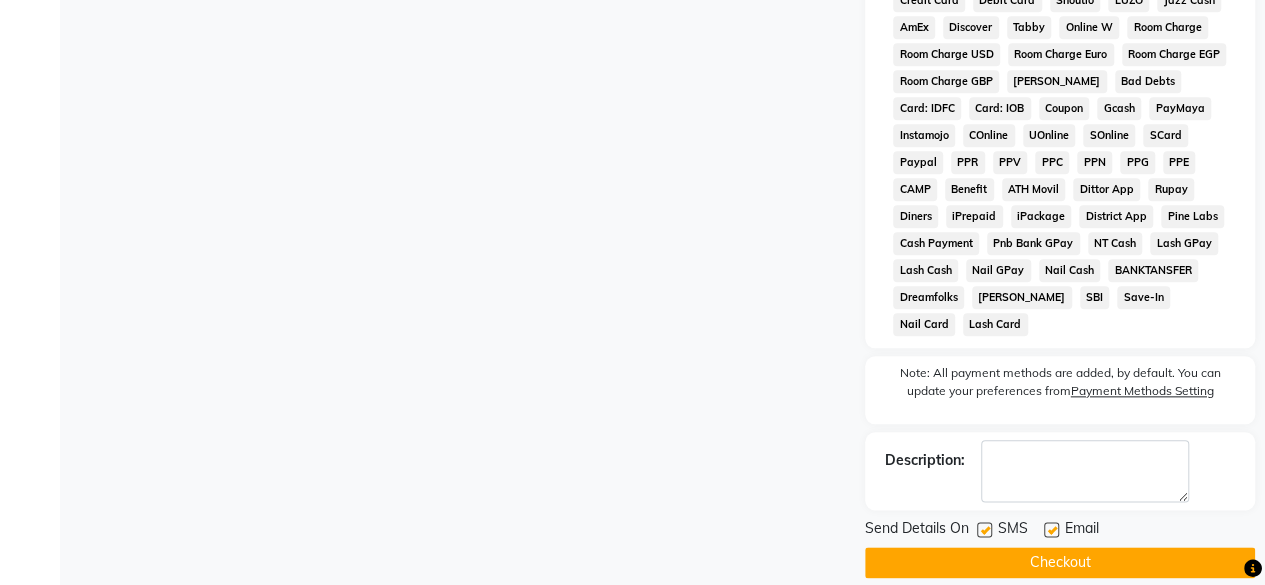 click 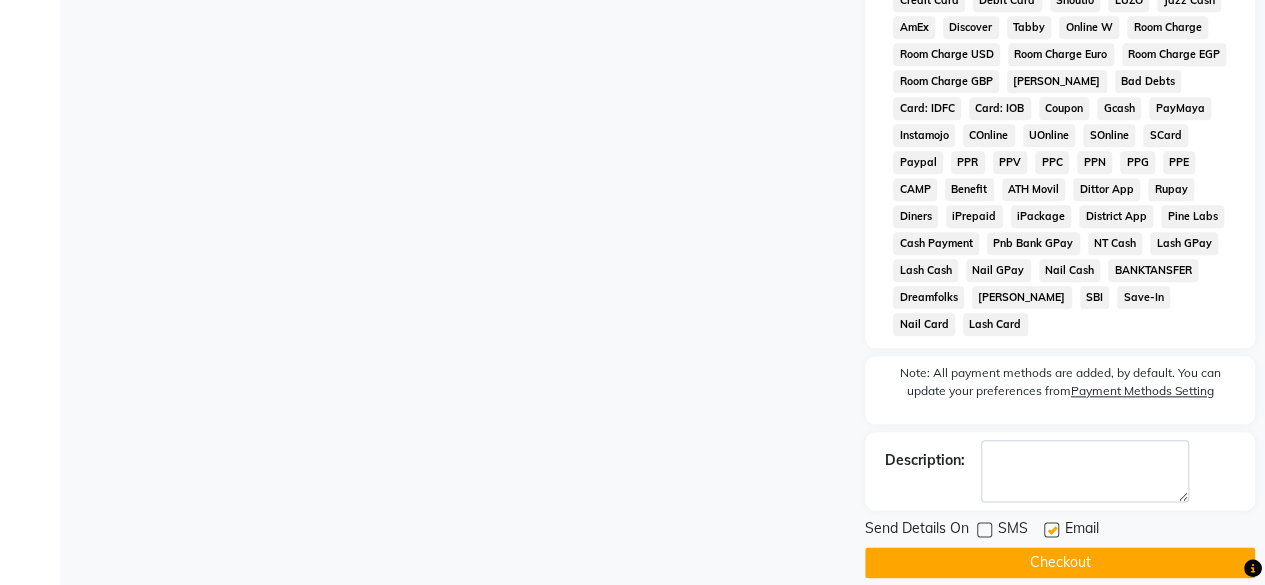click on "Checkout" 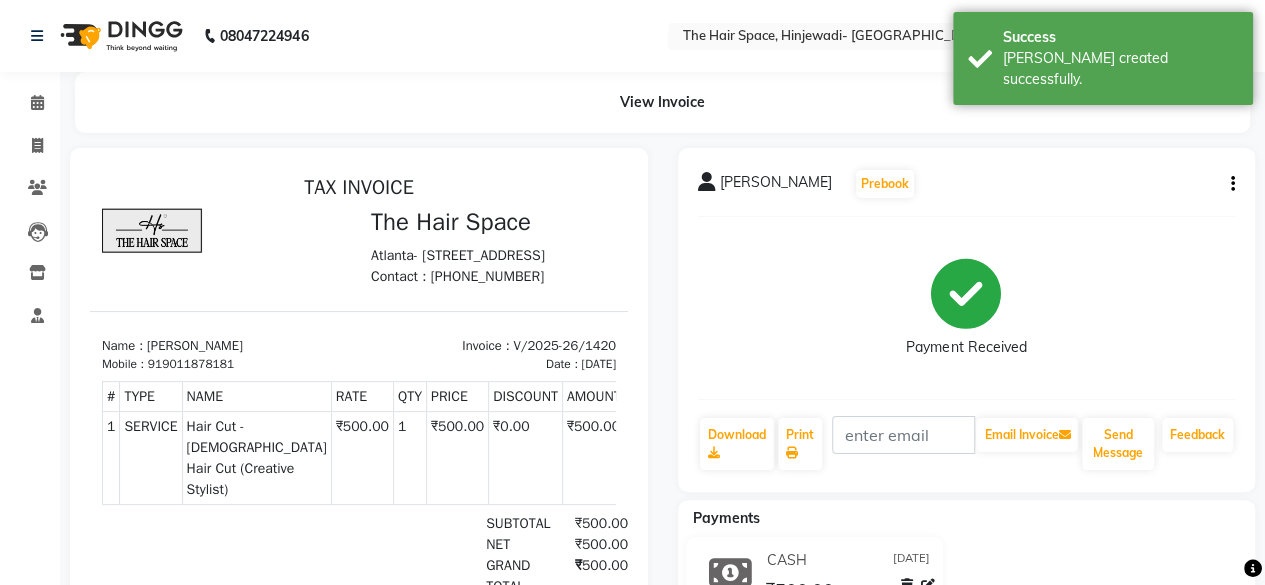 scroll, scrollTop: 0, scrollLeft: 0, axis: both 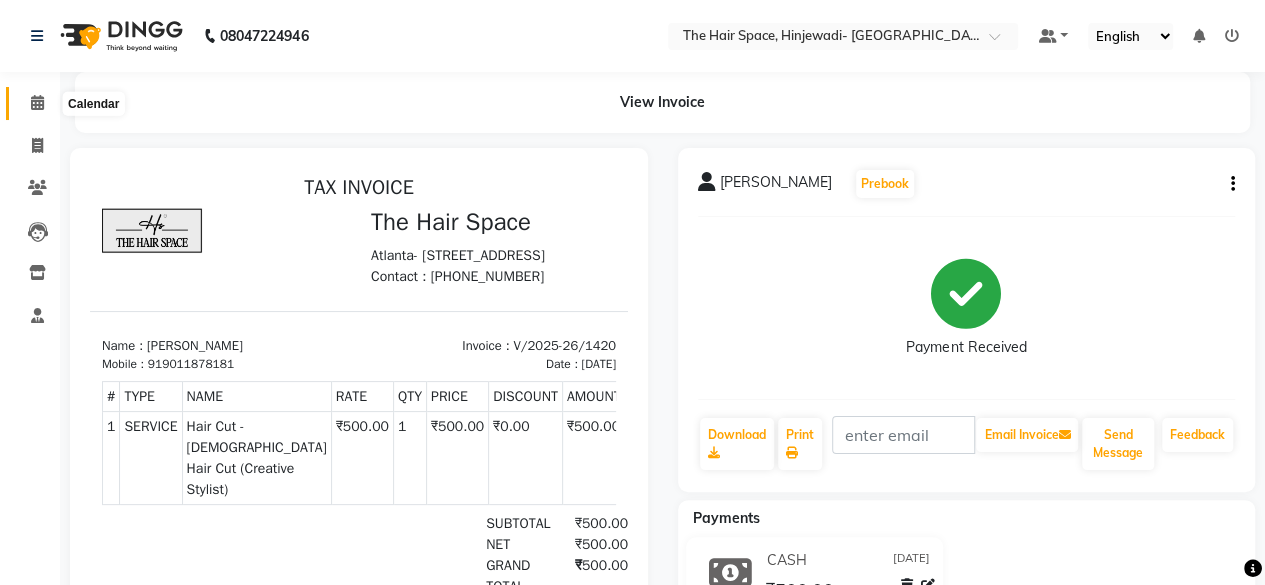 click 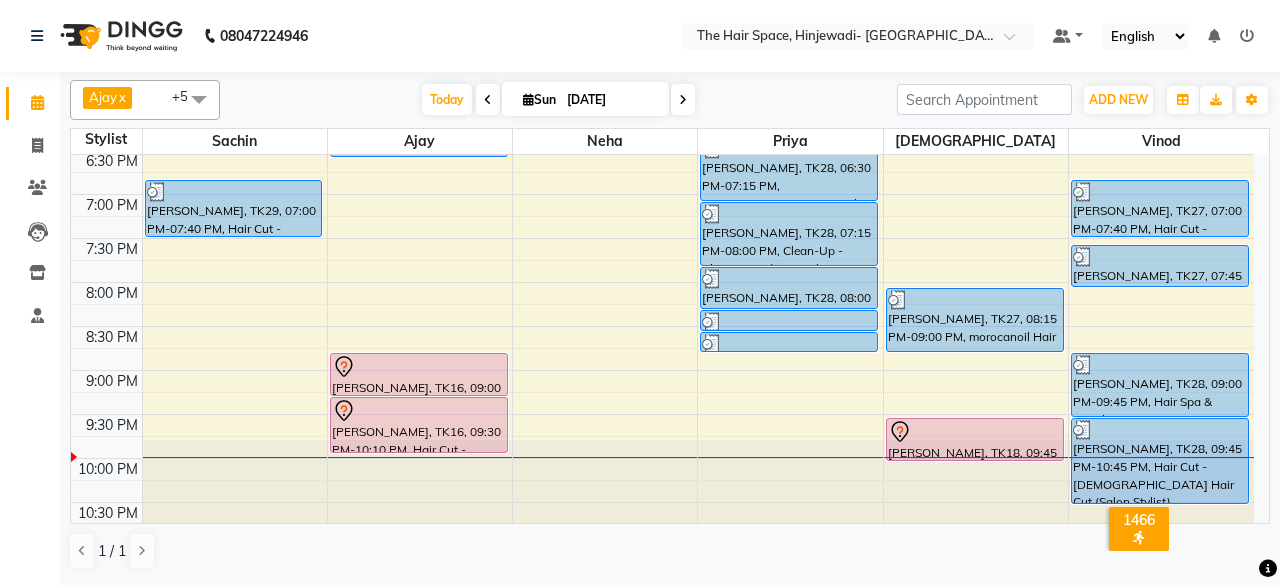 scroll, scrollTop: 929, scrollLeft: 0, axis: vertical 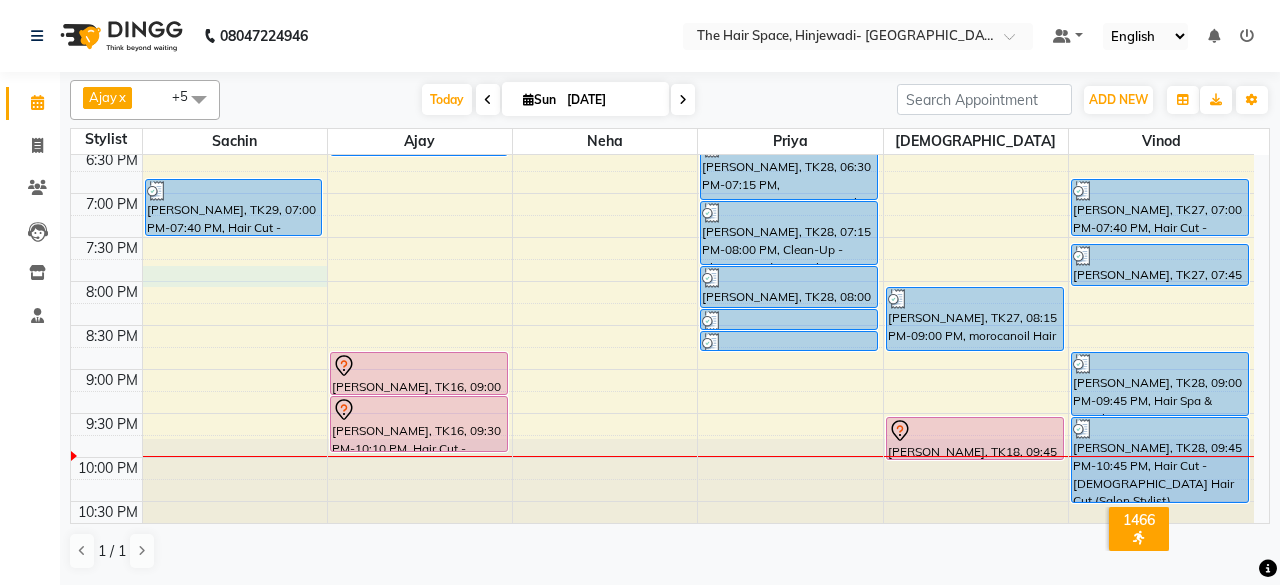 click on "8:00 AM 8:30 AM 9:00 AM 9:30 AM 10:00 AM 10:30 AM 11:00 AM 11:30 AM 12:00 PM 12:30 PM 1:00 PM 1:30 PM 2:00 PM 2:30 PM 3:00 PM 3:30 PM 4:00 PM 4:30 PM 5:00 PM 5:30 PM 6:00 PM 6:30 PM 7:00 PM 7:30 PM 8:00 PM 8:30 PM 9:00 PM 9:30 PM 10:00 PM 10:30 PM     nikita narwade, TK14, 01:15 PM-02:00 PM, Hair Spa & Rituals - Premium (₹1500)     nikita narwade, TK14, 01:15 PM-02:00 PM, Spa & Rituals - Male Premium     Sanket, TK09, 10:00 AM-10:40 AM, Hair Cut - Male Hair Cut (Senior Stylist)     Mahesh Pund, TK10, 10:45 AM-11:15 AM, Beard - Beard     Mahesh Pund, TK10, 11:15 AM-11:55 AM, Hair Cut - Male Hair Cut (Senior Stylist)     Pratik Yelwande, TK11, 12:00 PM-12:40 PM, Hair Cut - Male Hair Cut (Senior Stylist)     Pratik Yelwande, TK11, 12:45 PM-01:15 PM, Beard - Beard     Aashok Patil, TK26, 05:15 PM-06:00 PM, D-Tan - D-Tan Back     Vivek Bhise, TK29, 07:00 PM-07:40 PM, Hair Cut - Male Hair Cut (Creative Stylist)     Chaitanya Jawadekar, TK03, 12:00 PM-12:30 PM, Beard - Beard" at bounding box center [662, -115] 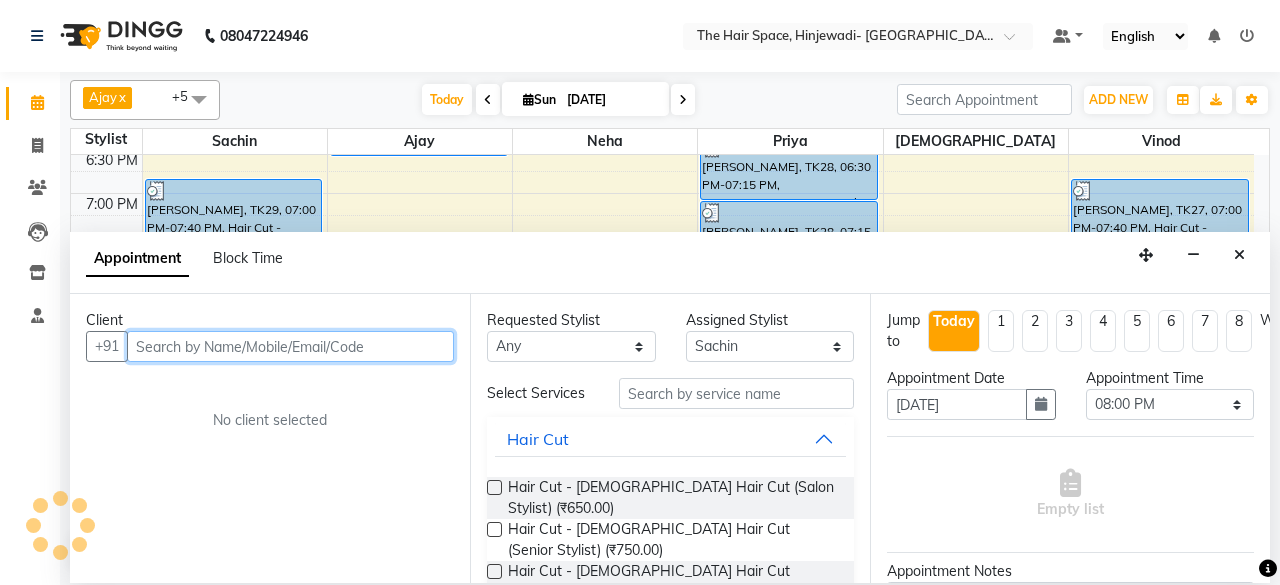click at bounding box center [290, 346] 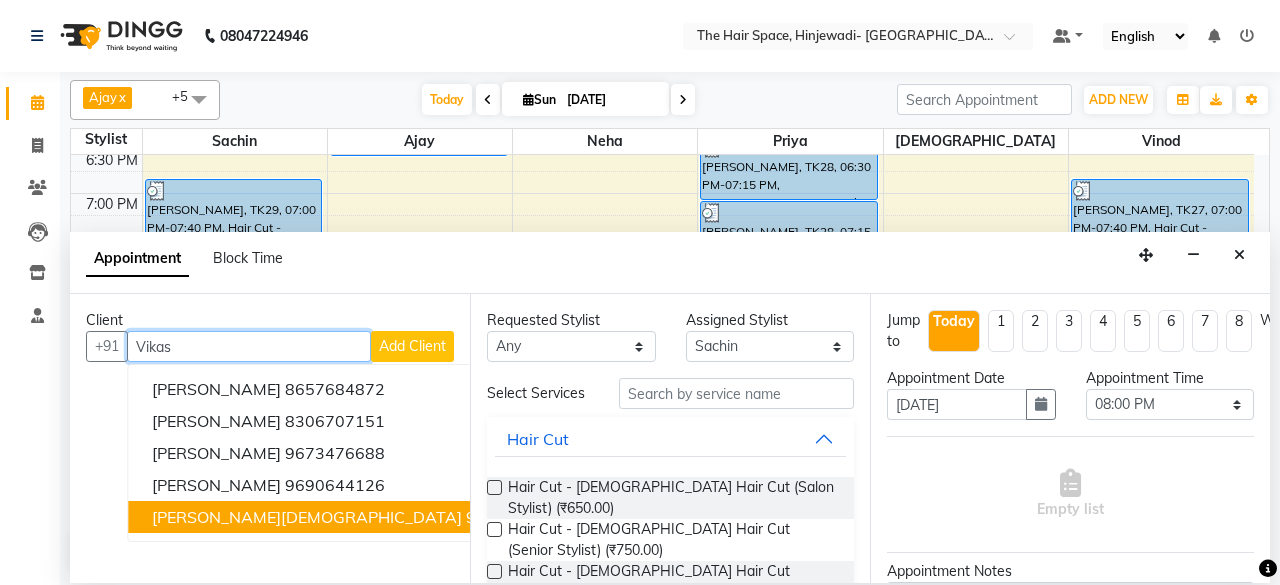 click on "Vikas Surayanshi" at bounding box center [307, 517] 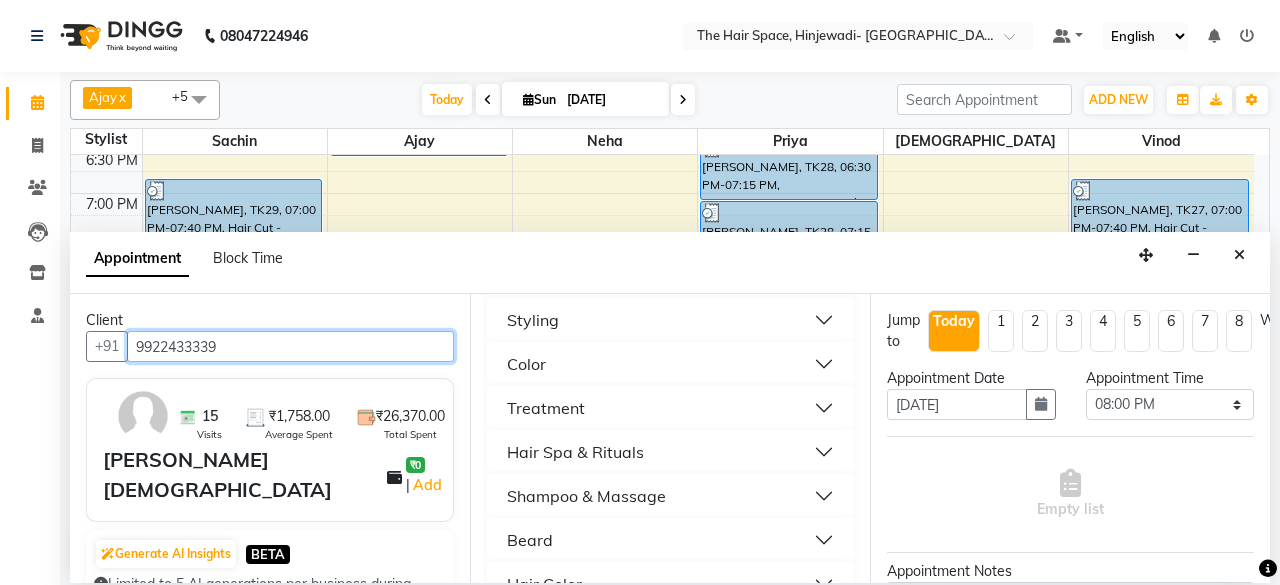 scroll, scrollTop: 700, scrollLeft: 0, axis: vertical 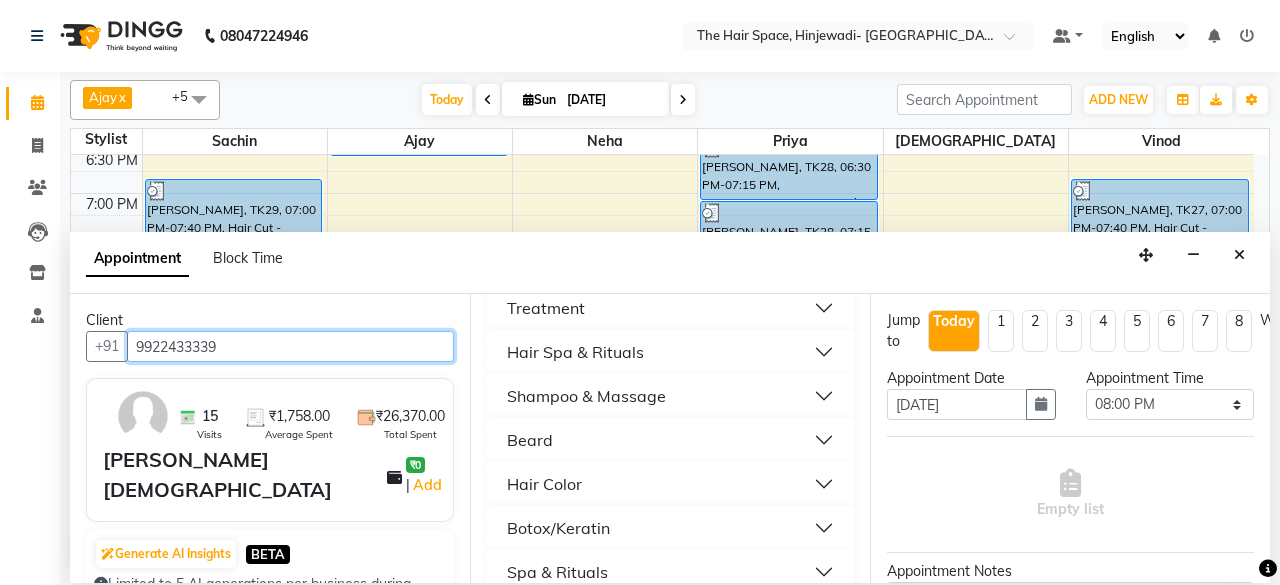 type on "9922433339" 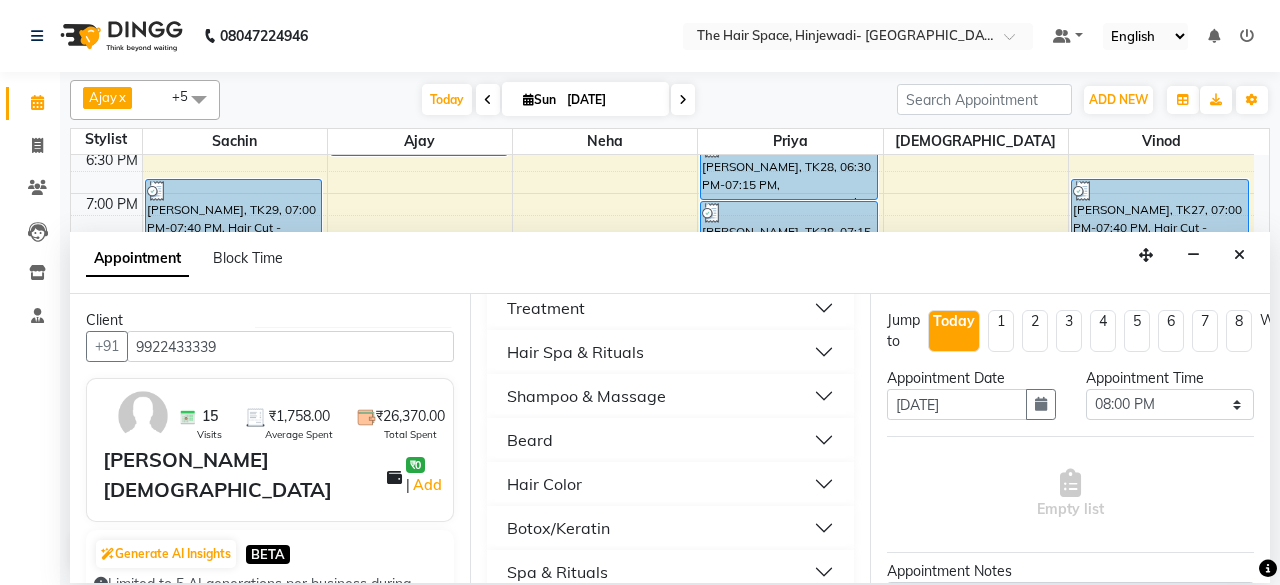 click on "Hair Color" at bounding box center [544, 484] 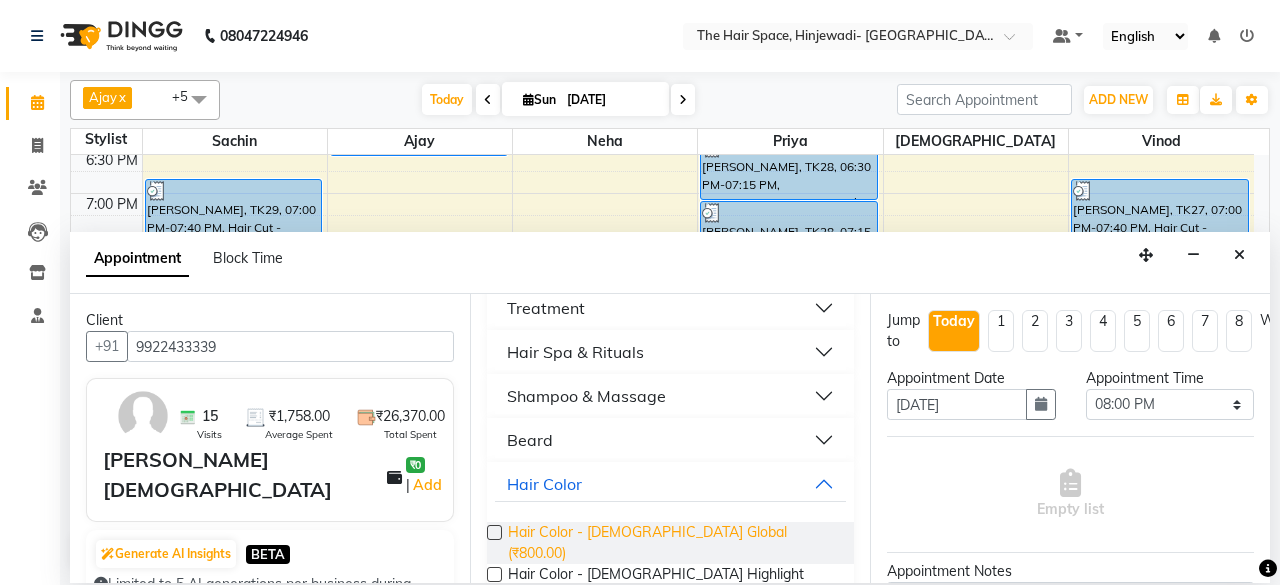 click on "Hair Color - Male Global (₹800.00)" at bounding box center (673, 543) 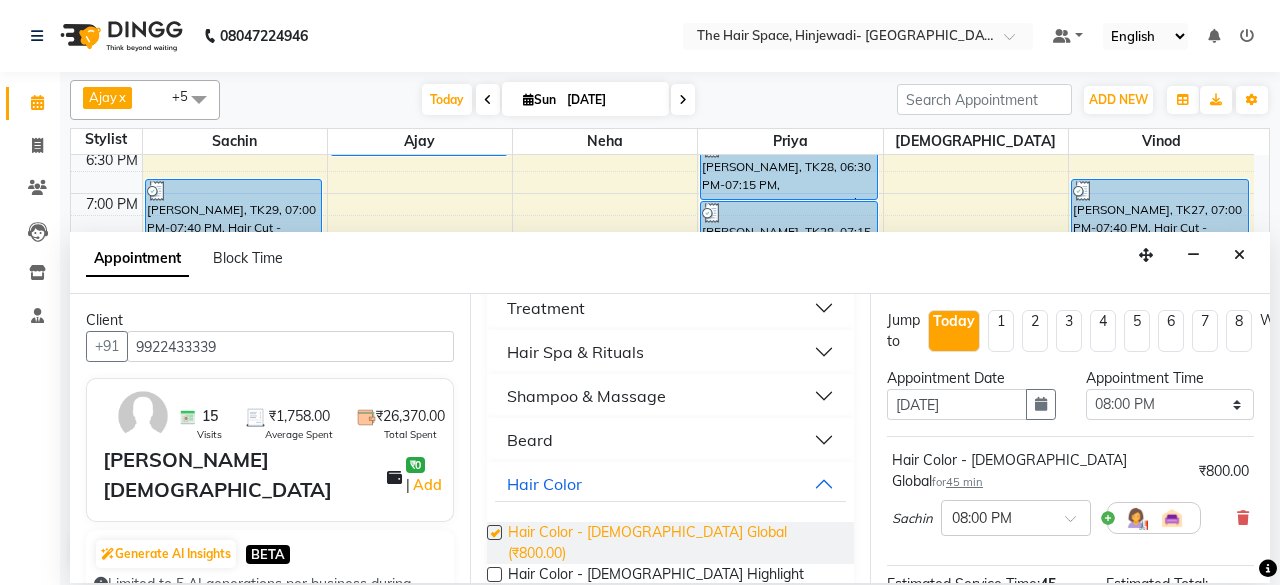 checkbox on "false" 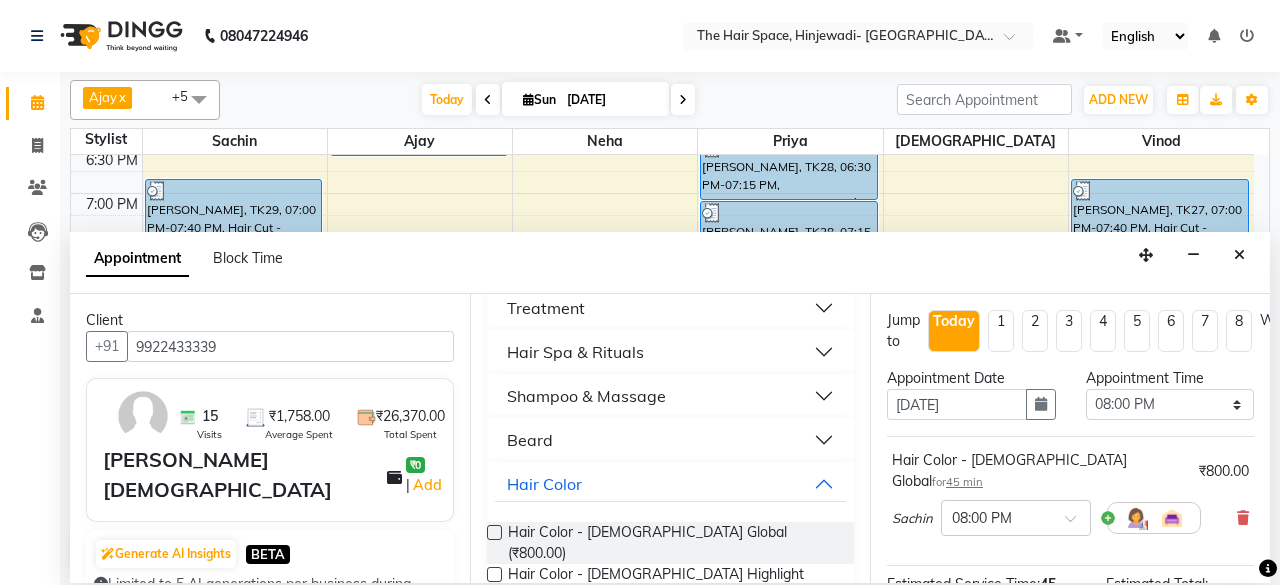 scroll, scrollTop: 600, scrollLeft: 0, axis: vertical 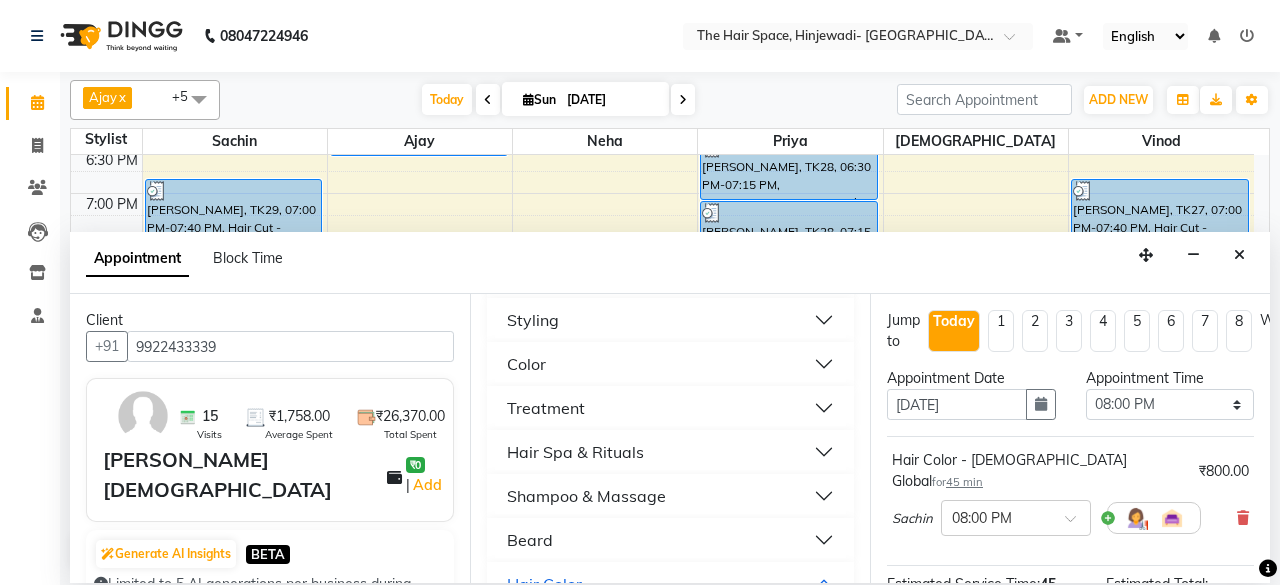 click on "Beard" at bounding box center (530, 540) 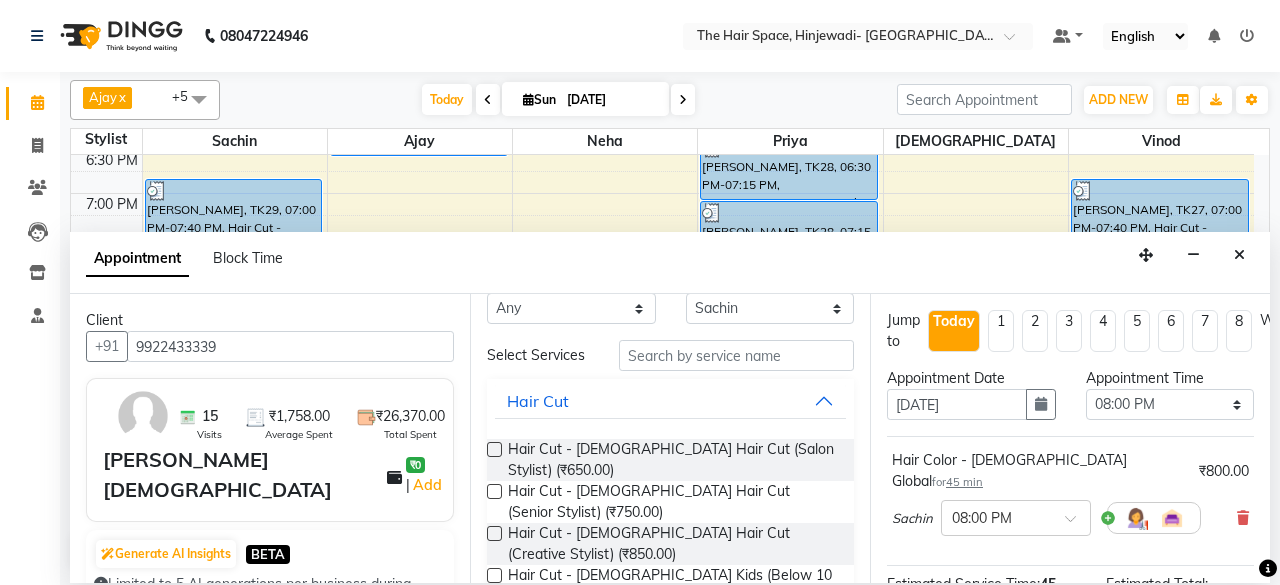 scroll, scrollTop: 0, scrollLeft: 0, axis: both 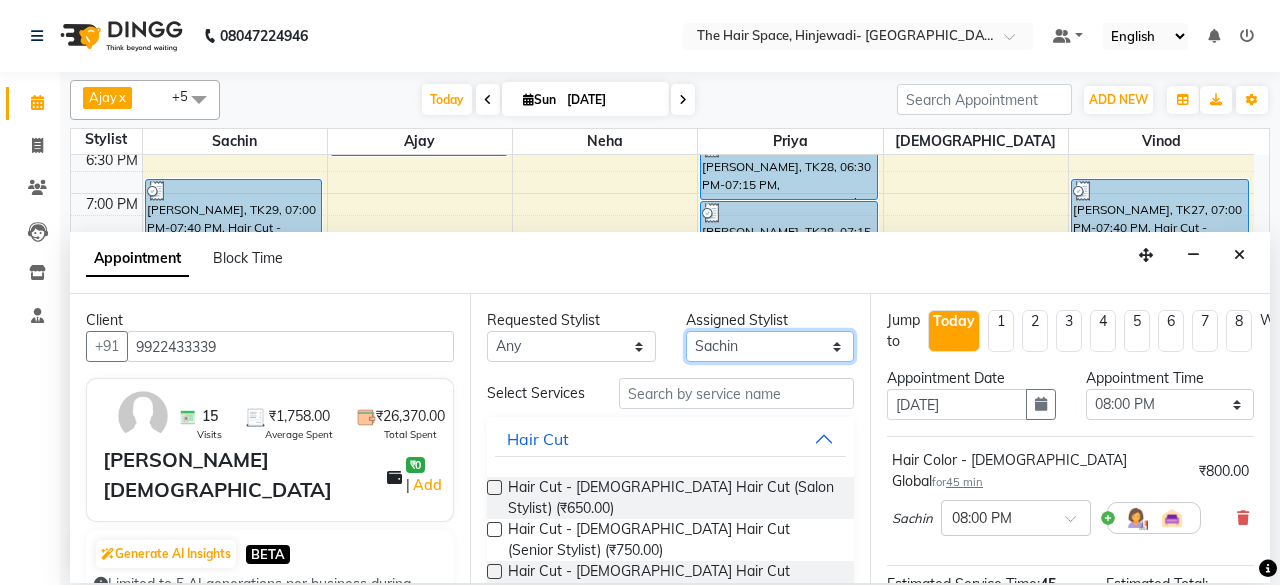 drag, startPoint x: 770, startPoint y: 352, endPoint x: 740, endPoint y: 376, distance: 38.418747 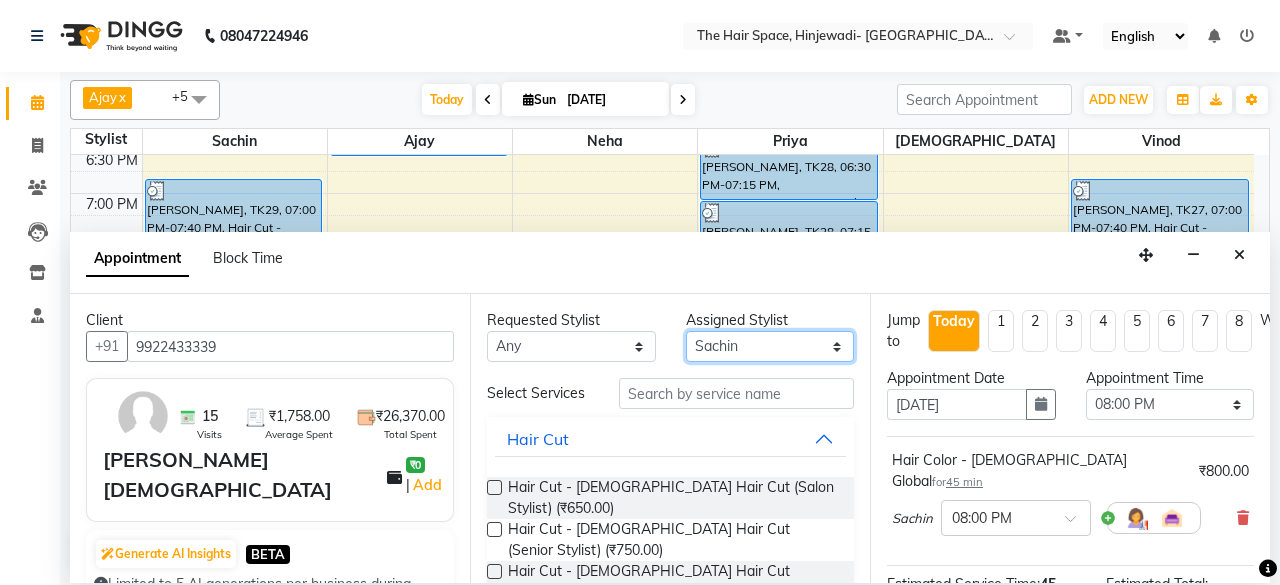 select on "84666" 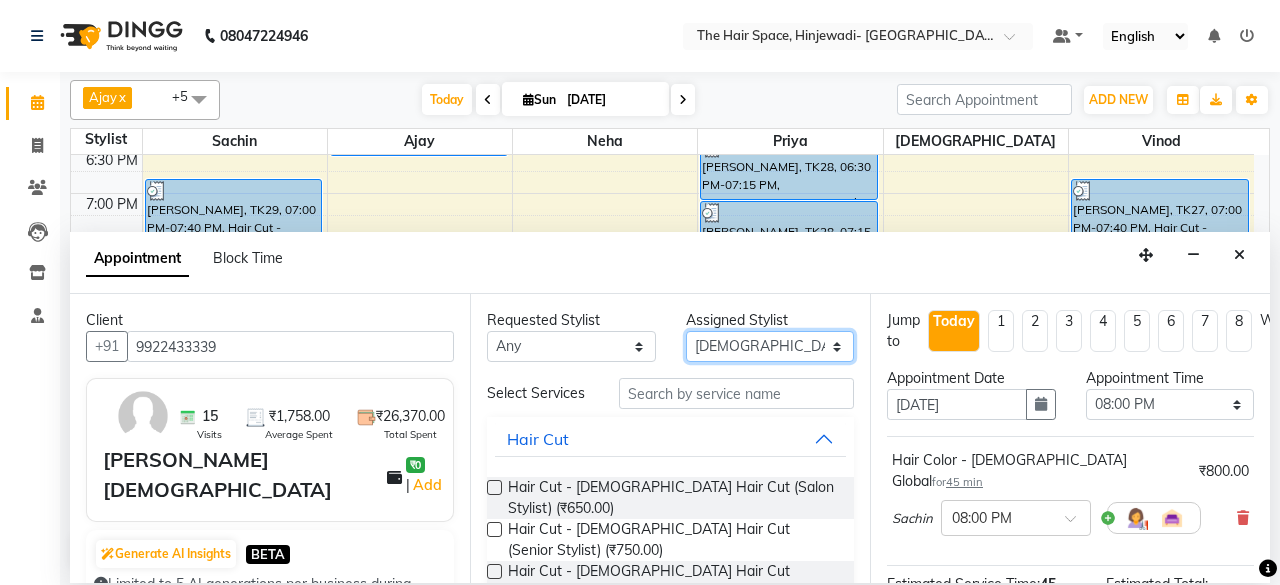 click on "Select Ajay Bhakti Jyoti Lucy Neha Pankaj Priya Sachin  Sanika  Vinod Vishnu" at bounding box center [770, 346] 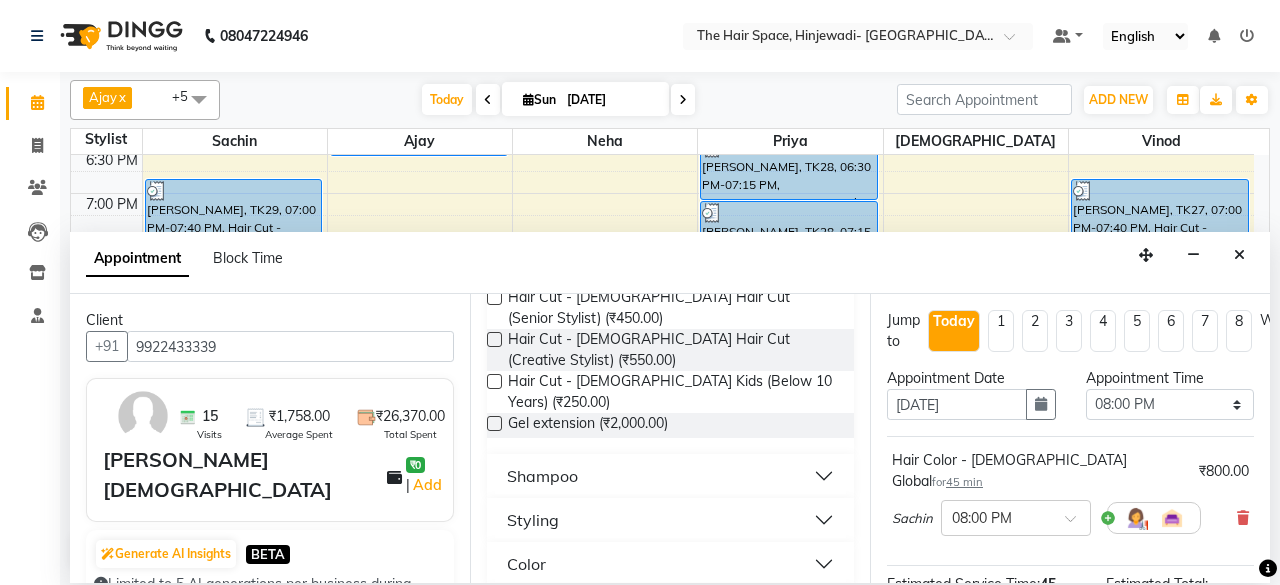 scroll, scrollTop: 800, scrollLeft: 0, axis: vertical 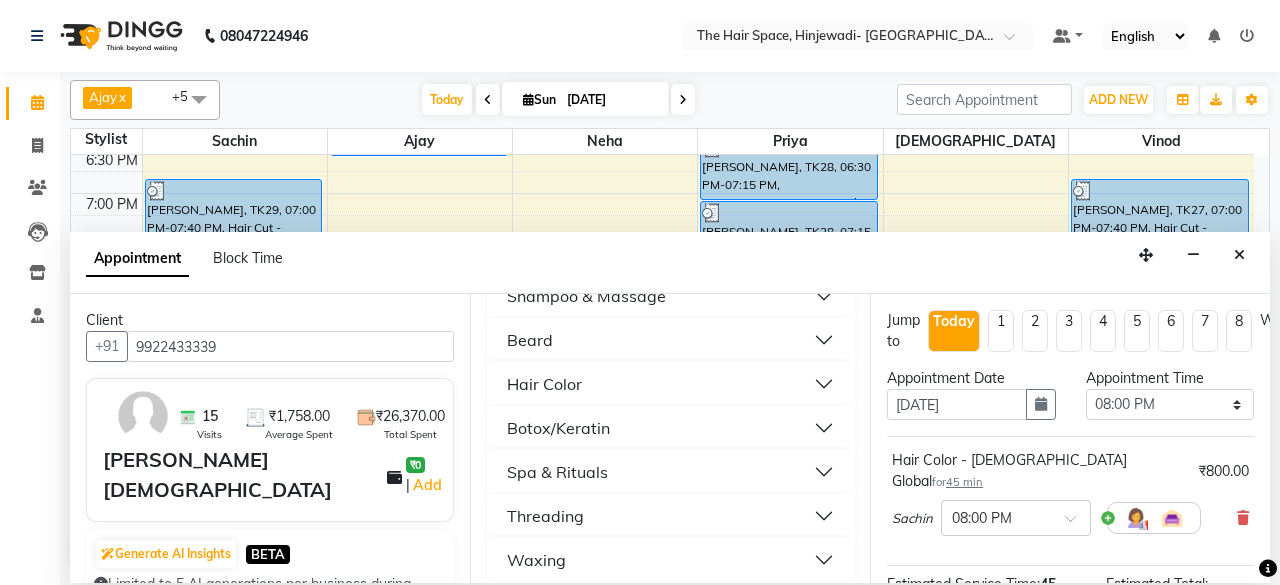 click on "Beard" at bounding box center (530, 340) 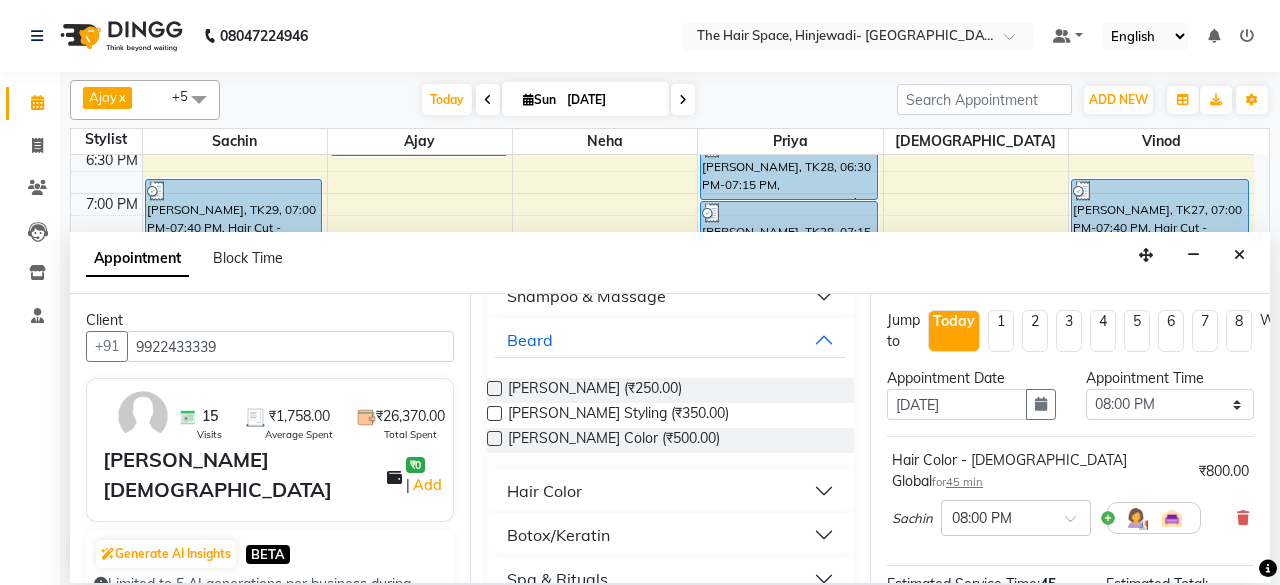 click at bounding box center (494, 388) 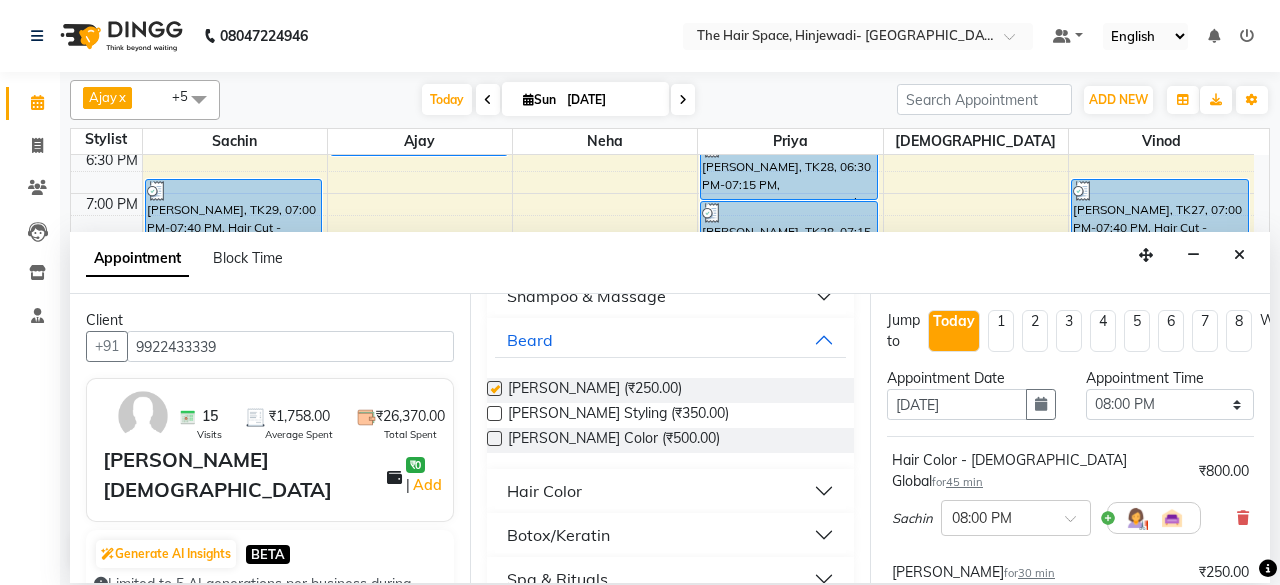 checkbox on "false" 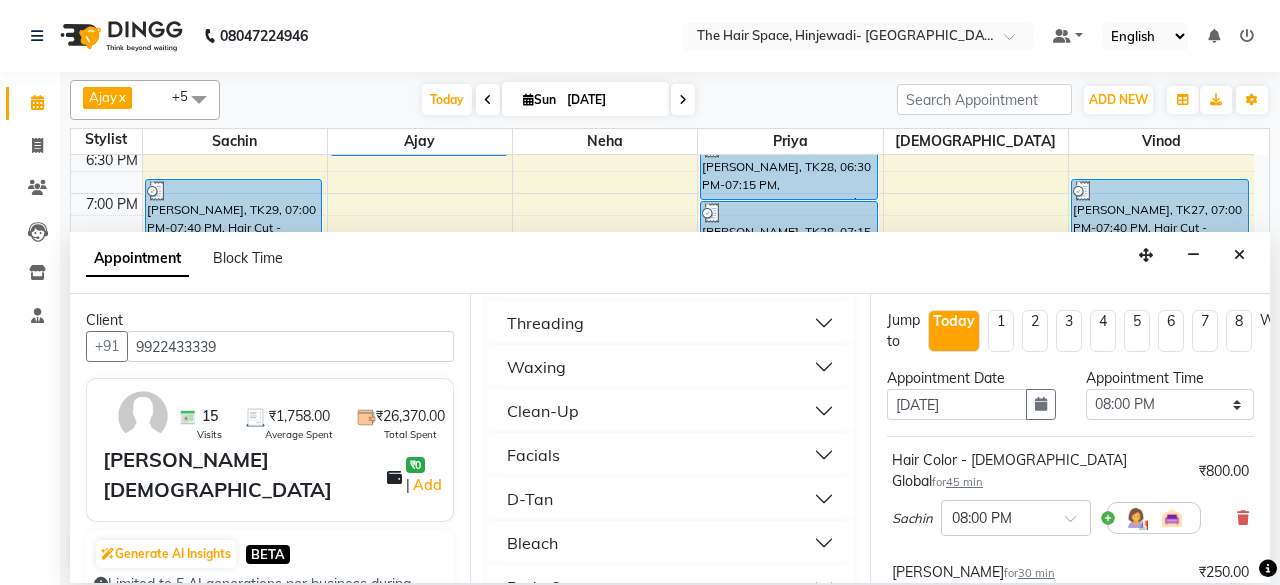 scroll, scrollTop: 1200, scrollLeft: 0, axis: vertical 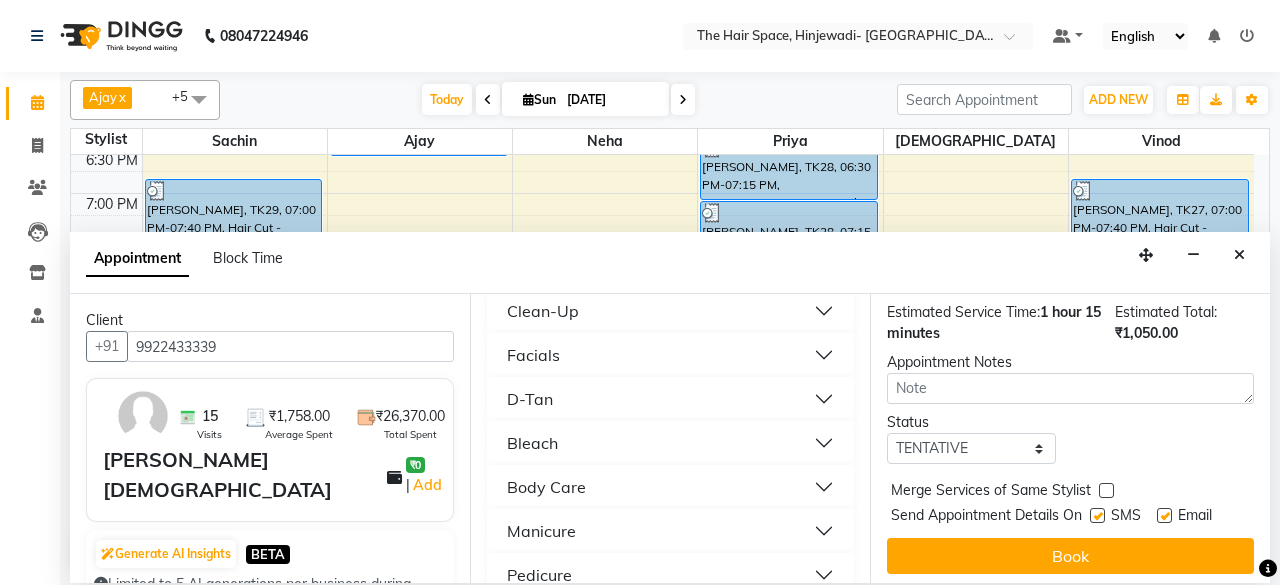 click at bounding box center (1097, 515) 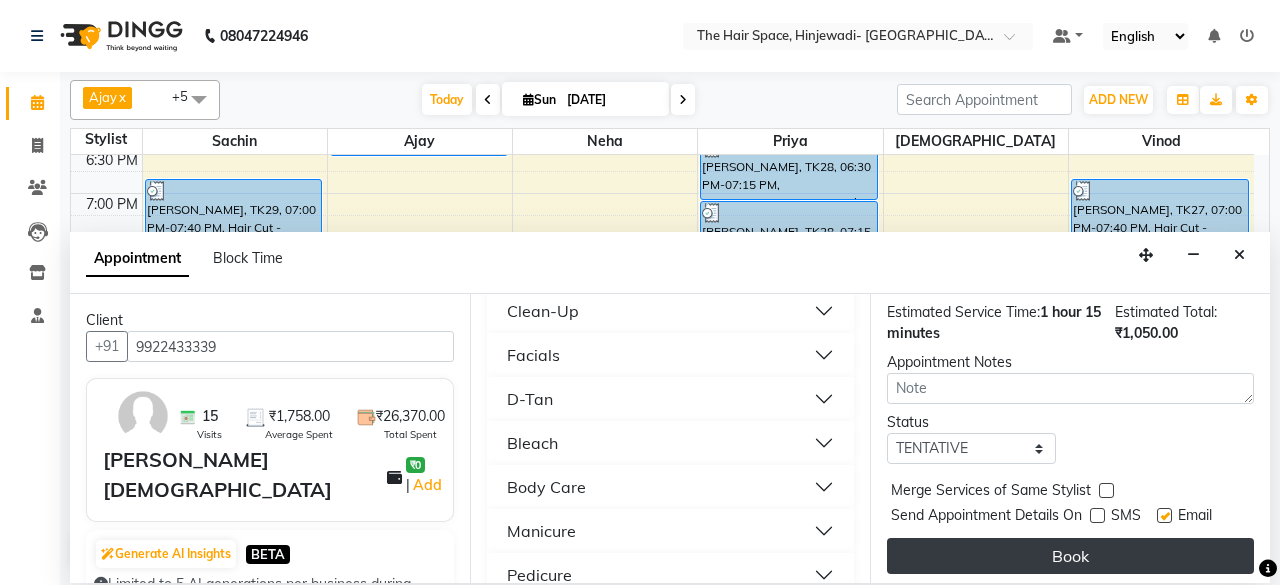 click on "Book" at bounding box center (1070, 556) 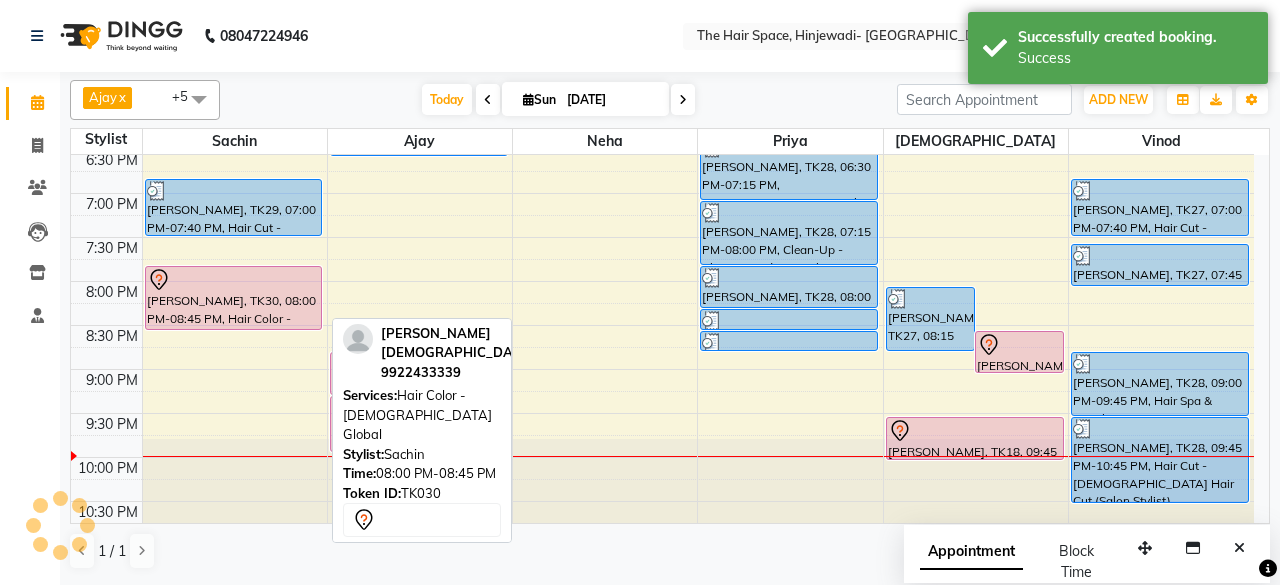 click on "[PERSON_NAME], TK30, 08:00 PM-08:45 PM, Hair Color - [DEMOGRAPHIC_DATA] Global" at bounding box center [234, 298] 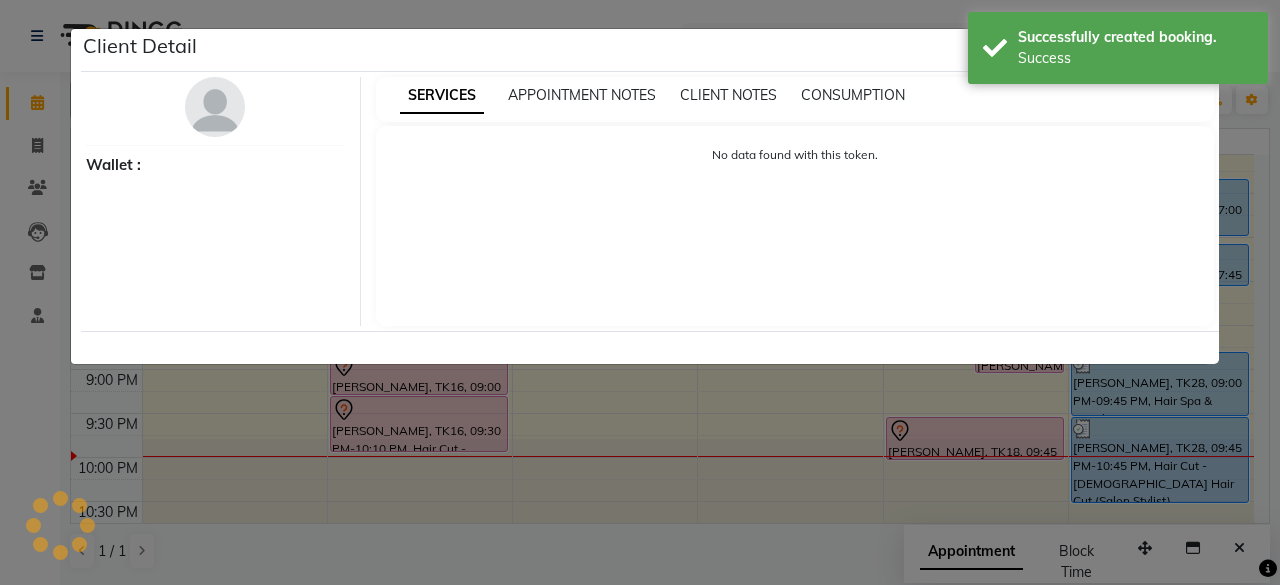 select on "7" 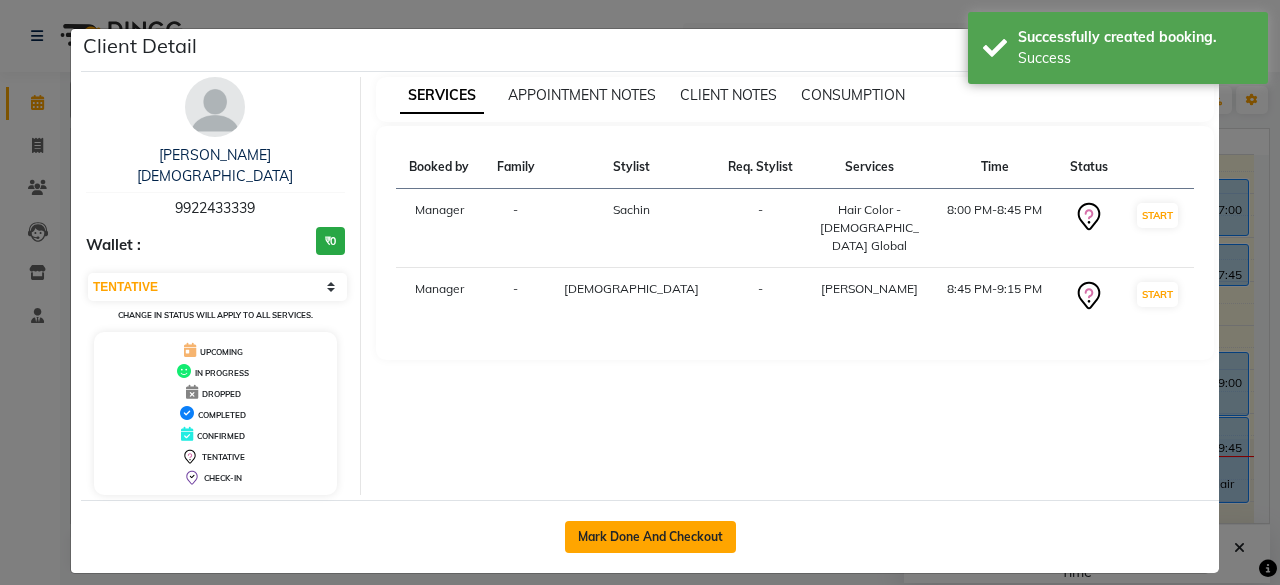click on "Mark Done And Checkout" 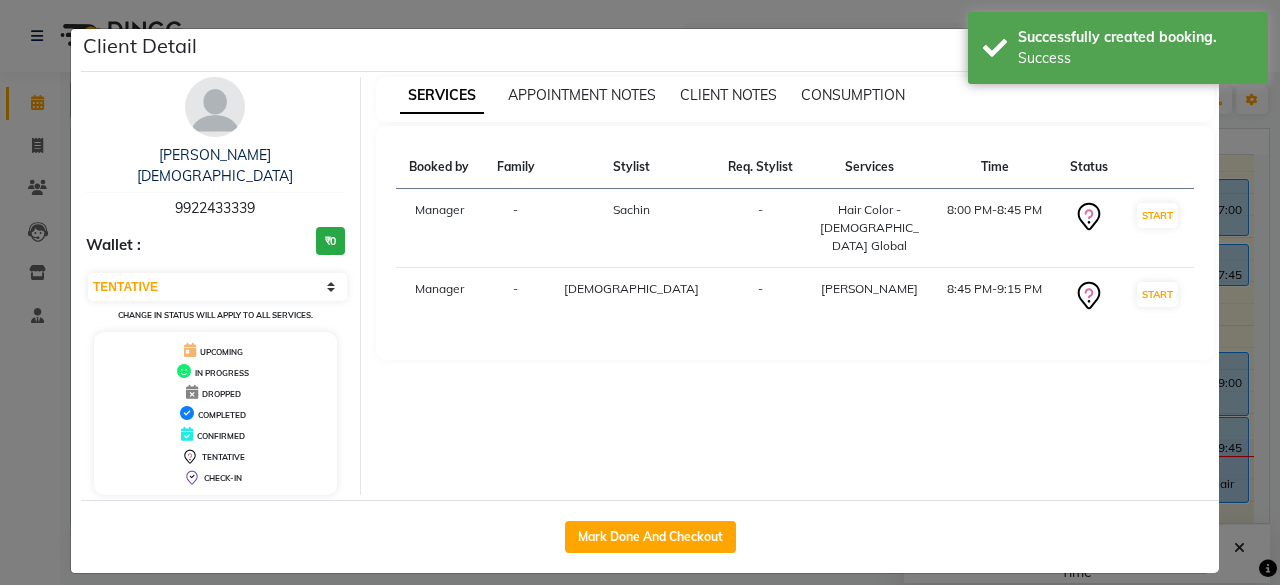 select on "service" 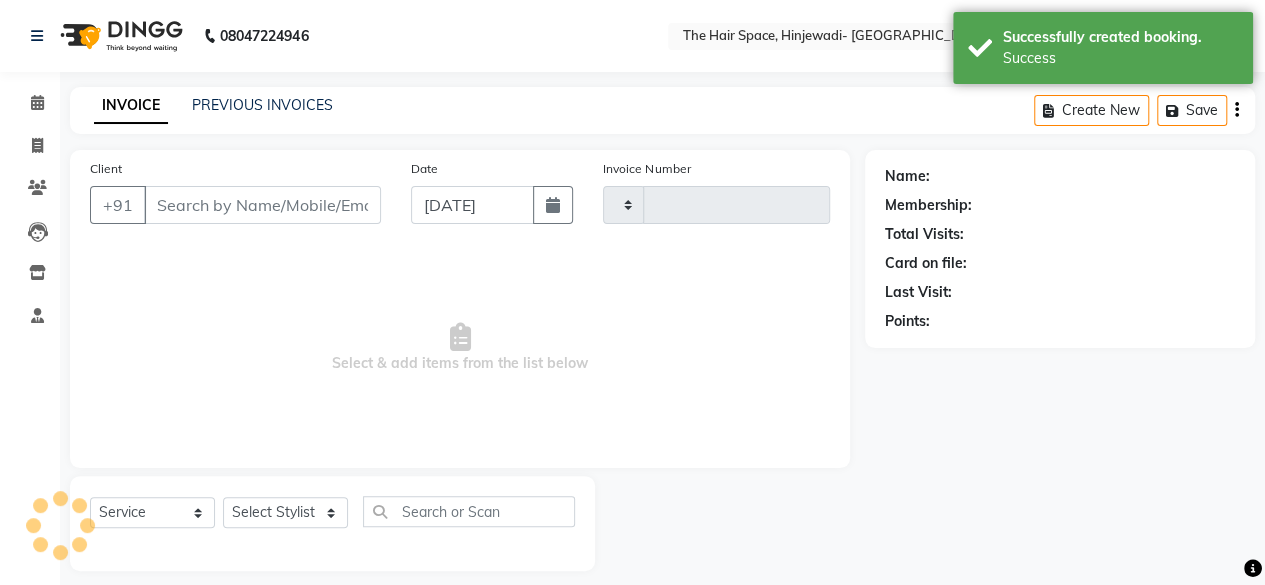 type on "1421" 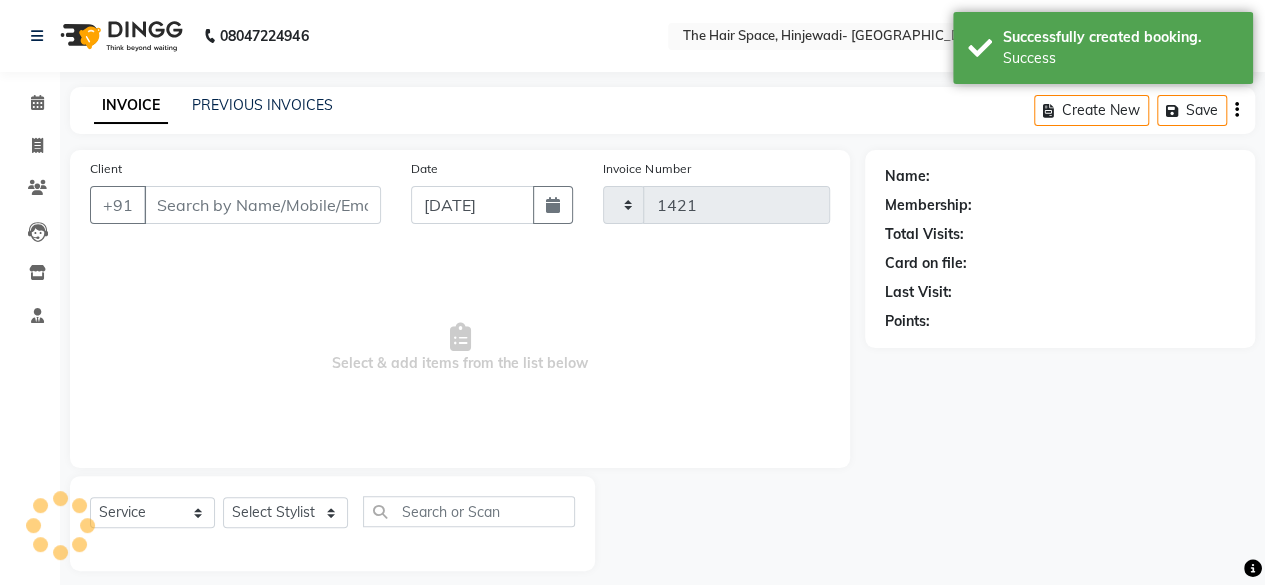 select on "6697" 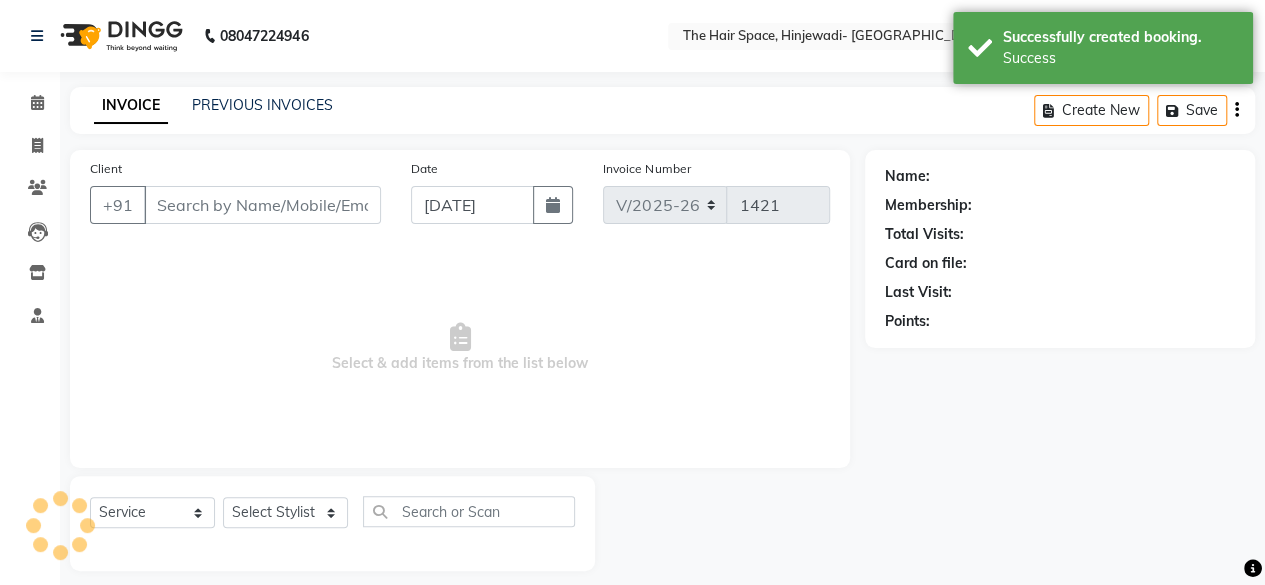 type on "9922433339" 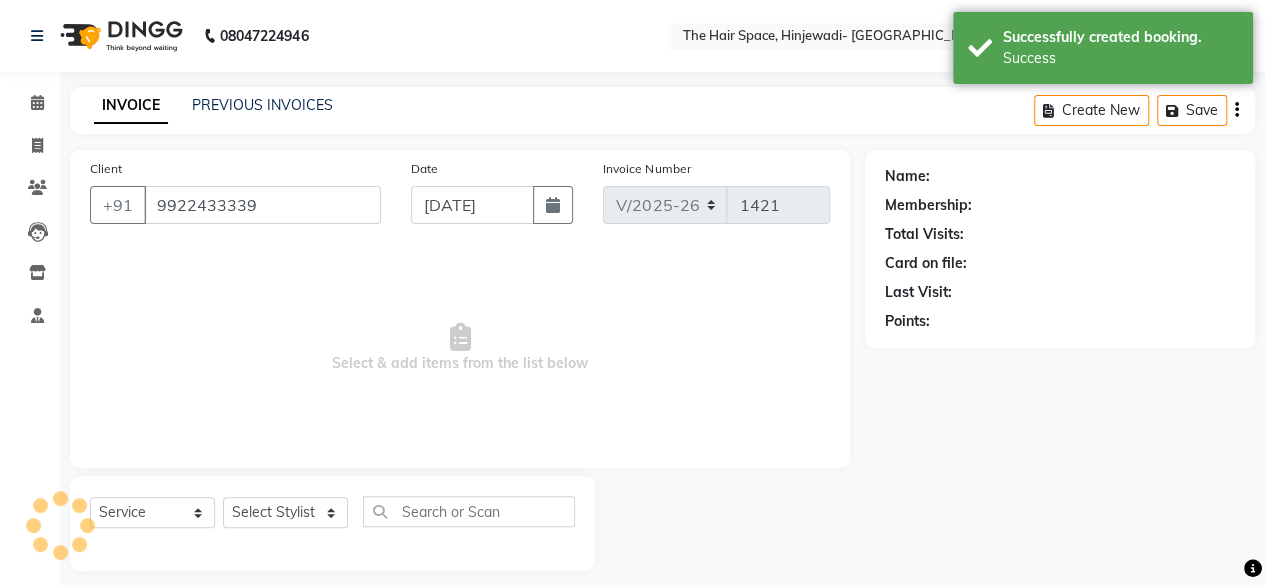 select on "84666" 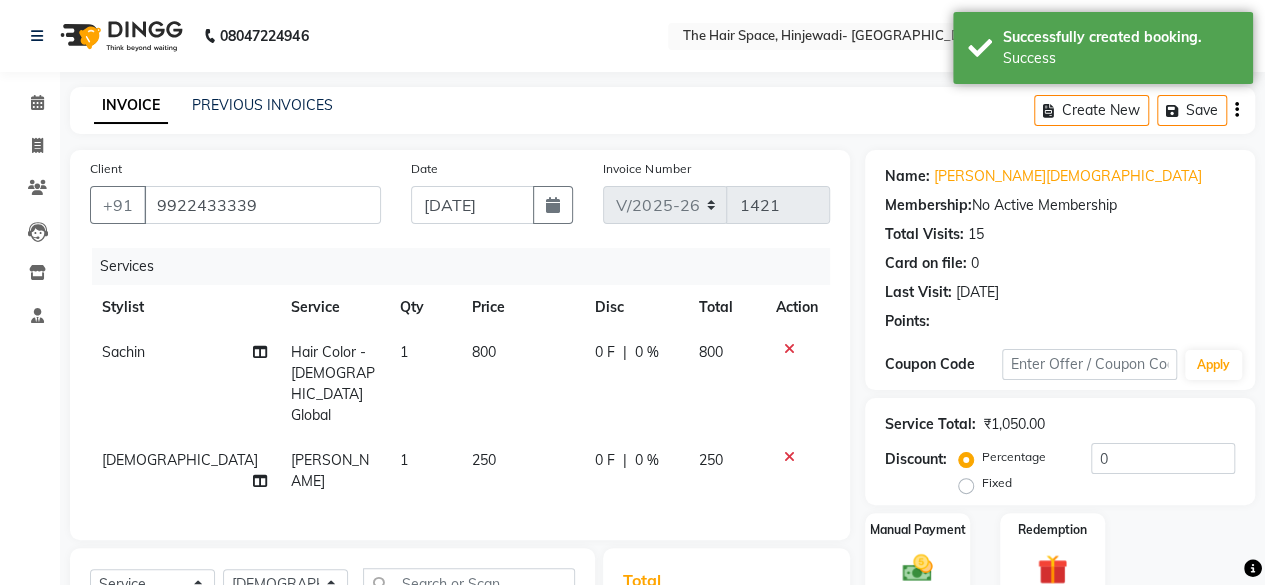 scroll, scrollTop: 200, scrollLeft: 0, axis: vertical 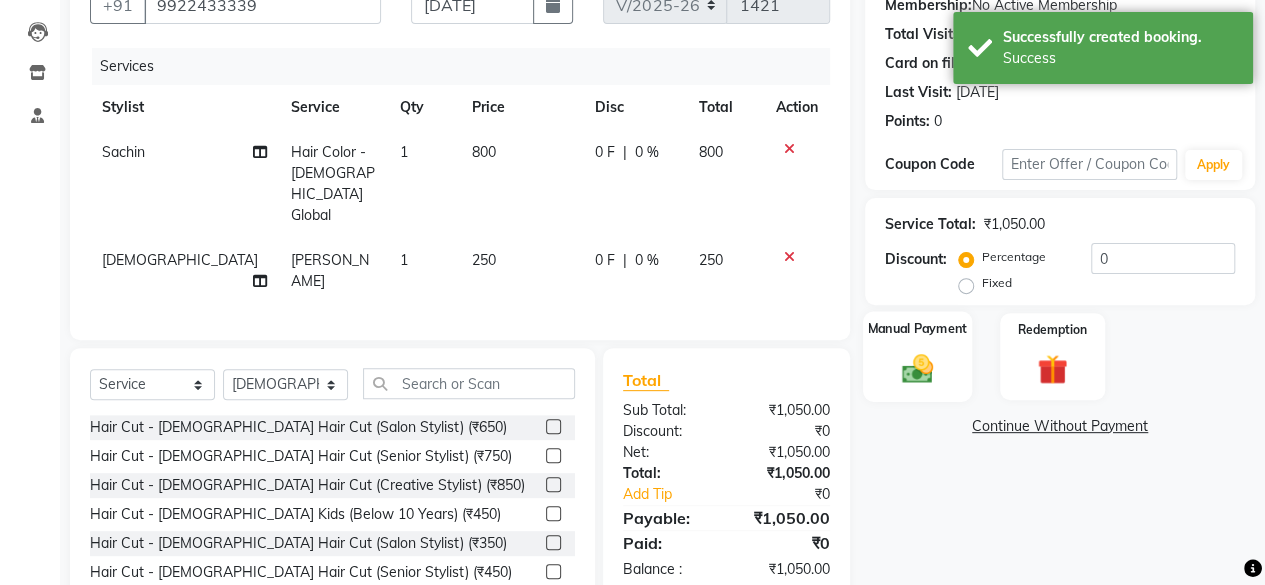 click 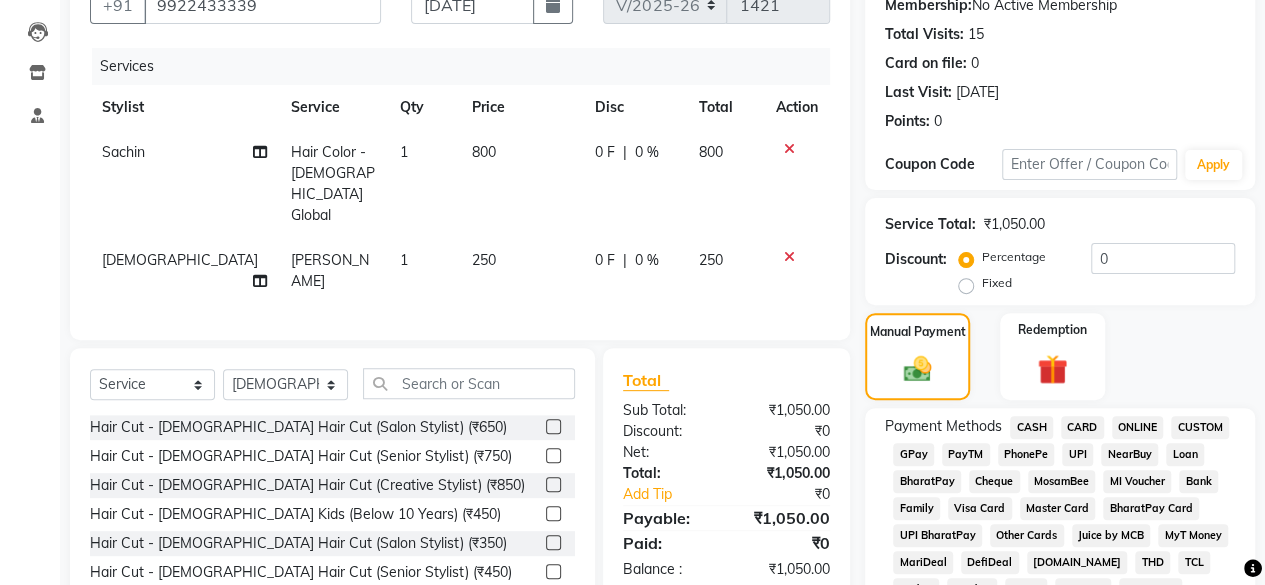 click on "GPay" 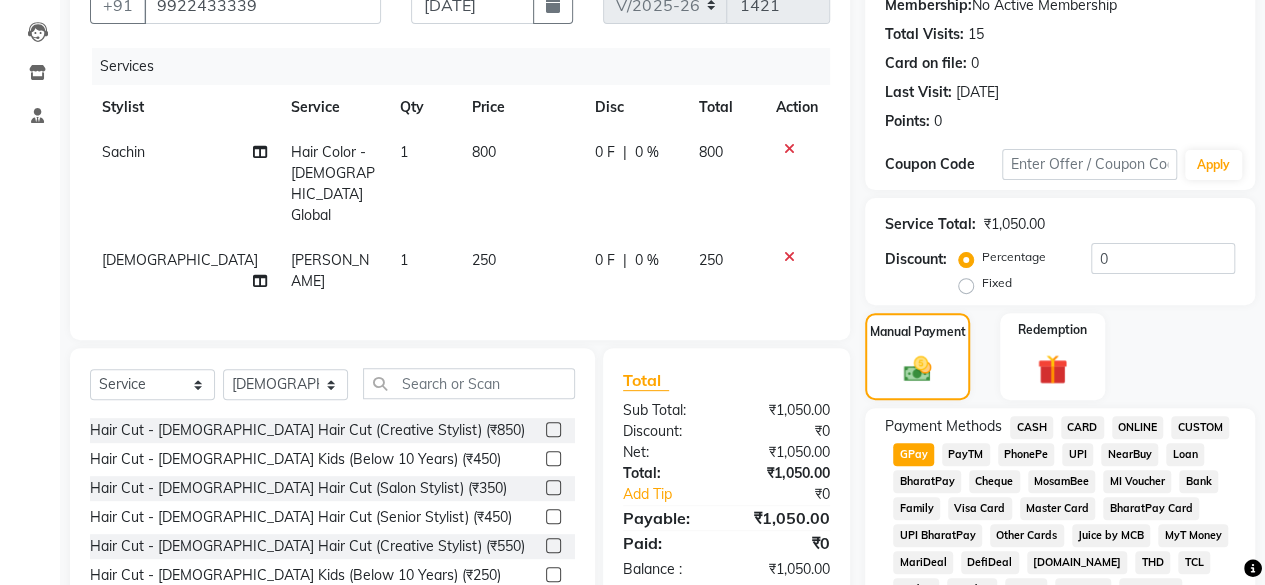 scroll, scrollTop: 200, scrollLeft: 0, axis: vertical 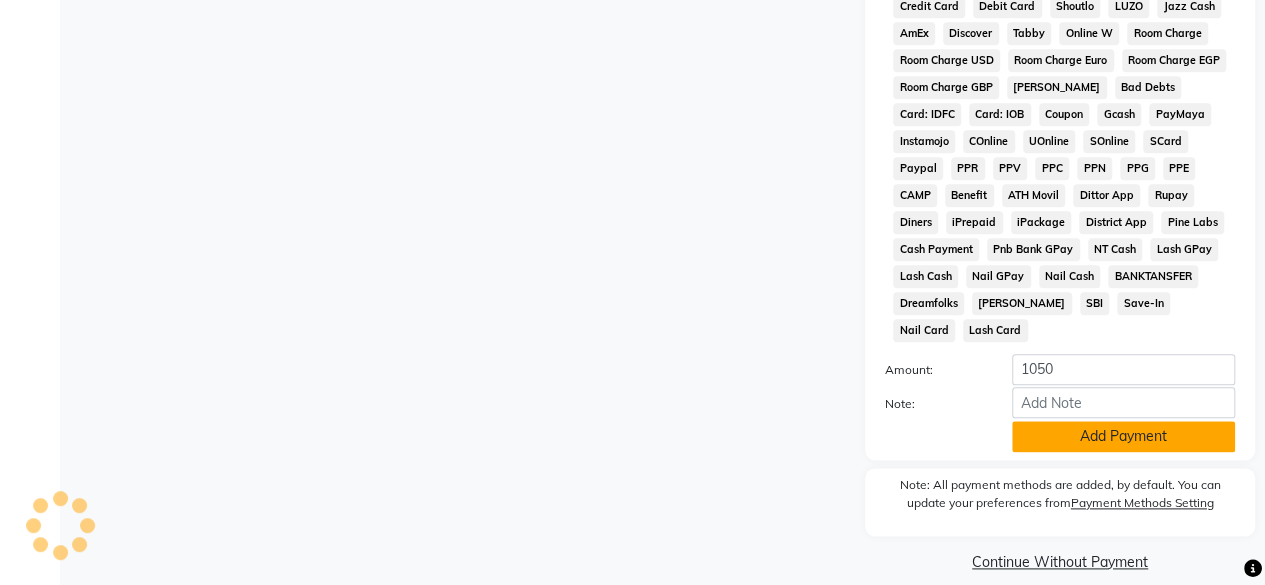 click on "Add Payment" 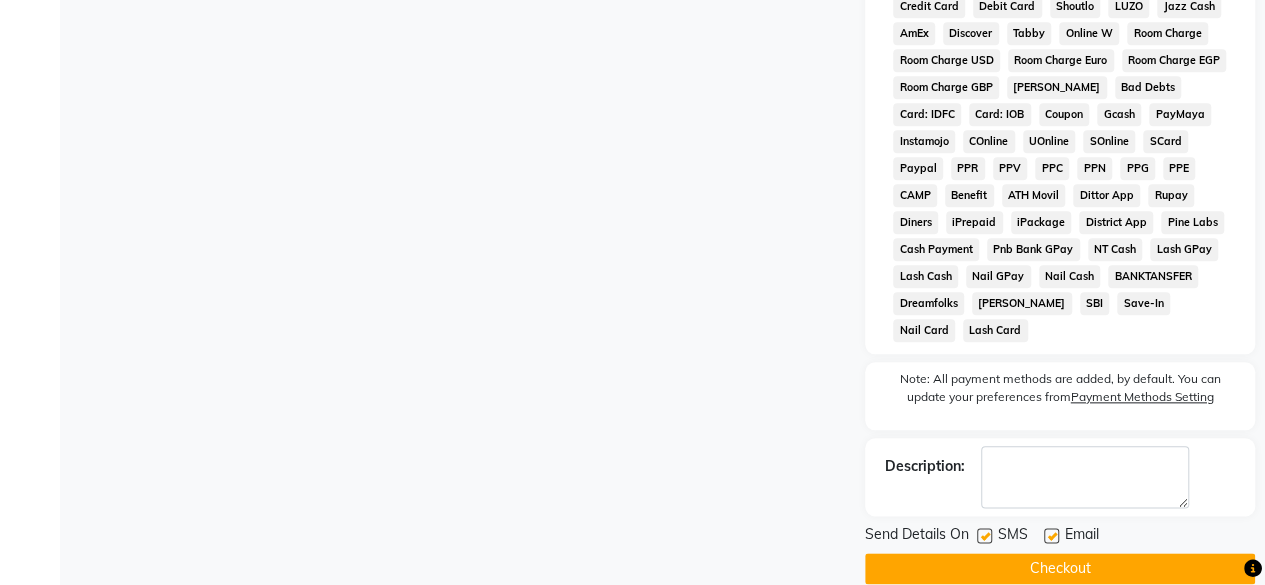 scroll, scrollTop: 978, scrollLeft: 0, axis: vertical 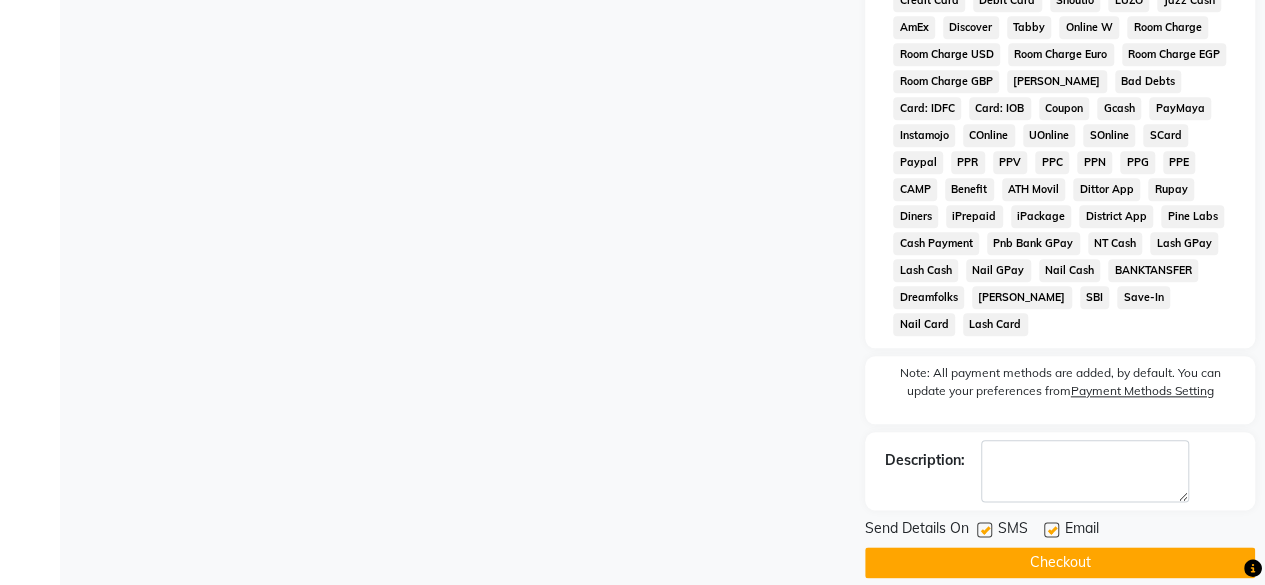 click 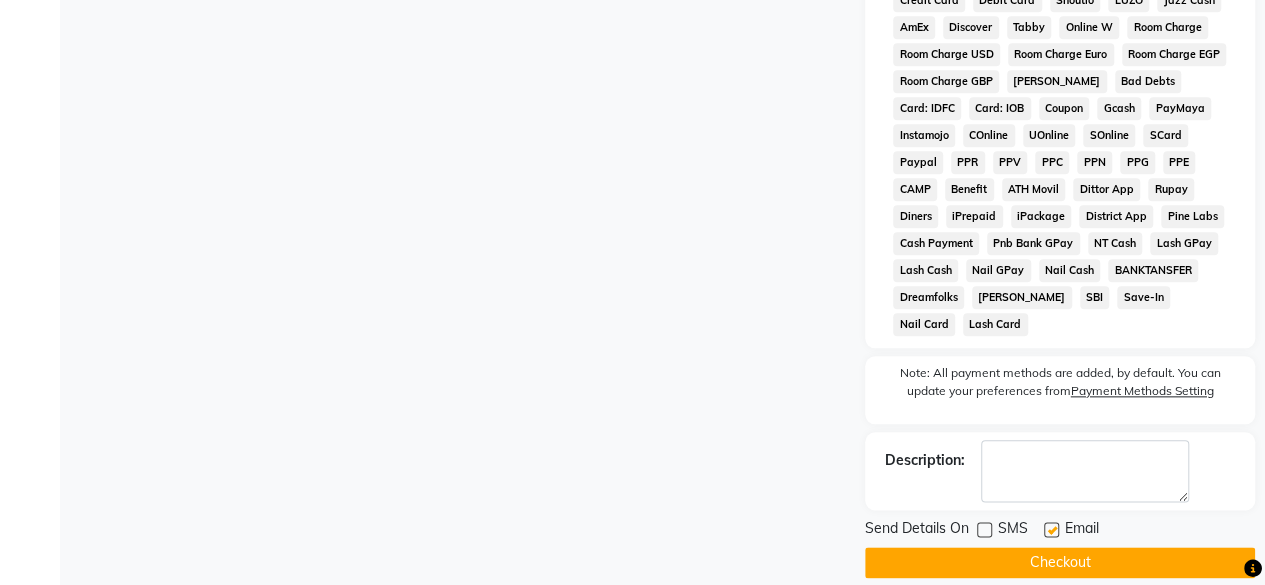 click on "Checkout" 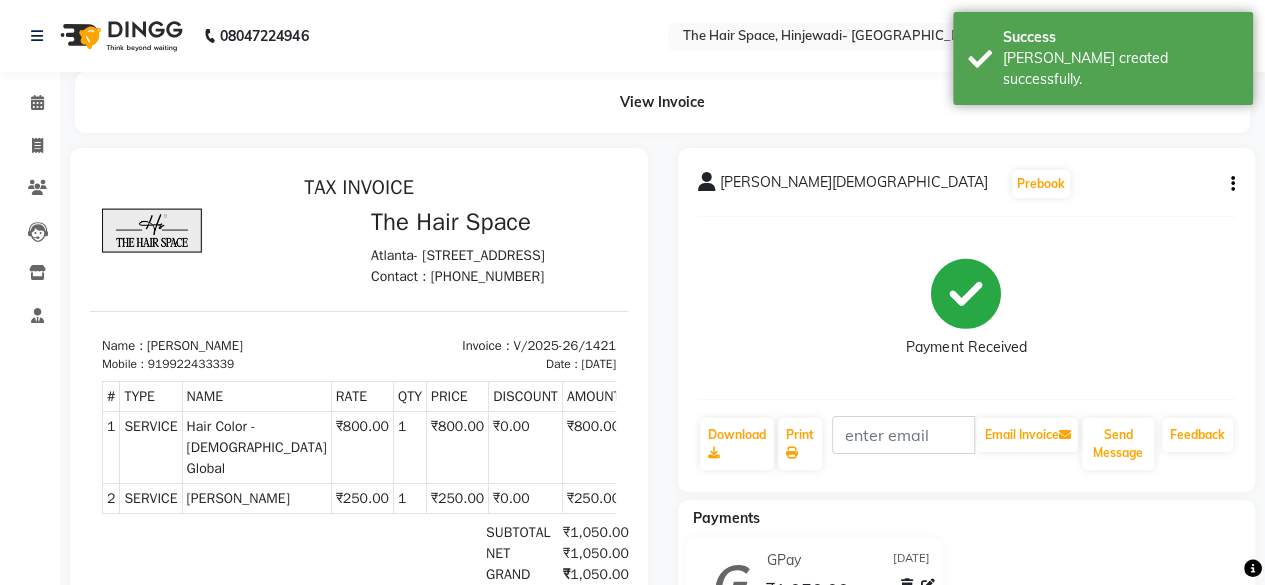 scroll, scrollTop: 0, scrollLeft: 0, axis: both 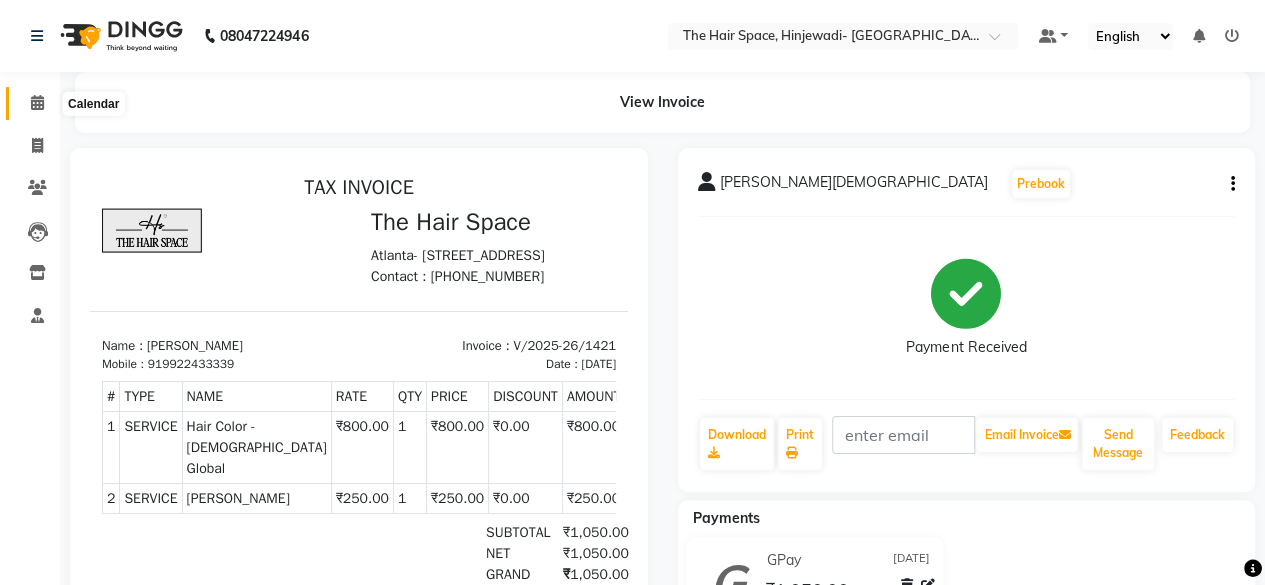 drag, startPoint x: 37, startPoint y: 106, endPoint x: 52, endPoint y: 119, distance: 19.849434 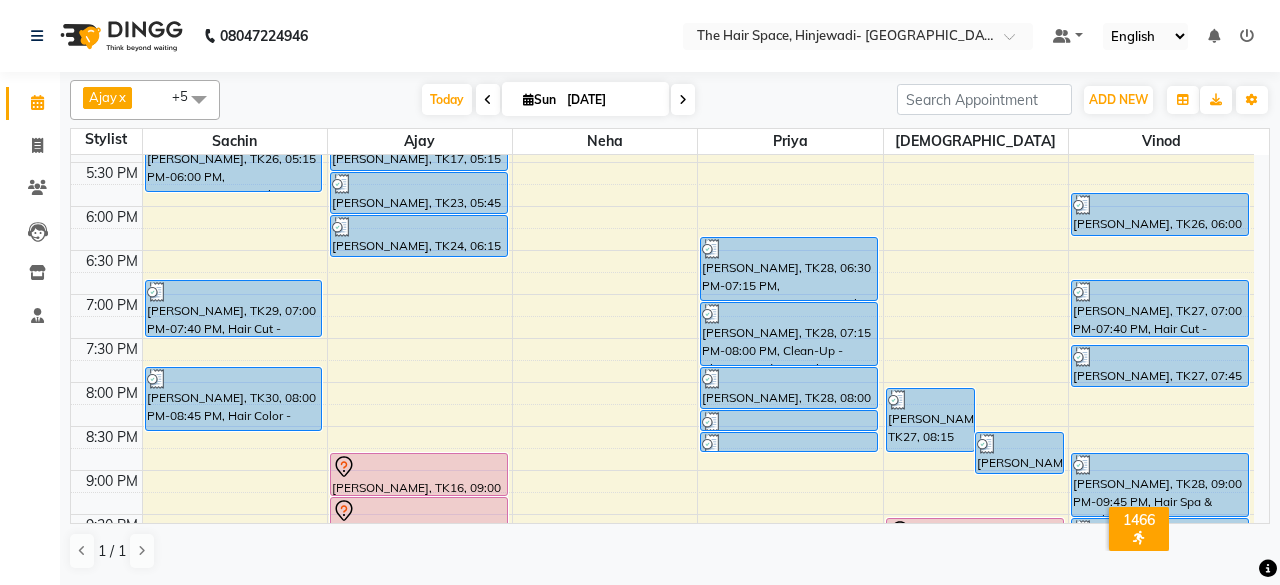 scroll, scrollTop: 929, scrollLeft: 0, axis: vertical 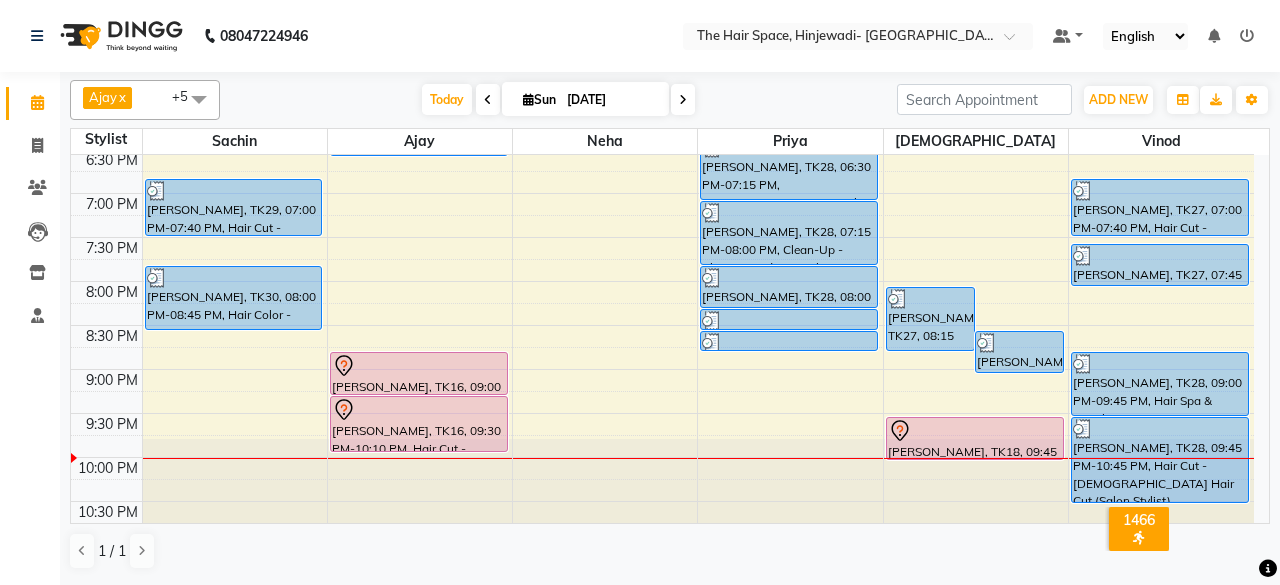 click on "8:00 AM 8:30 AM 9:00 AM 9:30 AM 10:00 AM 10:30 AM 11:00 AM 11:30 AM 12:00 PM 12:30 PM 1:00 PM 1:30 PM 2:00 PM 2:30 PM 3:00 PM 3:30 PM 4:00 PM 4:30 PM 5:00 PM 5:30 PM 6:00 PM 6:30 PM 7:00 PM 7:30 PM 8:00 PM 8:30 PM 9:00 PM 9:30 PM 10:00 PM 10:30 PM     nikita narwade, TK14, 01:15 PM-02:00 PM, Hair Spa & Rituals - Premium (₹1500)     nikita narwade, TK14, 01:15 PM-02:00 PM, Spa & Rituals - Male Premium     Sanket, TK09, 10:00 AM-10:40 AM, Hair Cut - Male Hair Cut (Senior Stylist)     Mahesh Pund, TK10, 10:45 AM-11:15 AM, Beard - Beard     Mahesh Pund, TK10, 11:15 AM-11:55 AM, Hair Cut - Male Hair Cut (Senior Stylist)     Pratik Yelwande, TK11, 12:00 PM-12:40 PM, Hair Cut - Male Hair Cut (Senior Stylist)     Pratik Yelwande, TK11, 12:45 PM-01:15 PM, Beard - Beard     Aashok Patil, TK26, 05:15 PM-06:00 PM, D-Tan - D-Tan Back     Vivek Bhise, TK29, 07:00 PM-07:40 PM, Hair Cut - Male Hair Cut (Creative Stylist)     Vikas Surayanshi, TK30, 08:00 PM-08:45 PM, Hair Color - Male Global" at bounding box center [662, -115] 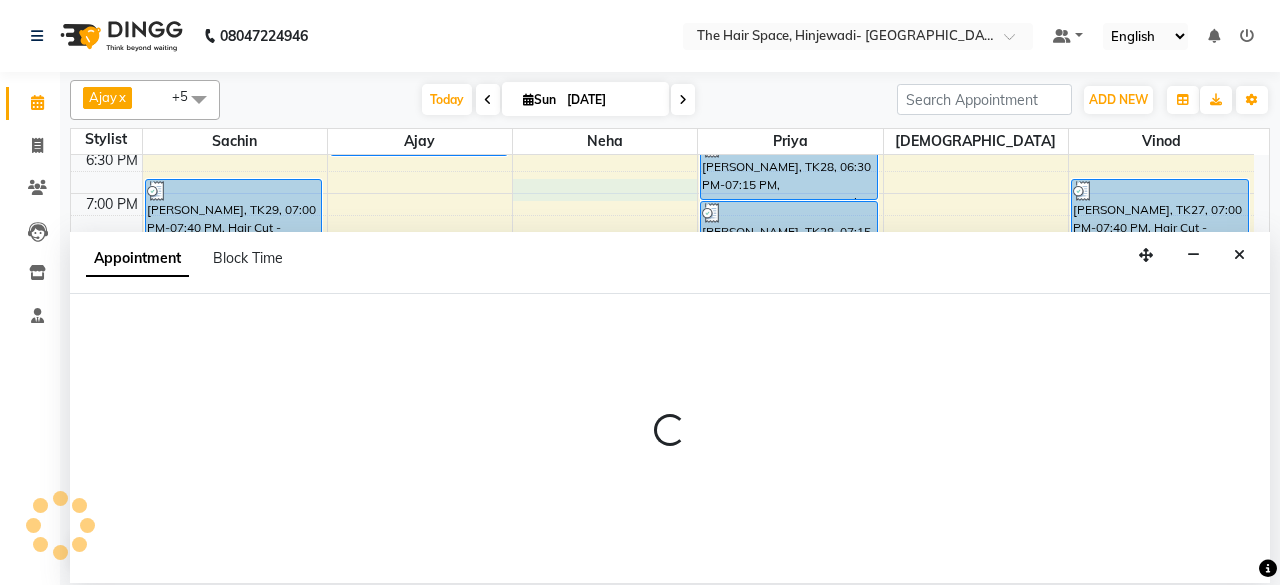 select on "78024" 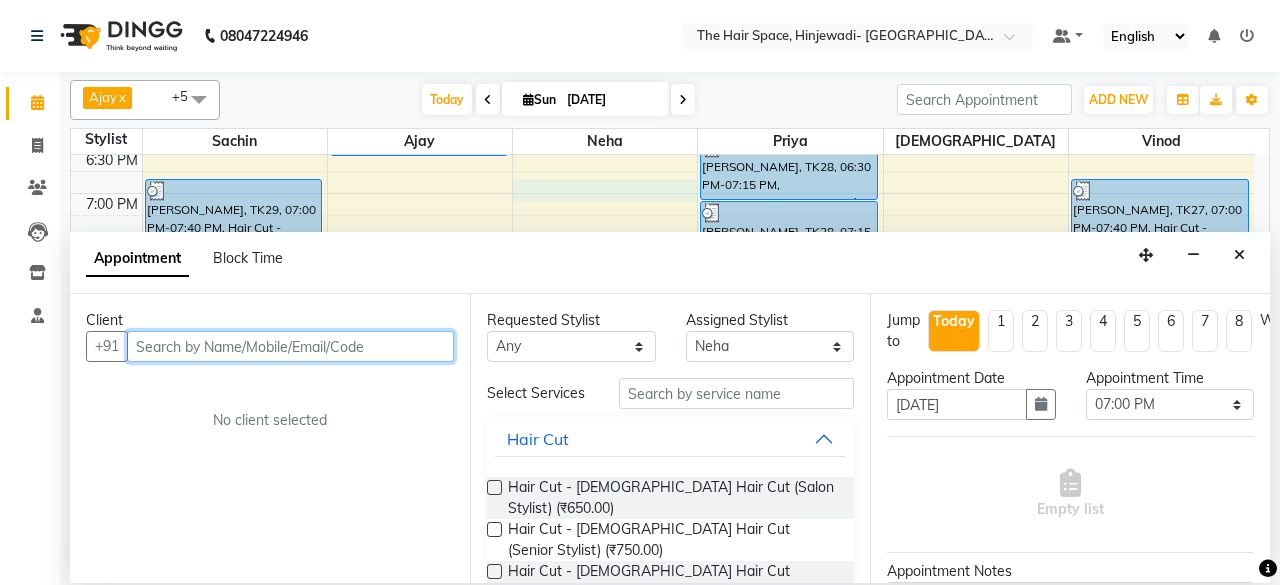 click at bounding box center [290, 346] 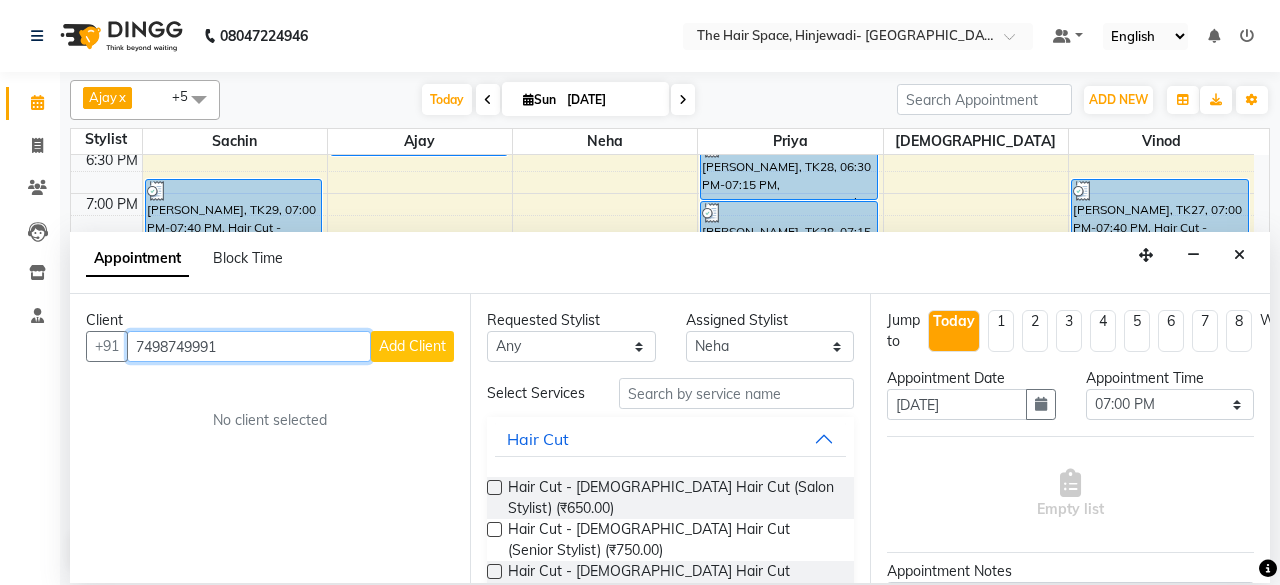type on "7498749991" 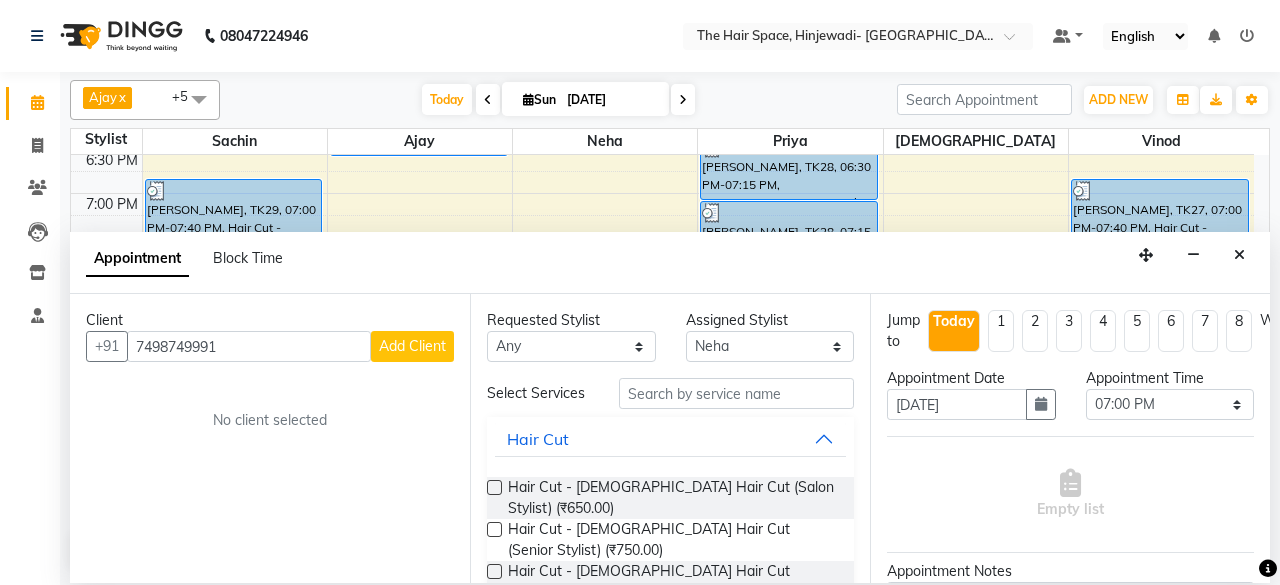 click on "Add Client" at bounding box center [412, 346] 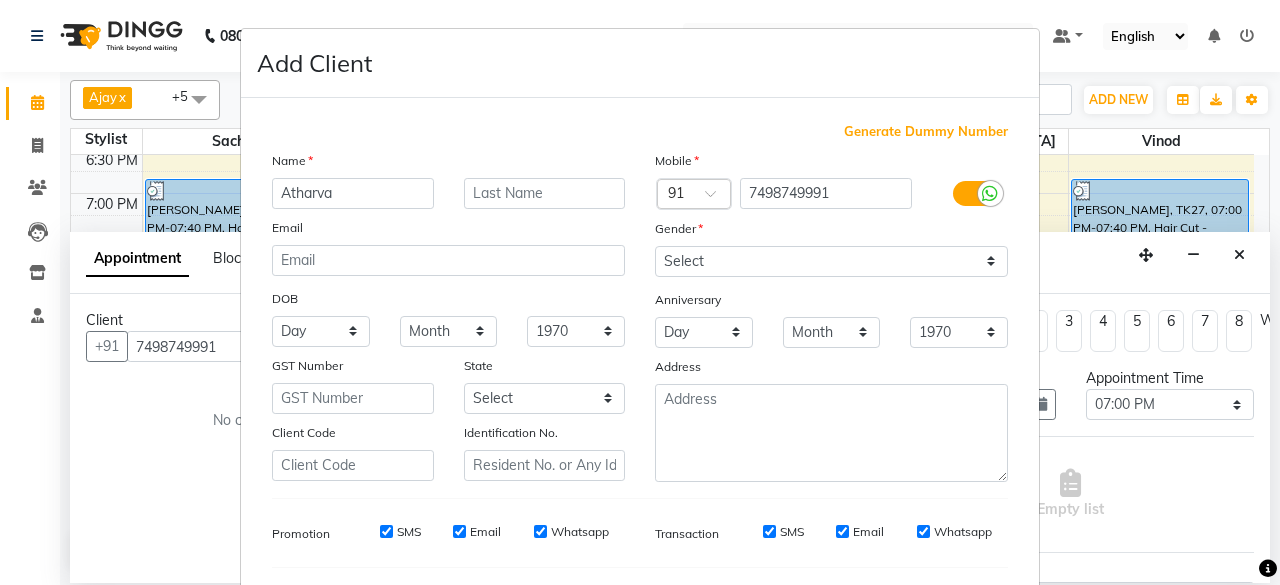 type on "Atharva" 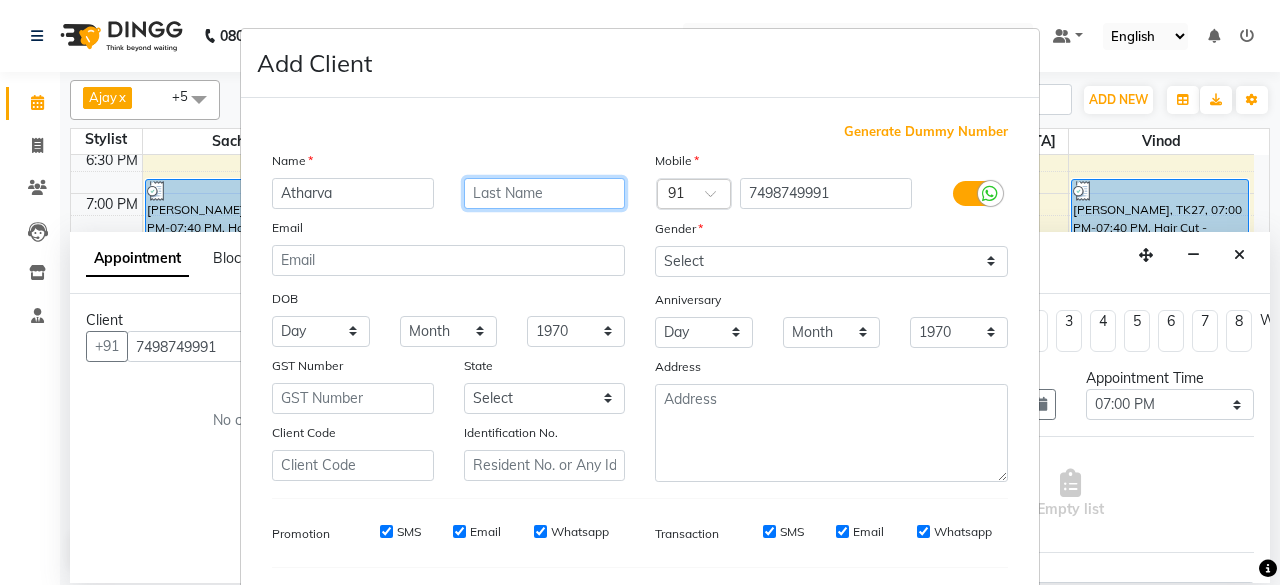 click at bounding box center [545, 193] 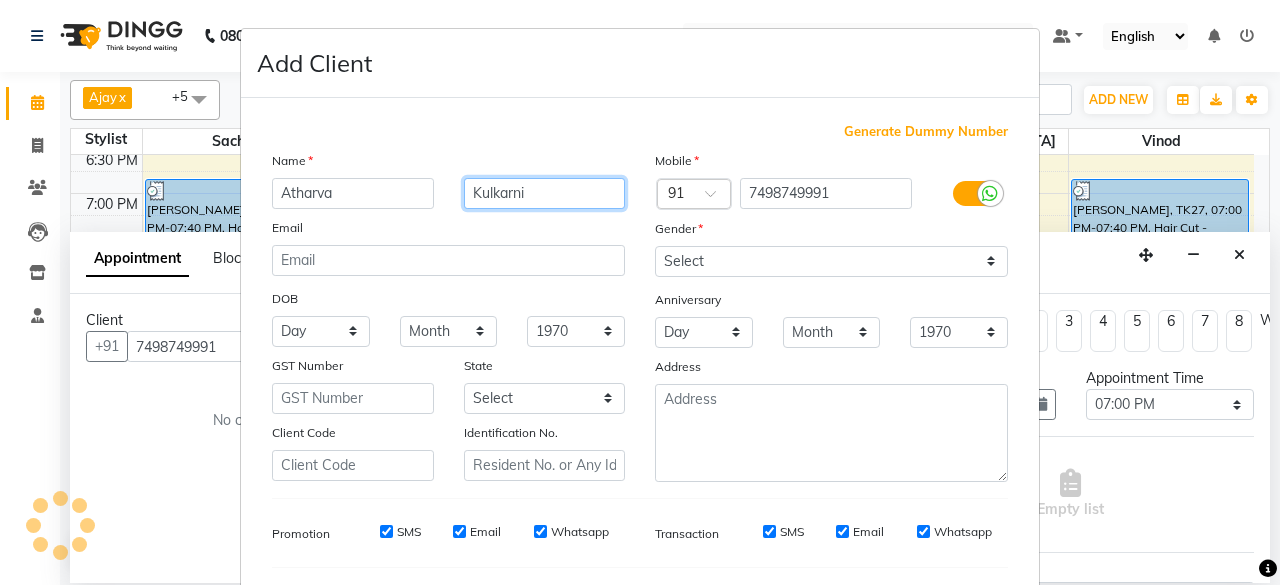type on "Kulkarni" 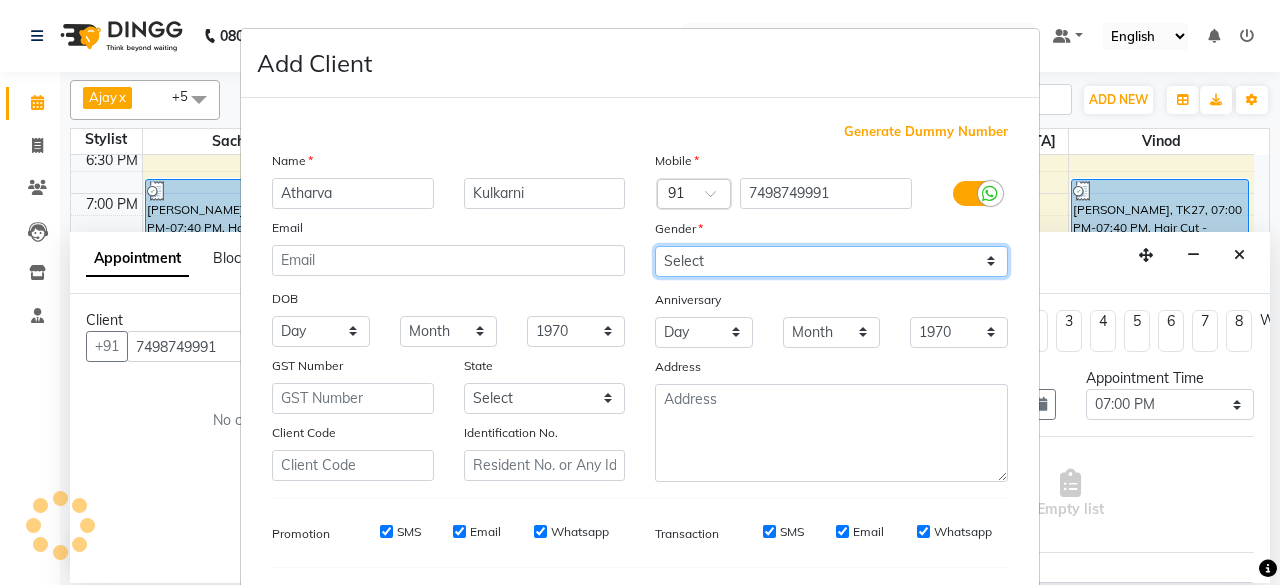 click on "Select Male Female Other Prefer Not To Say" at bounding box center (831, 261) 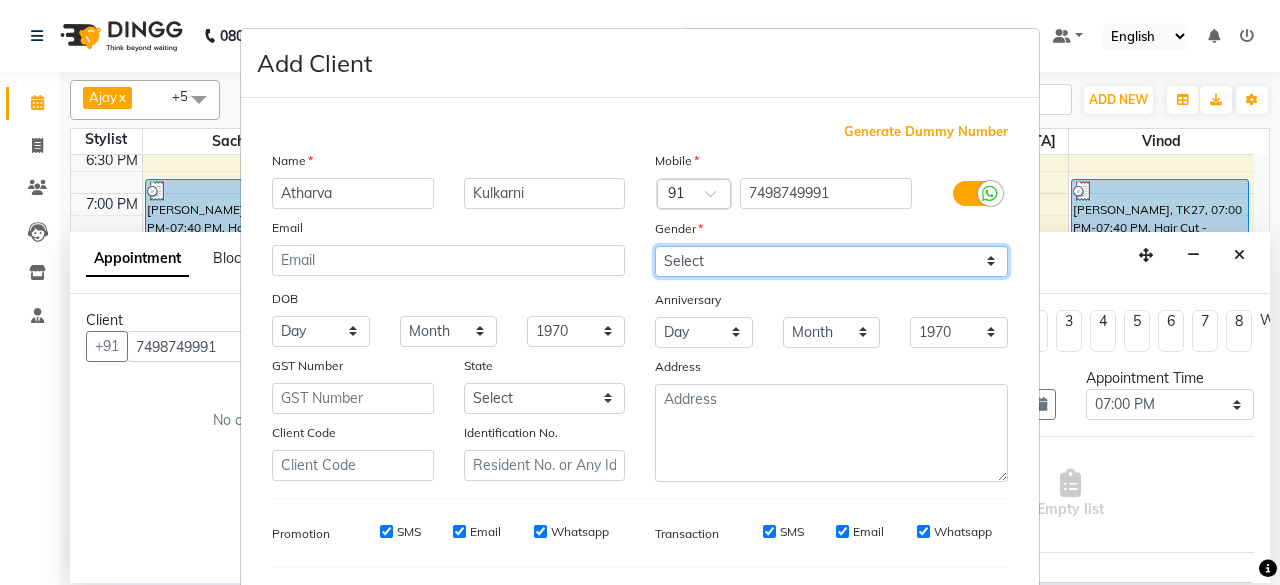 select on "male" 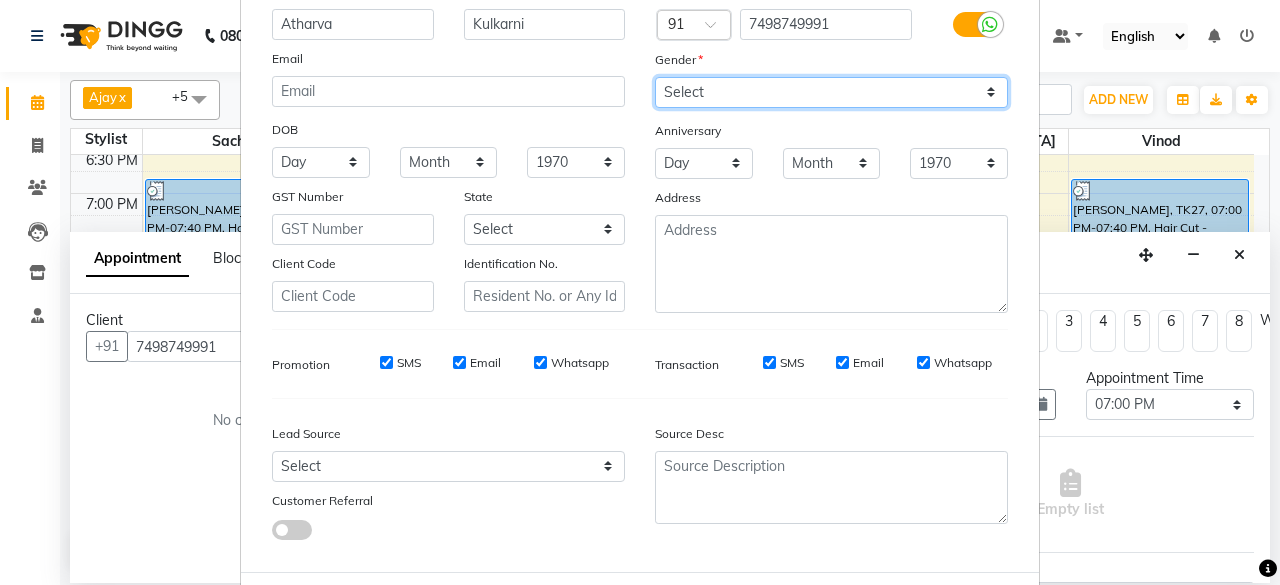 scroll, scrollTop: 260, scrollLeft: 0, axis: vertical 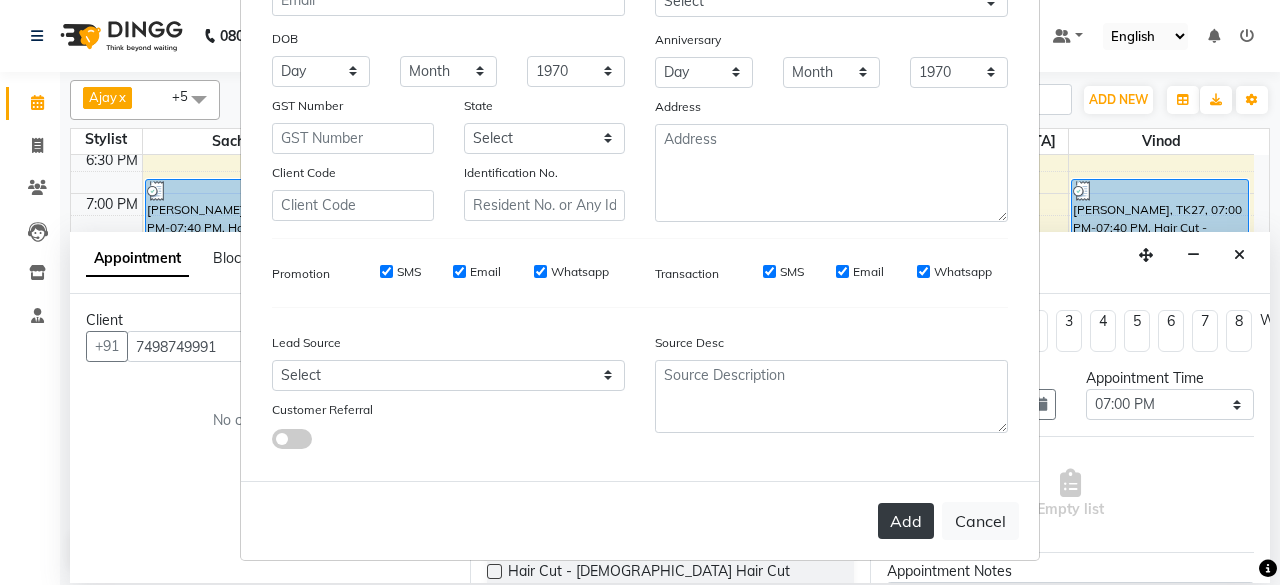 click on "Add" at bounding box center (906, 521) 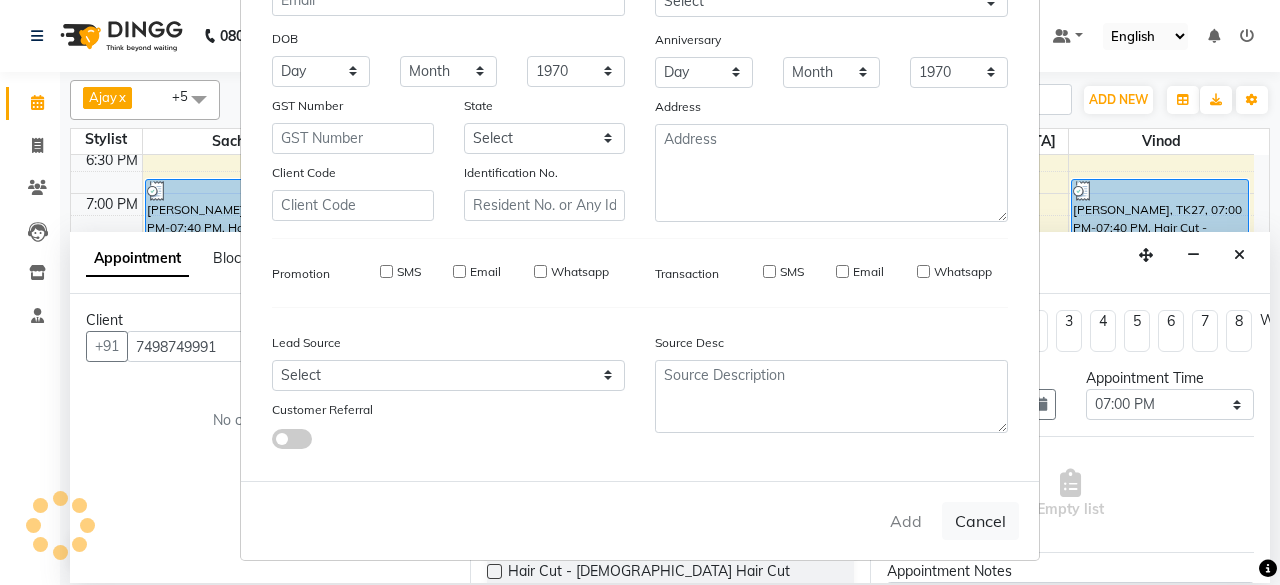 type 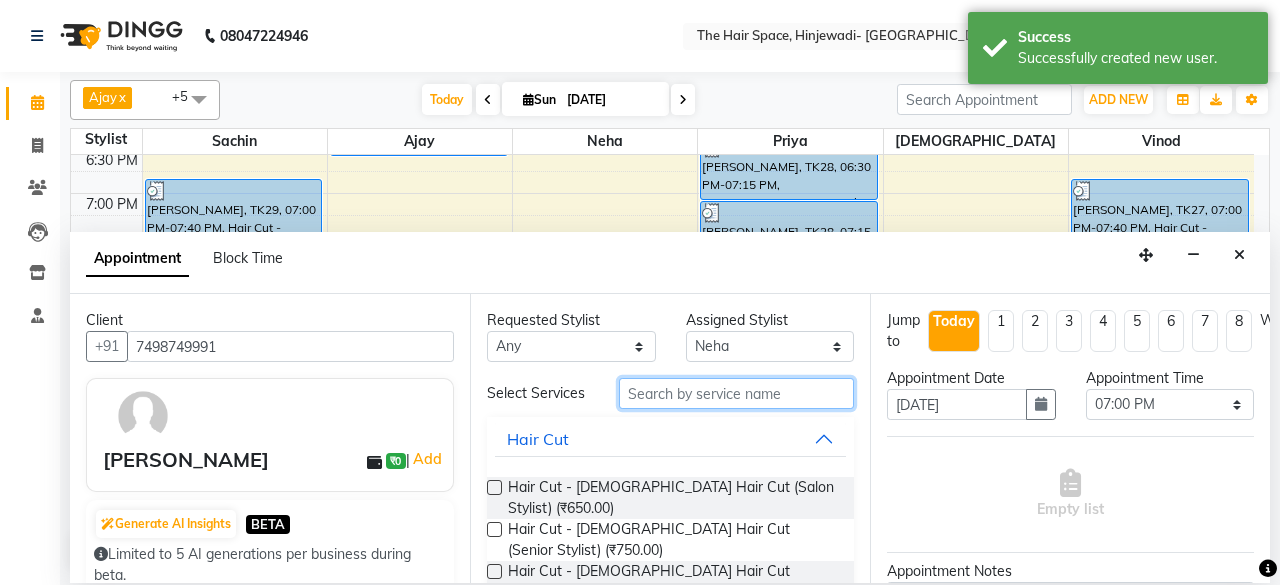 click at bounding box center [736, 393] 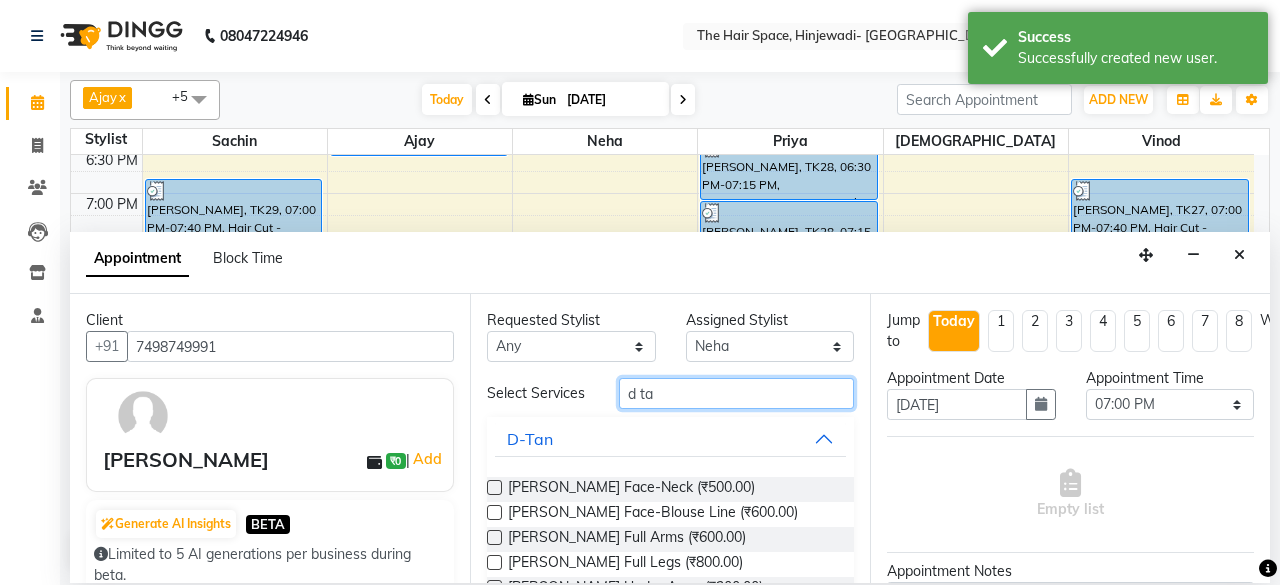 type on "d ta" 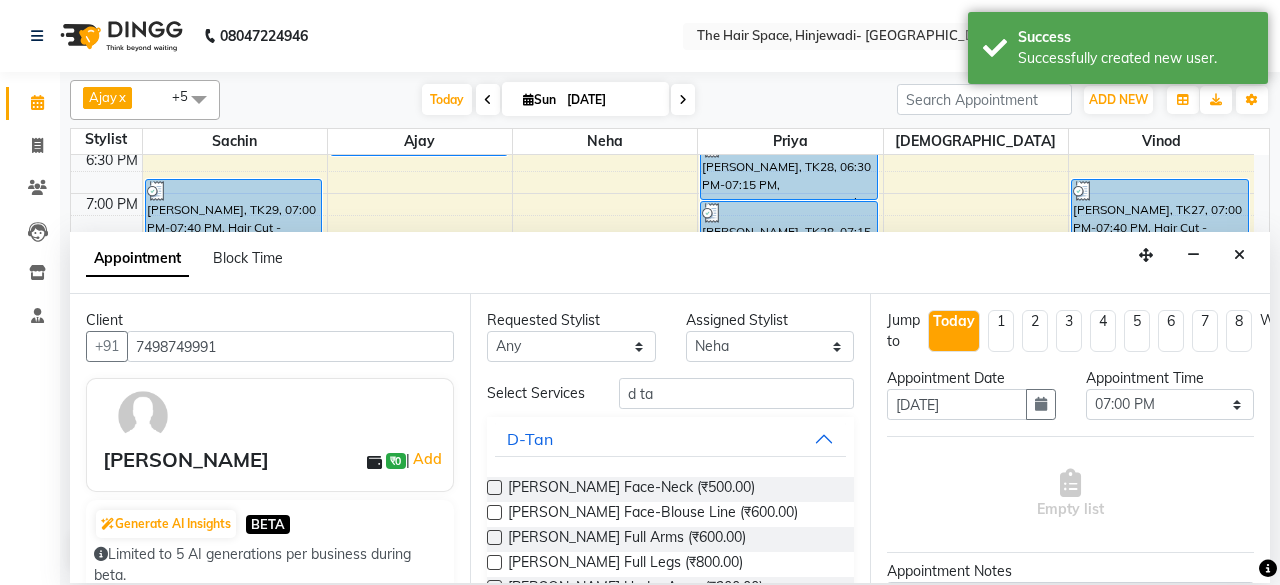 click at bounding box center (494, 487) 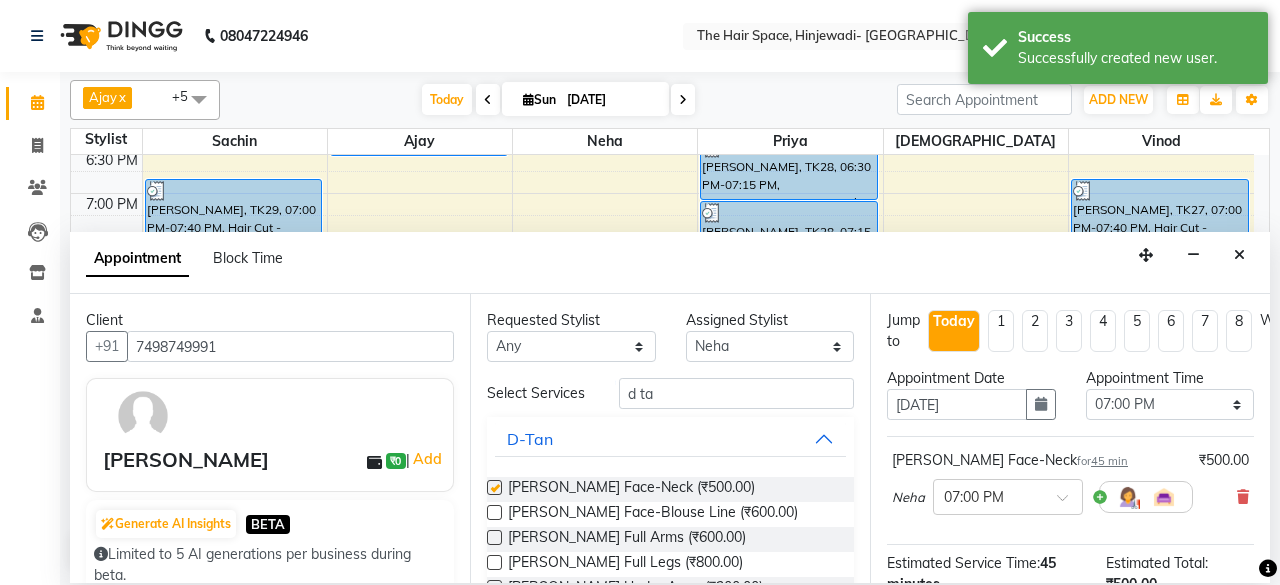 checkbox on "false" 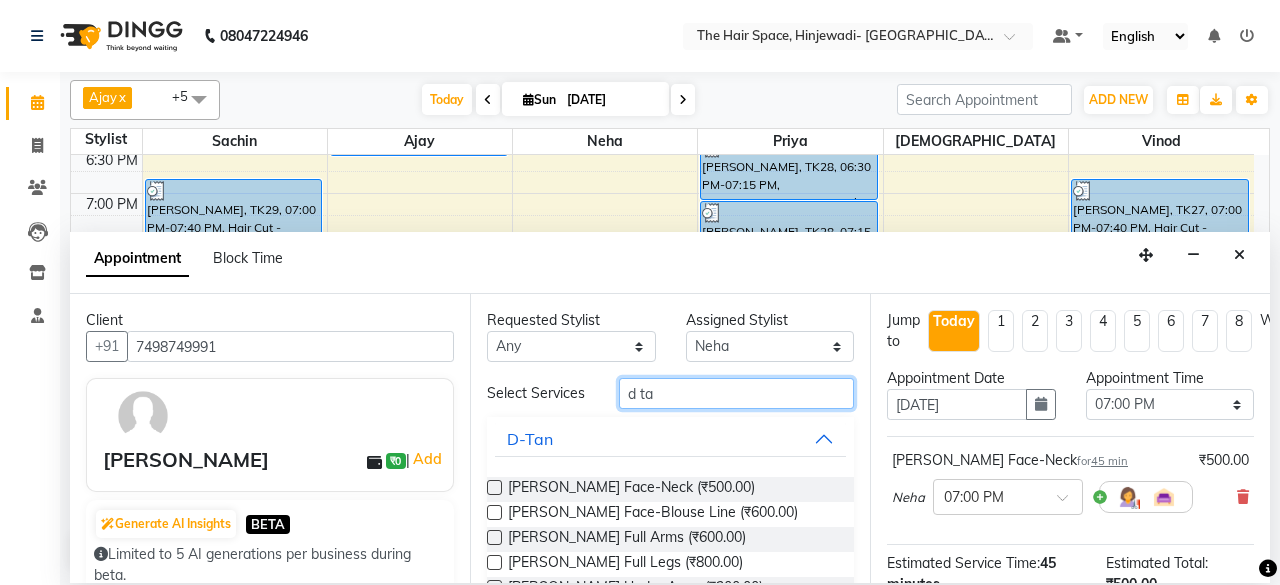 click on "d ta" at bounding box center (736, 393) 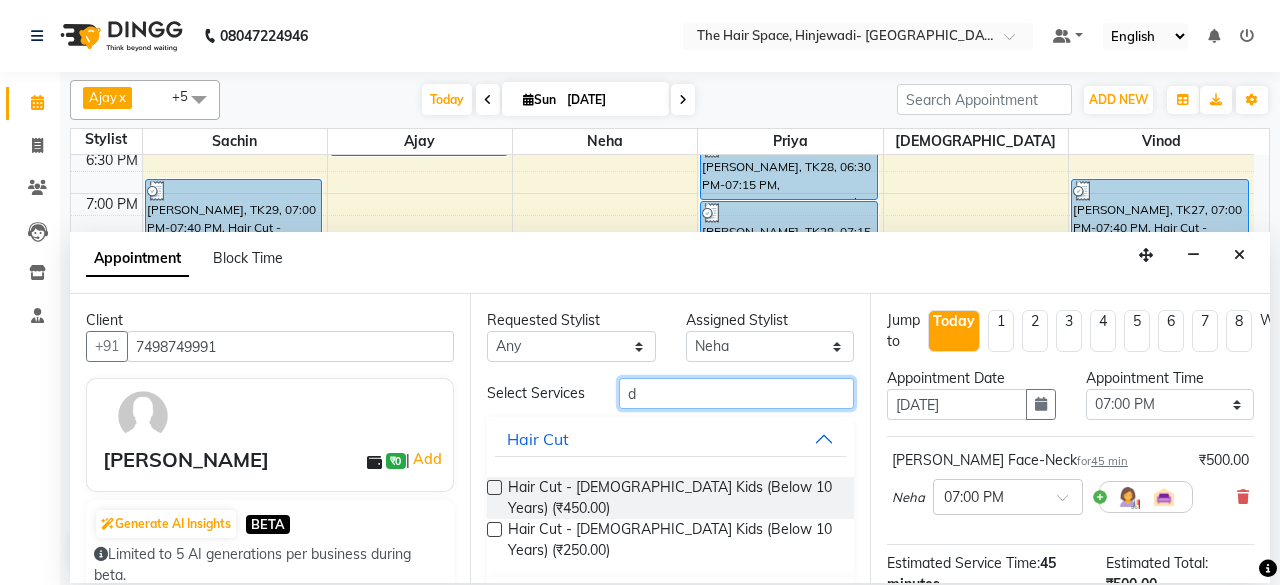 type on "d" 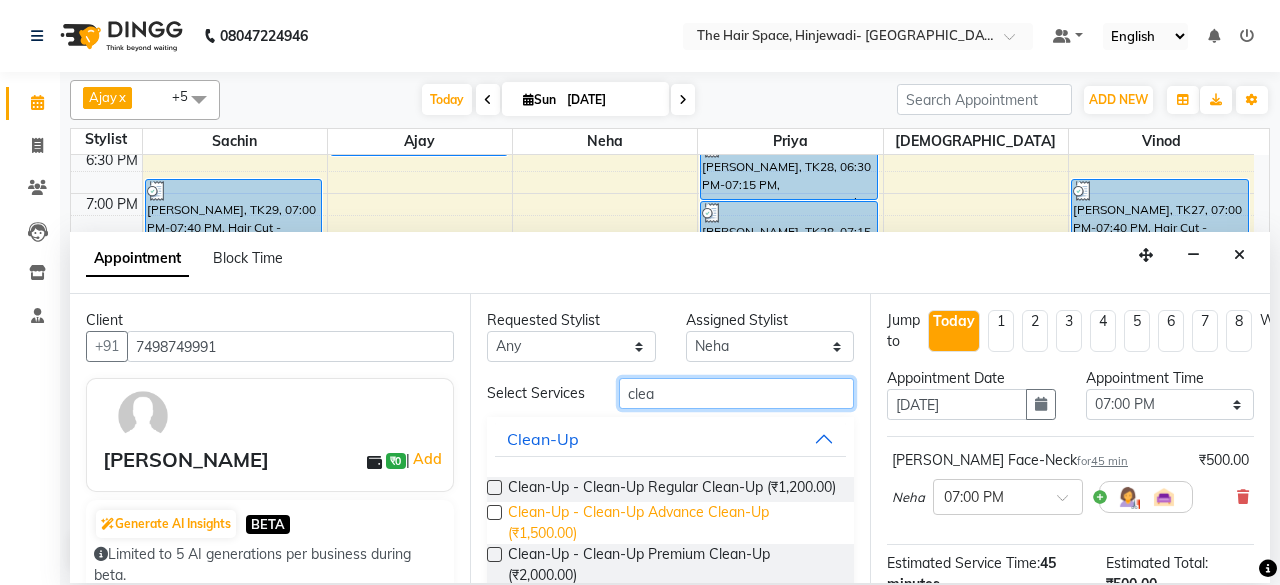 type on "clea" 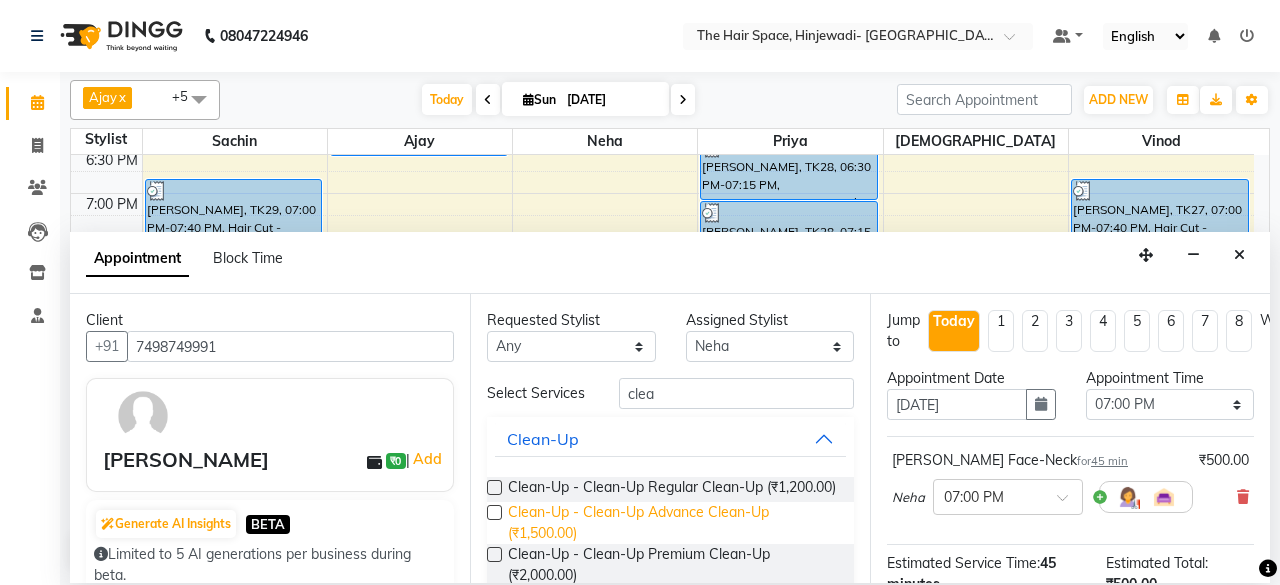 click on "Clean-Up - Clean-Up Advance Clean-Up (₹1,500.00)" at bounding box center (673, 523) 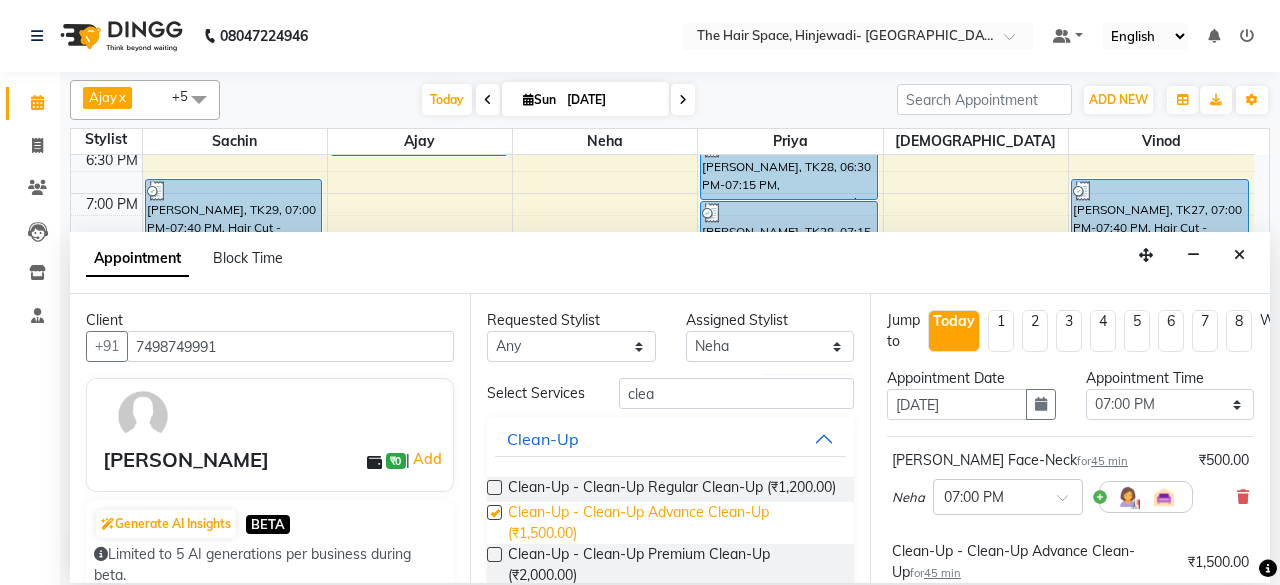 checkbox on "false" 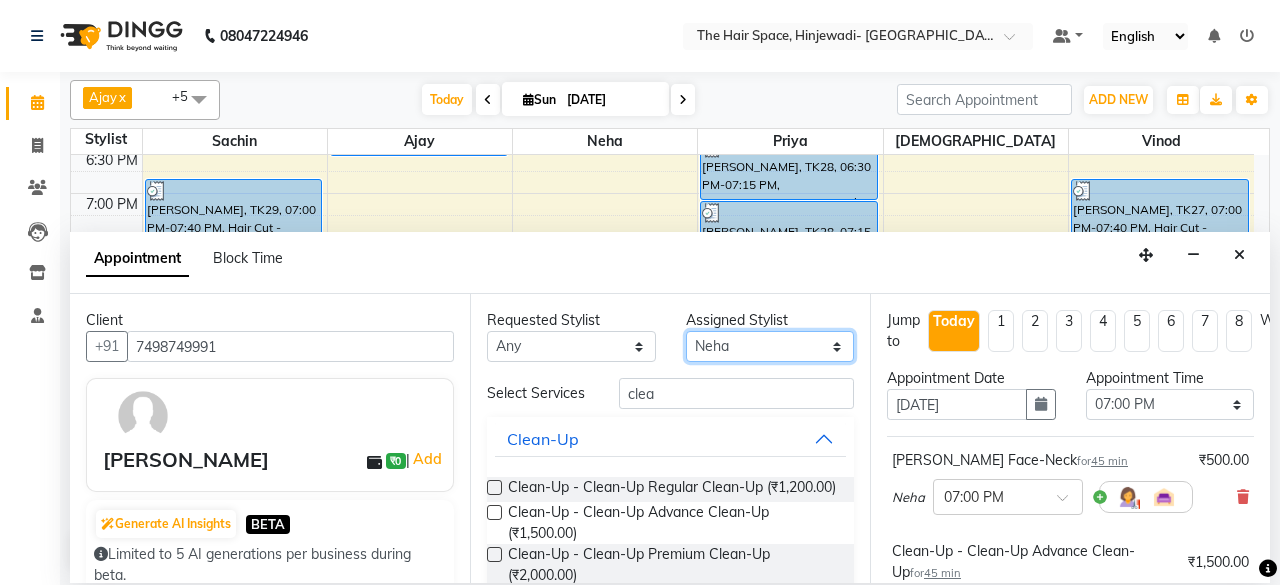 click on "Select Ajay Bhakti Jyoti Lucy Neha Pankaj Priya Sachin  Sanika  Vinod Vishnu" at bounding box center [770, 346] 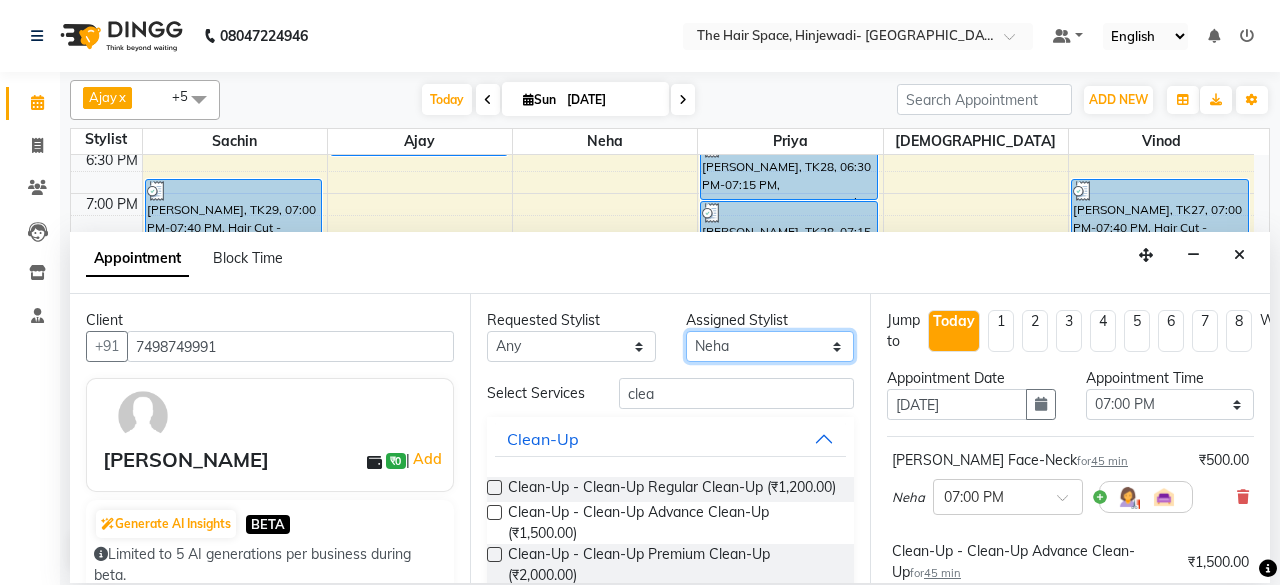 select on "84666" 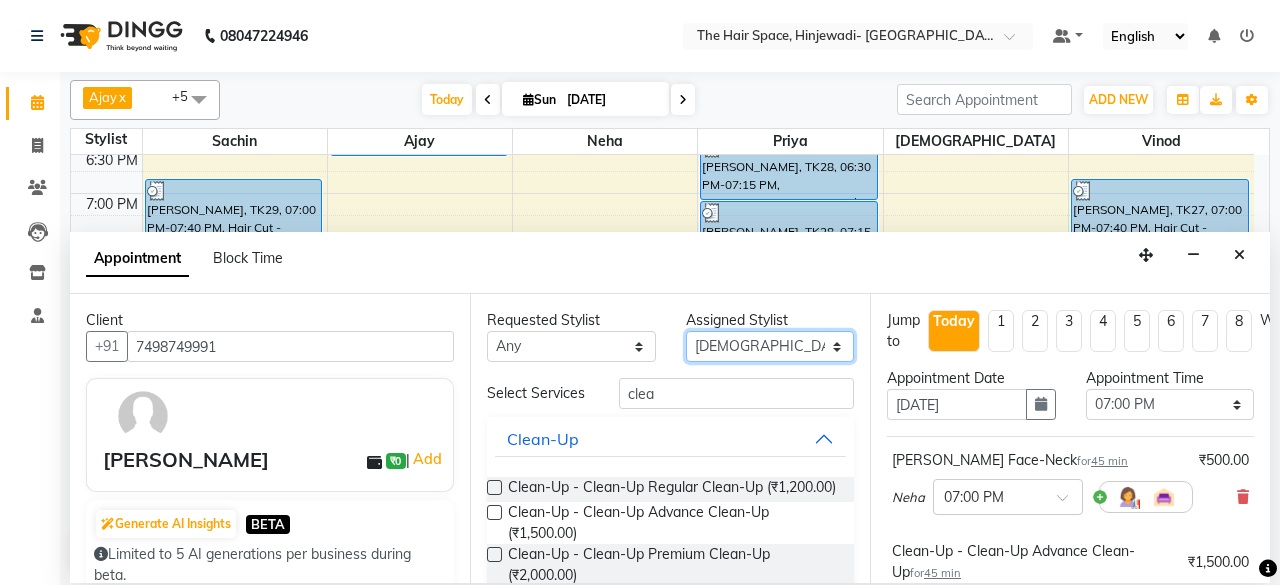 click on "Select Ajay Bhakti Jyoti Lucy Neha Pankaj Priya Sachin  Sanika  Vinod Vishnu" at bounding box center (770, 346) 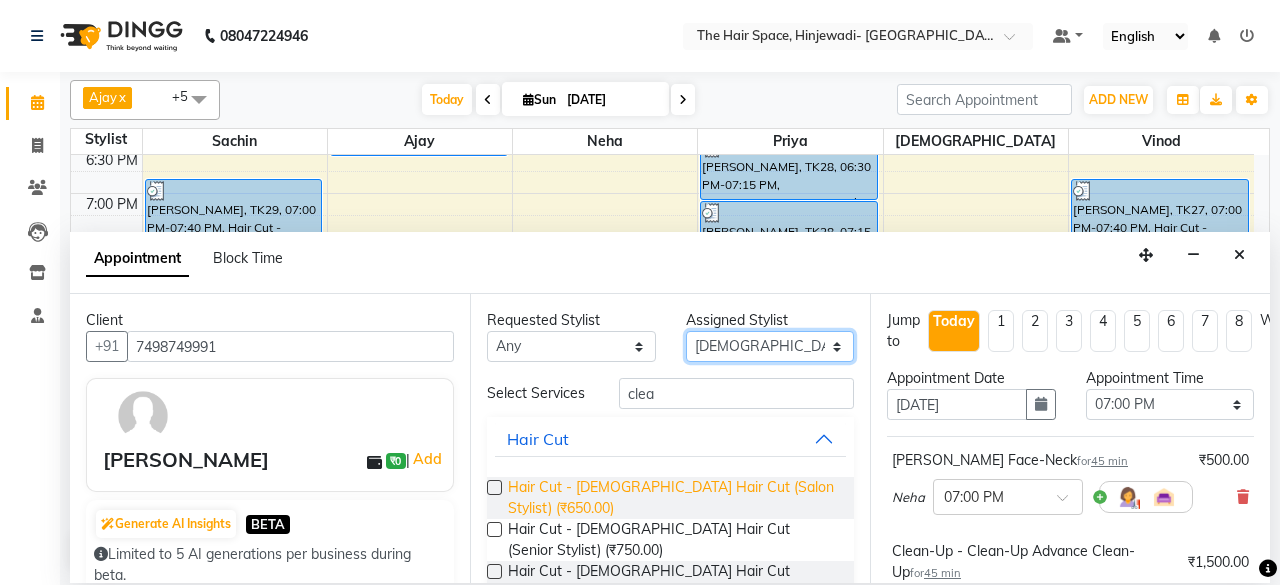 scroll, scrollTop: 200, scrollLeft: 0, axis: vertical 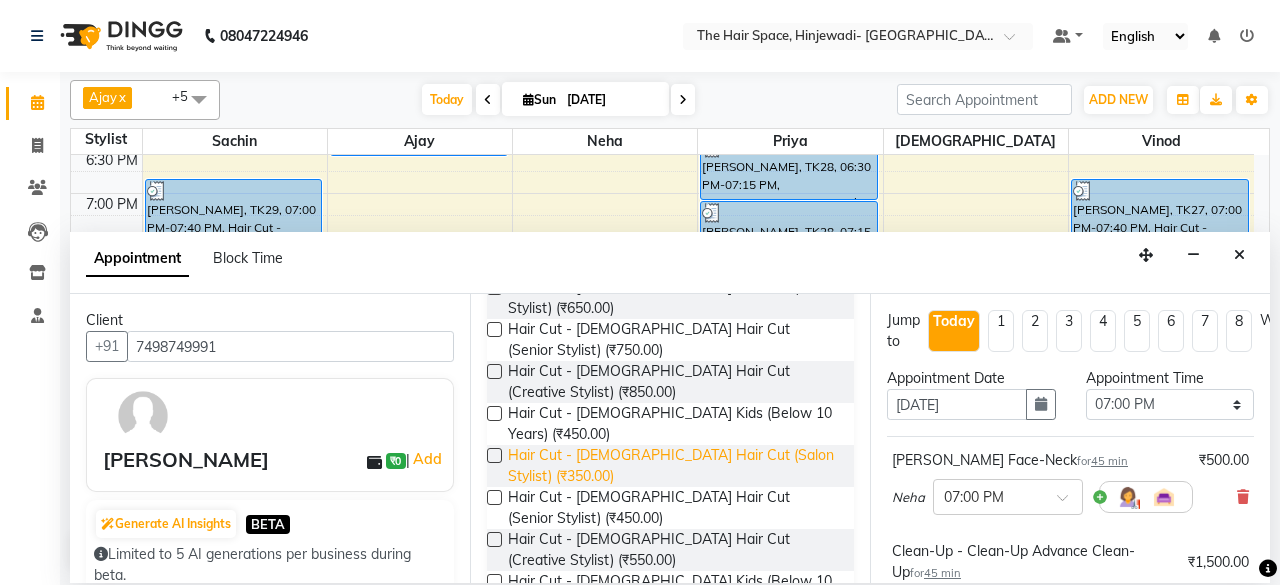 click on "Hair Cut - Male Hair Cut (Salon Stylist) (₹350.00)" at bounding box center (673, 466) 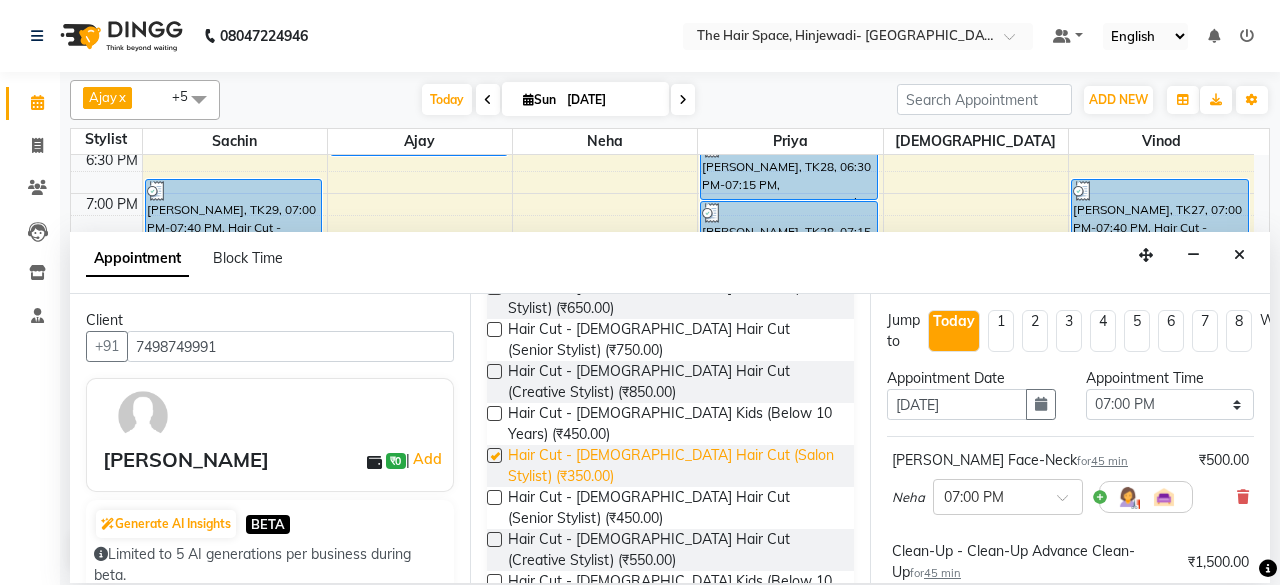 checkbox on "false" 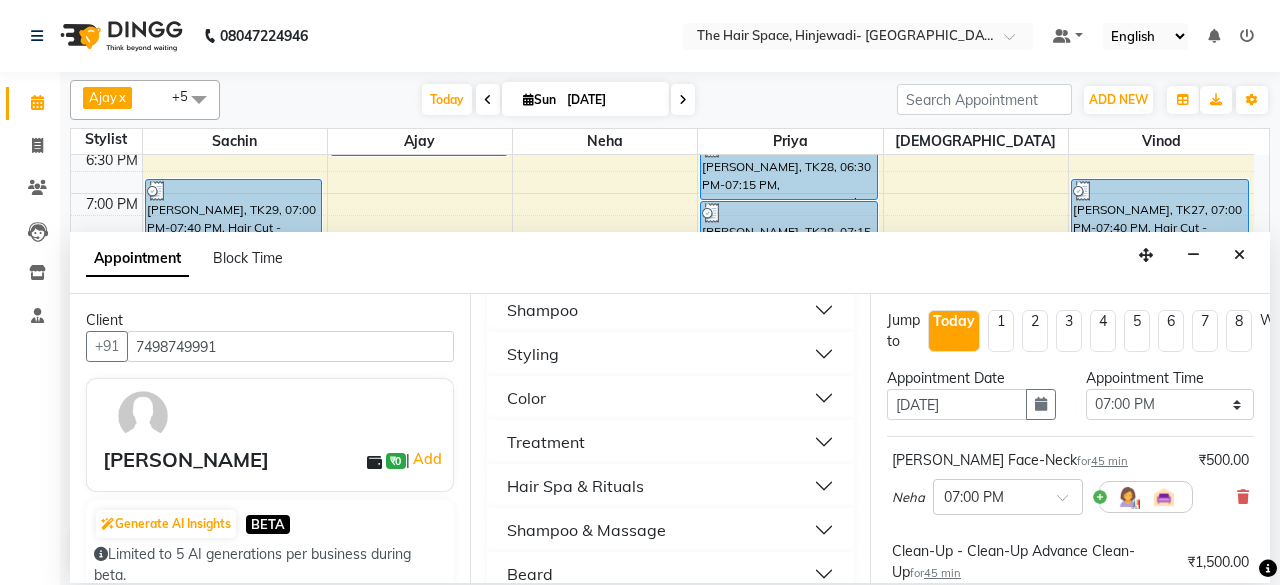 scroll, scrollTop: 600, scrollLeft: 0, axis: vertical 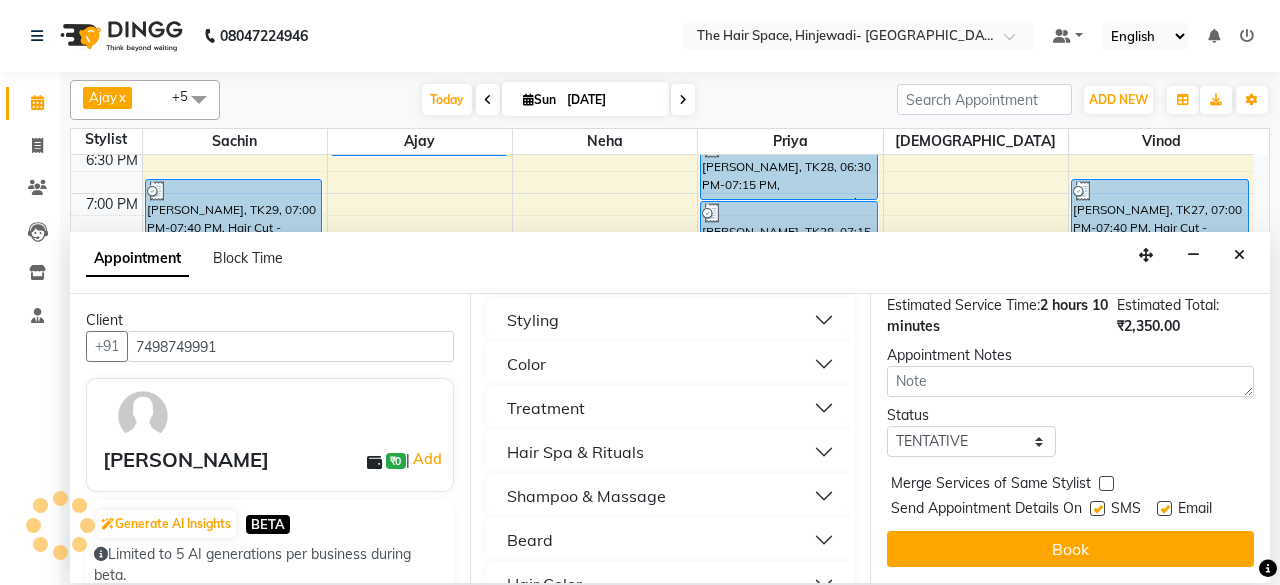 drag, startPoint x: 1100, startPoint y: 488, endPoint x: 1092, endPoint y: 507, distance: 20.615528 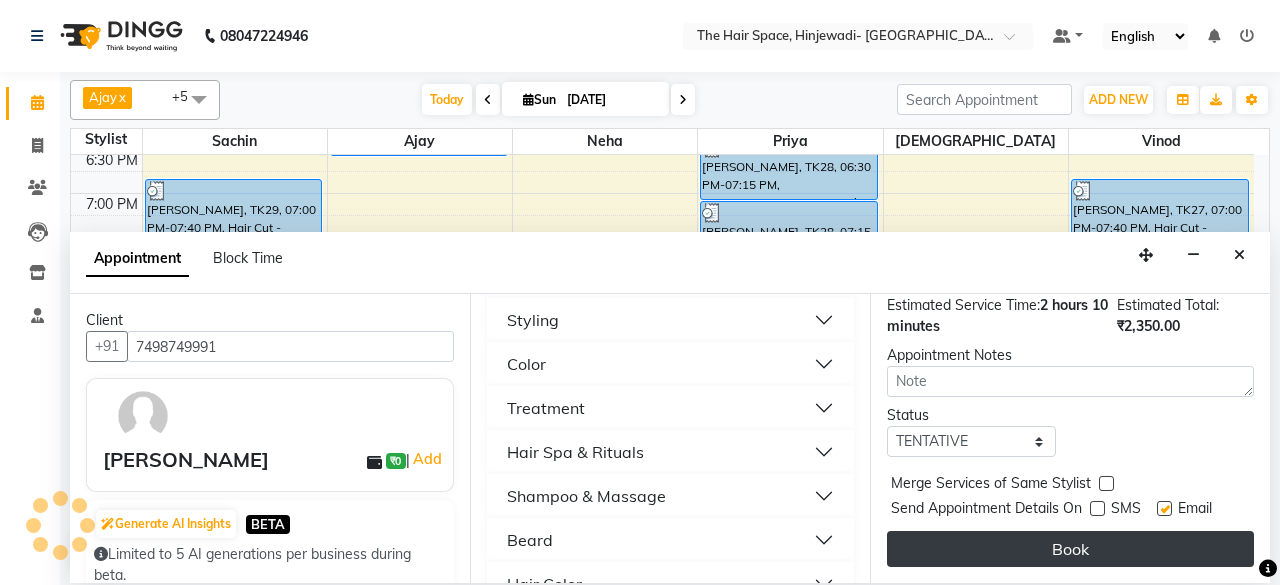 click on "Book" at bounding box center [1070, 549] 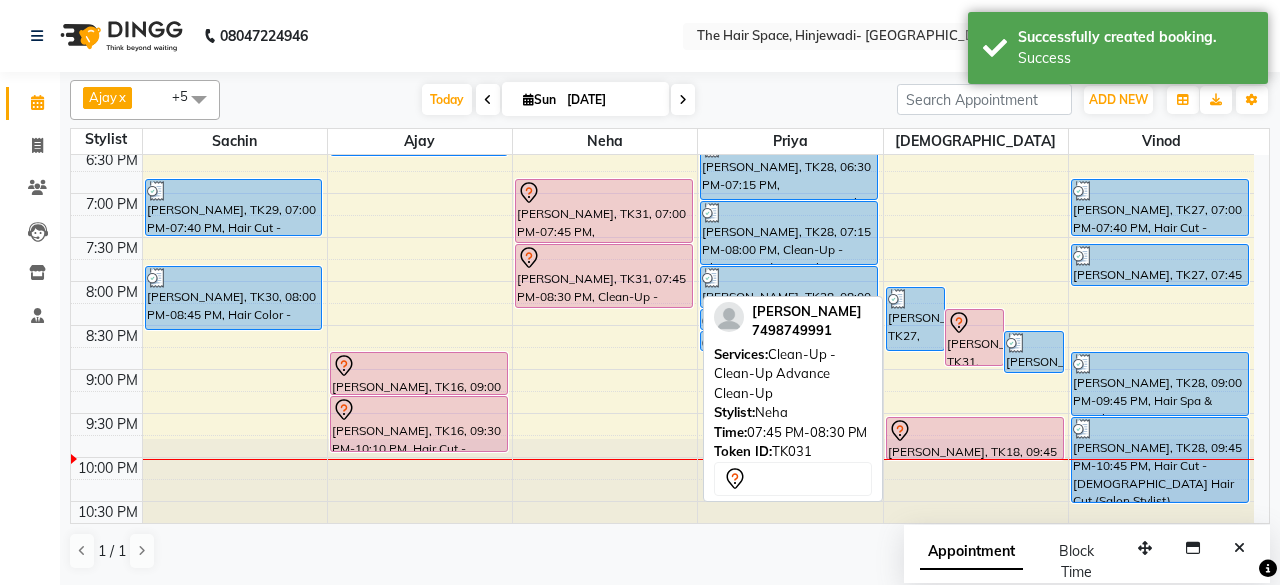 click at bounding box center [604, 258] 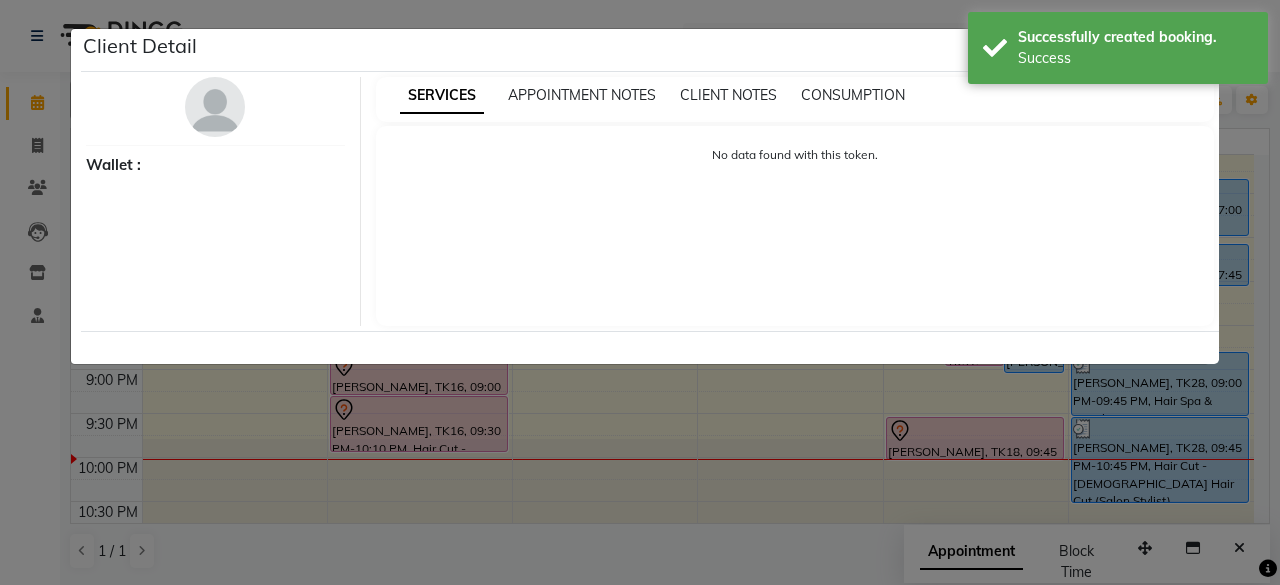 select on "7" 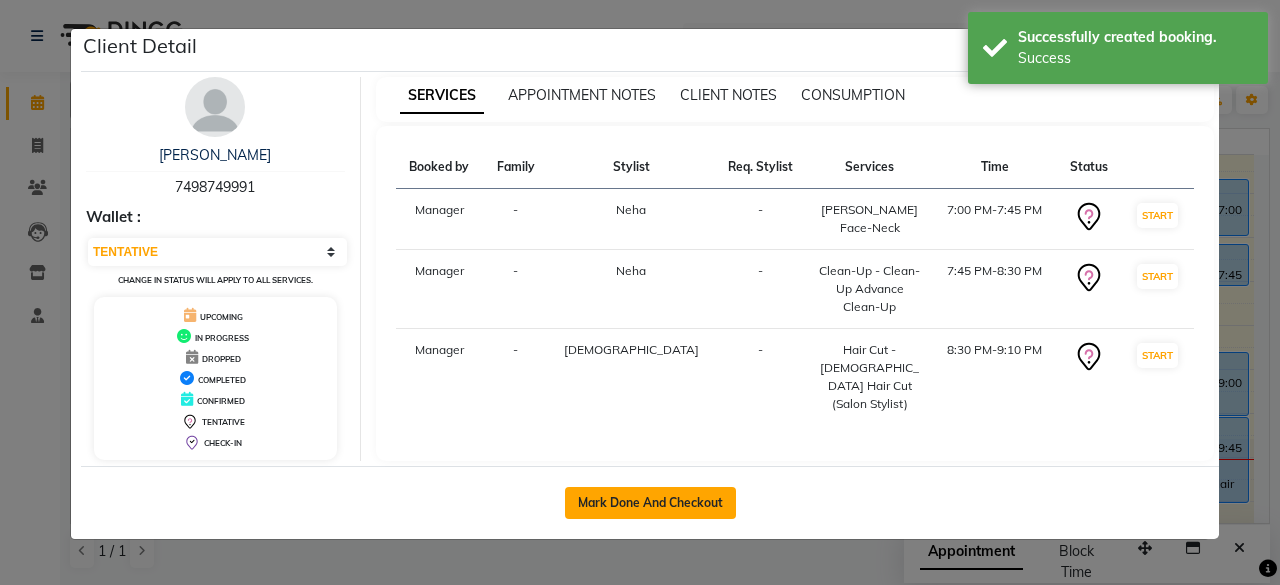 click on "Mark Done And Checkout" 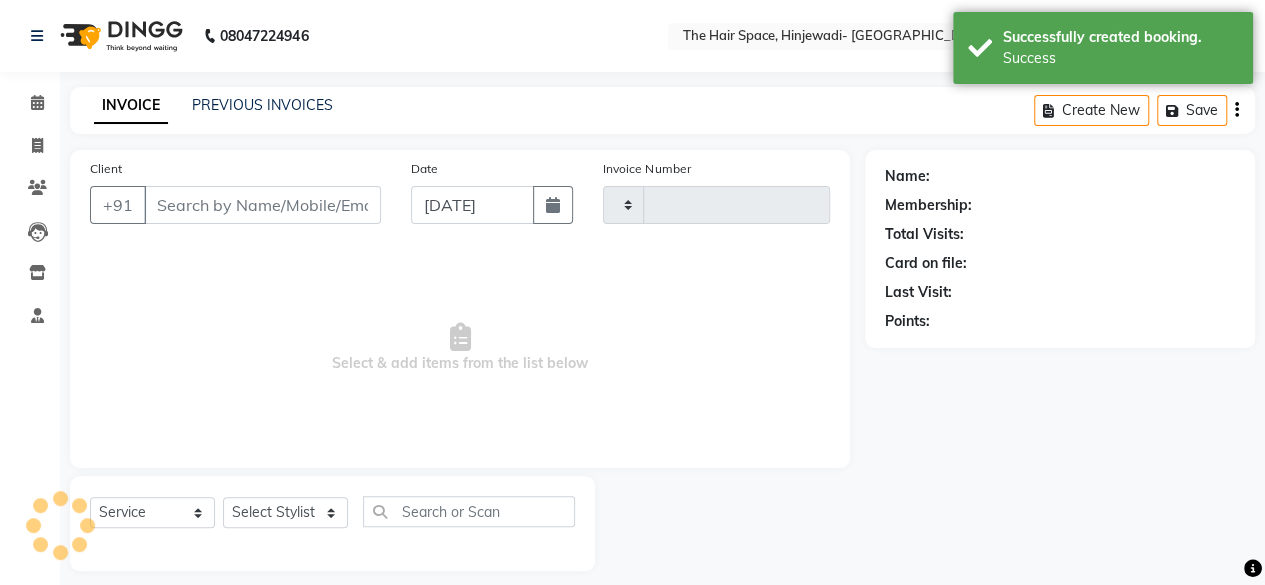 type on "1422" 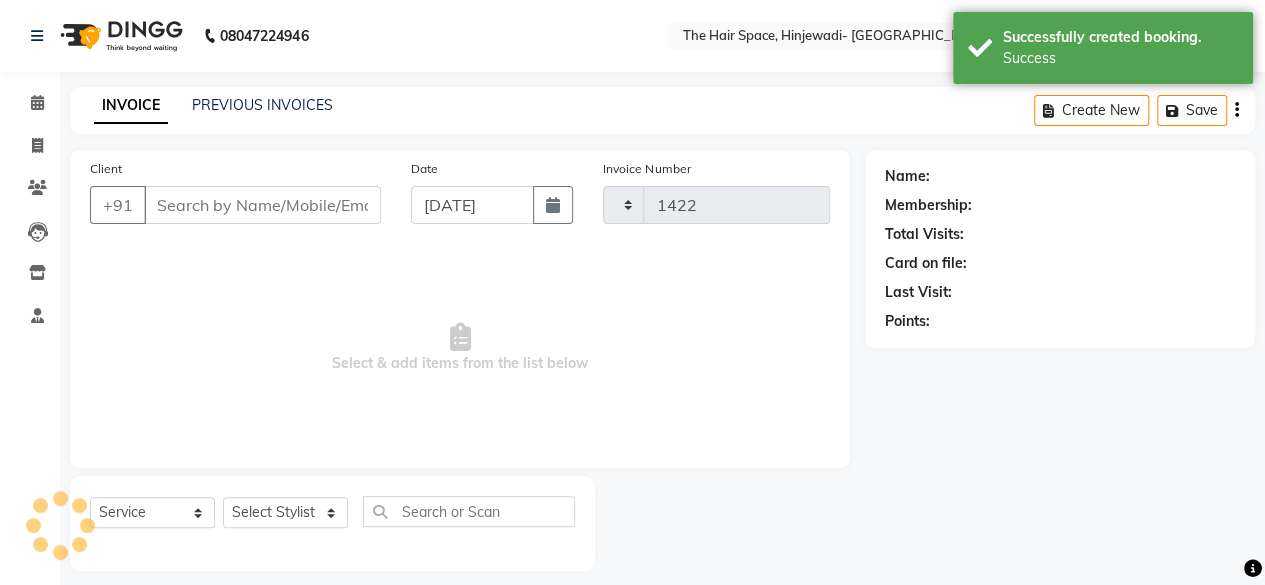 select on "6697" 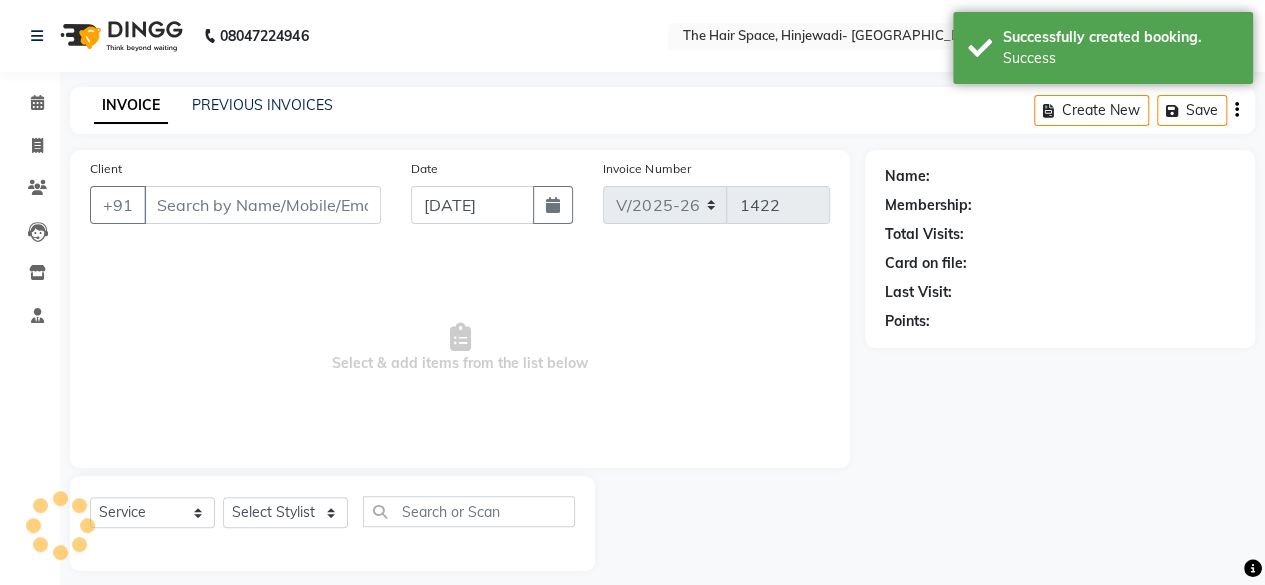 type on "7498749991" 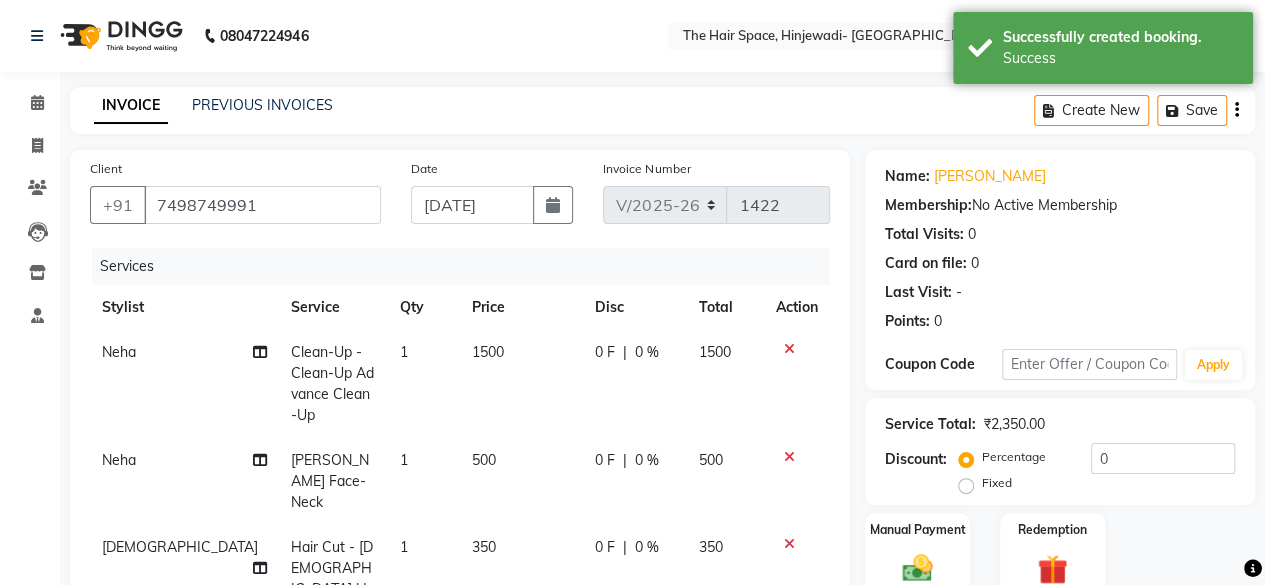 scroll, scrollTop: 100, scrollLeft: 0, axis: vertical 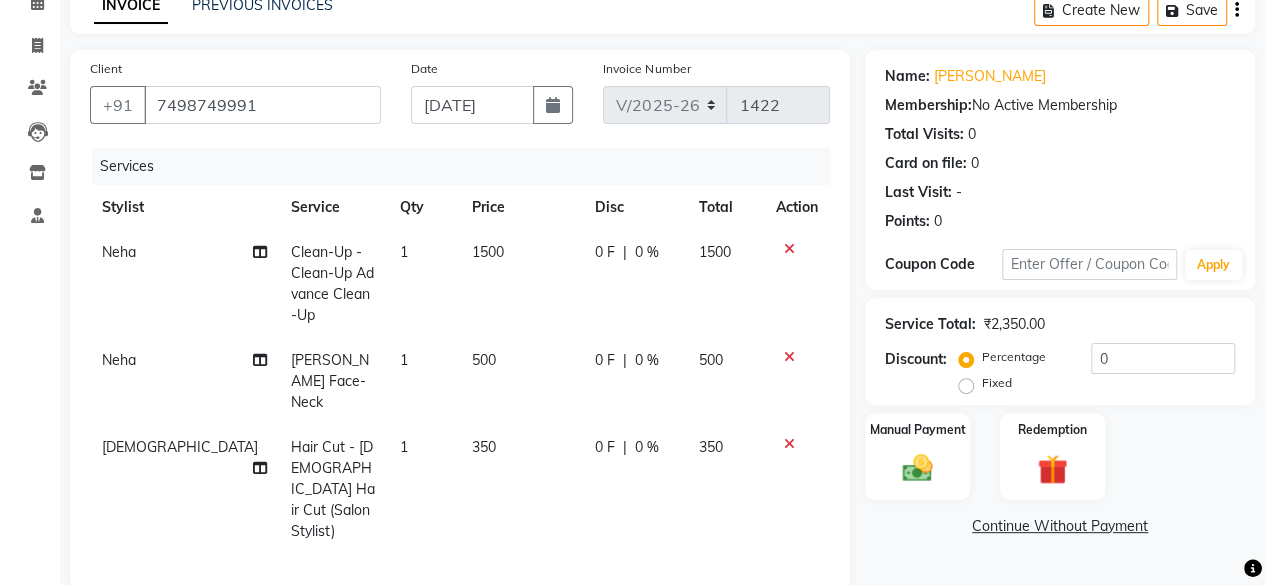 click on "Fixed" 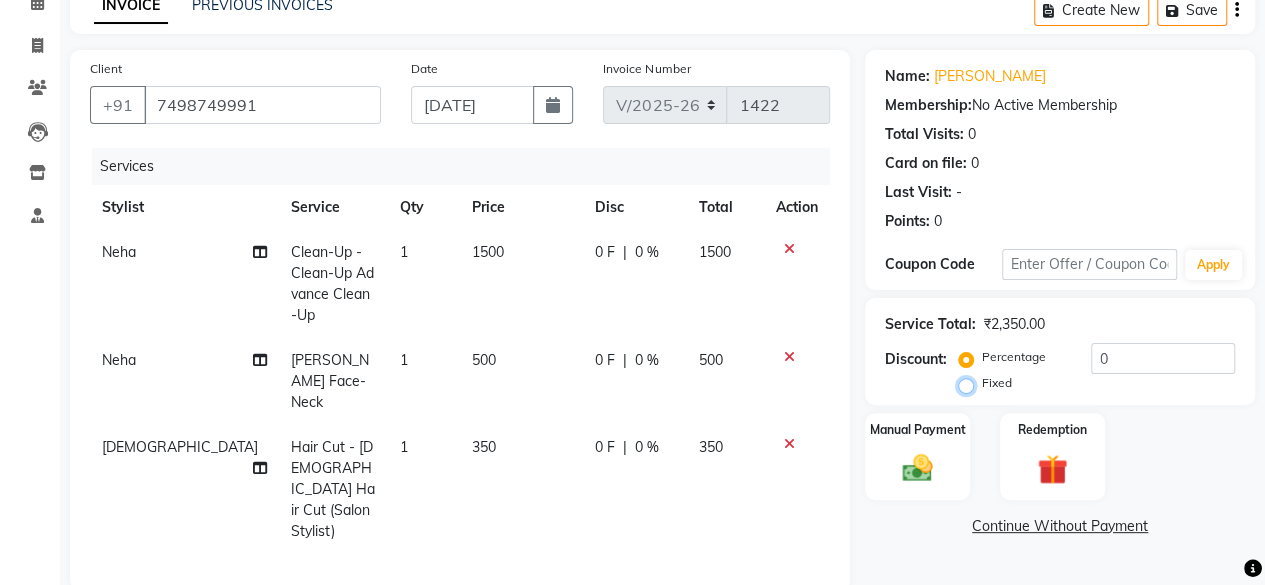click on "Fixed" at bounding box center (970, 383) 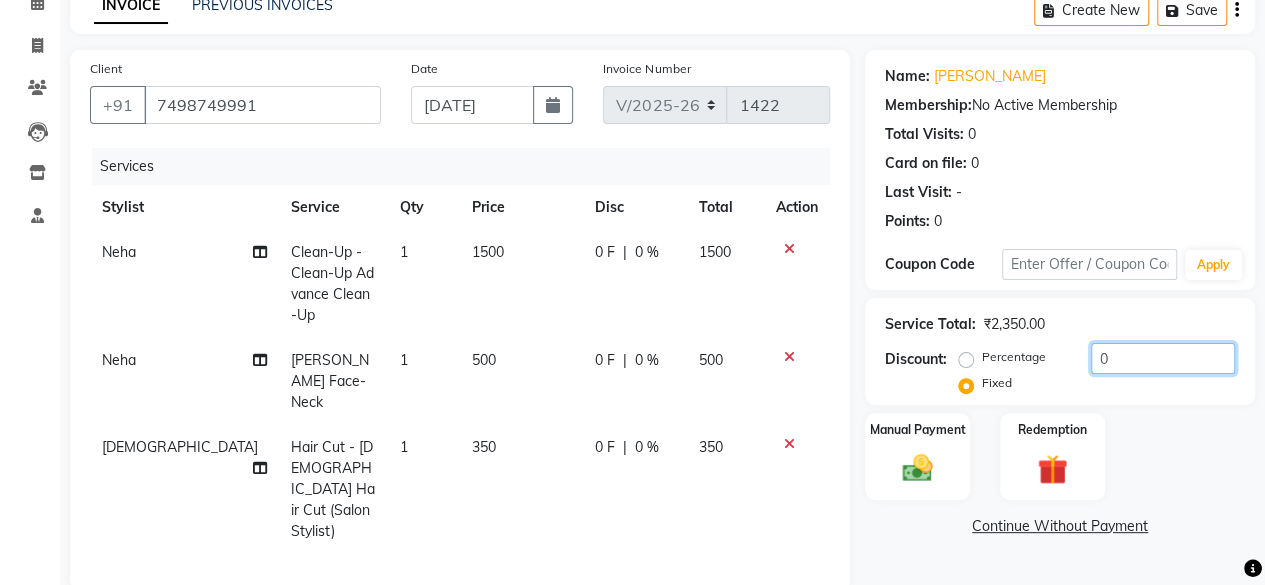 click on "0" 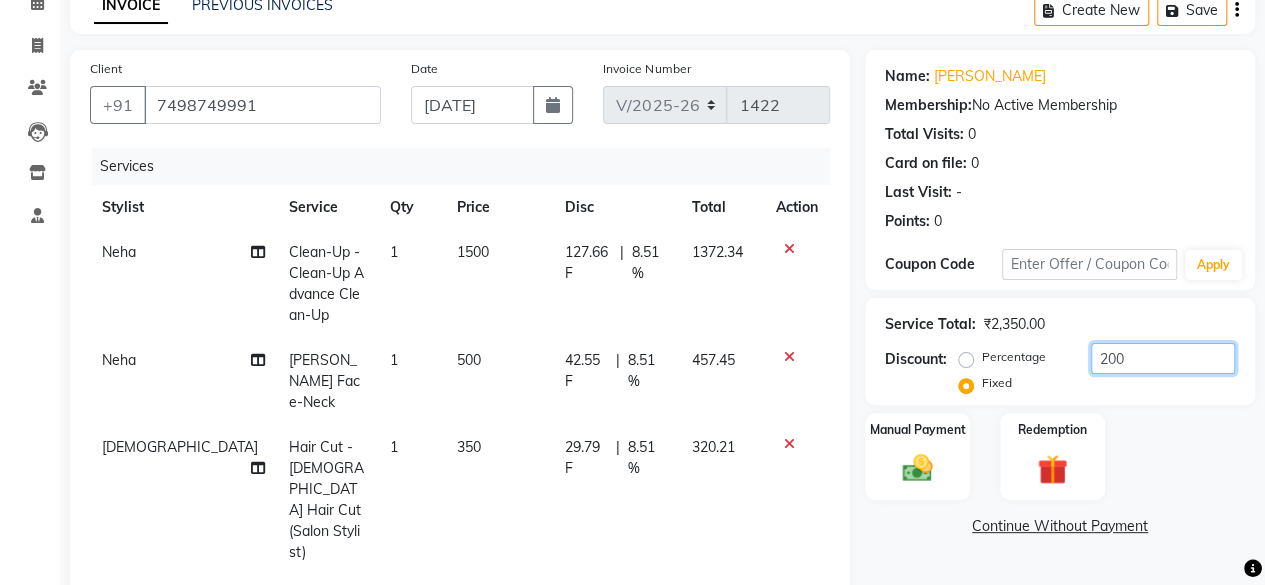 scroll, scrollTop: 389, scrollLeft: 0, axis: vertical 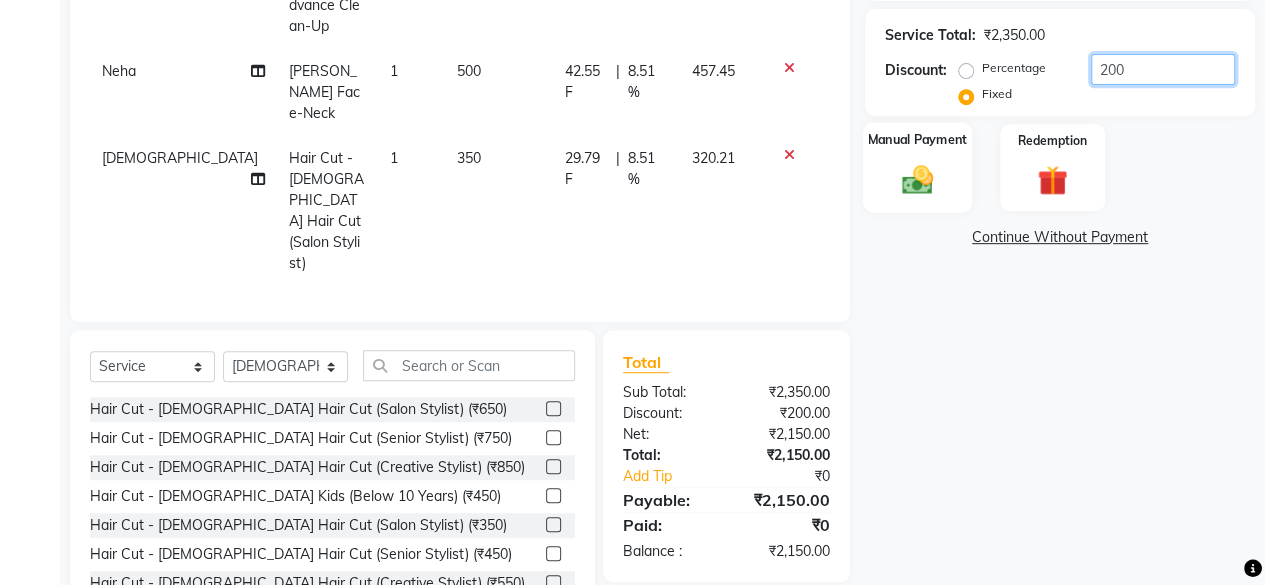 type on "200" 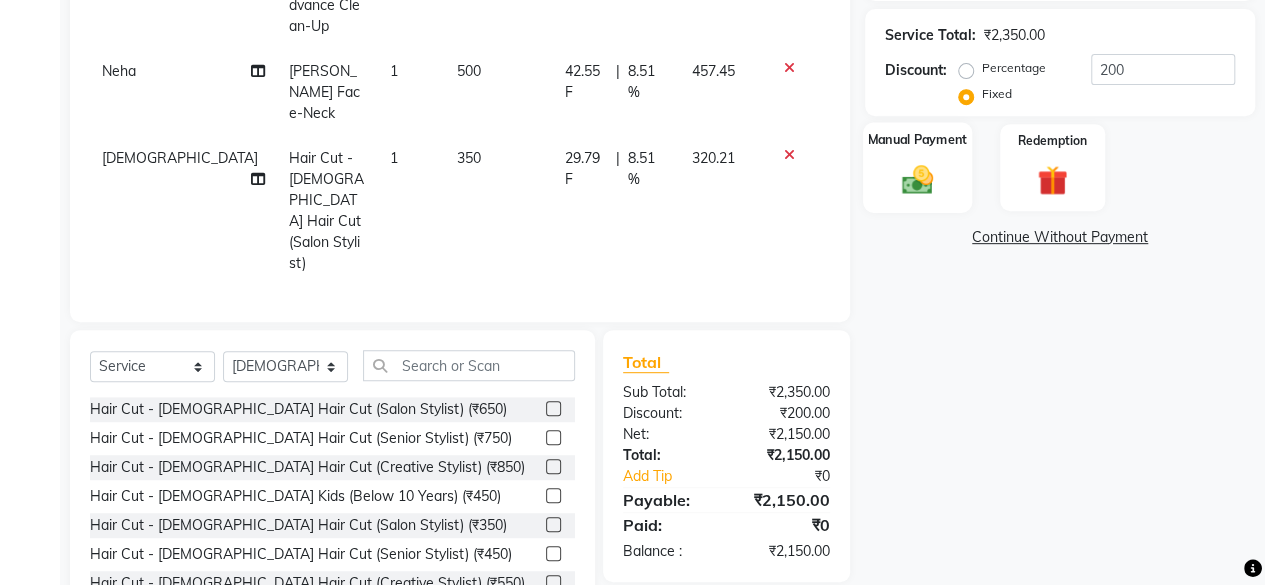 click 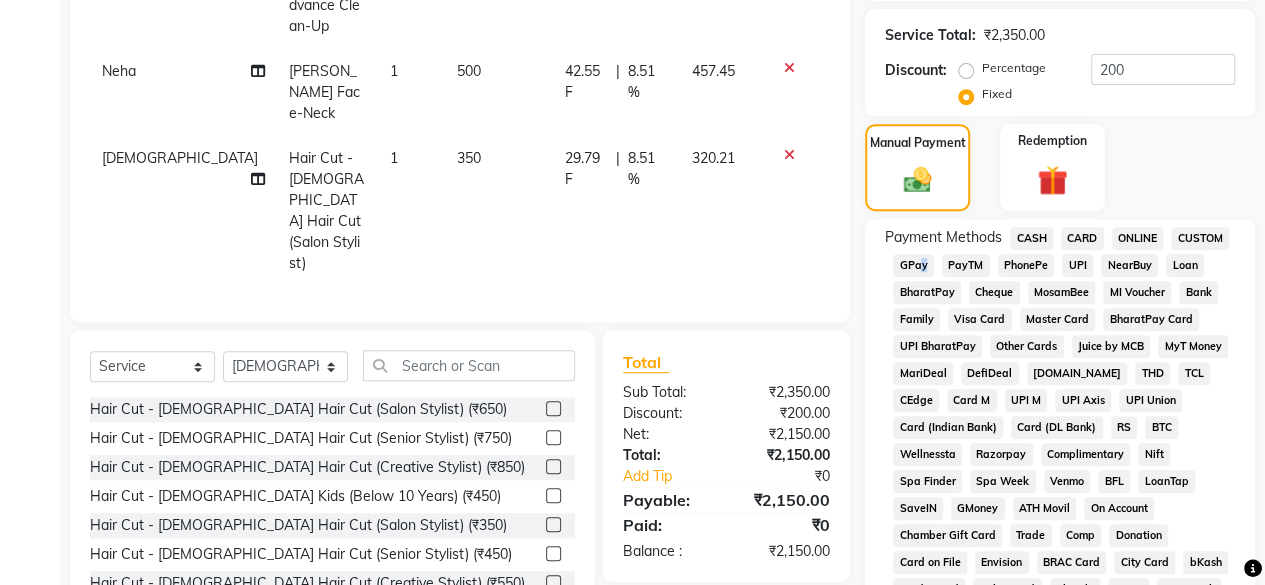click on "GPay" 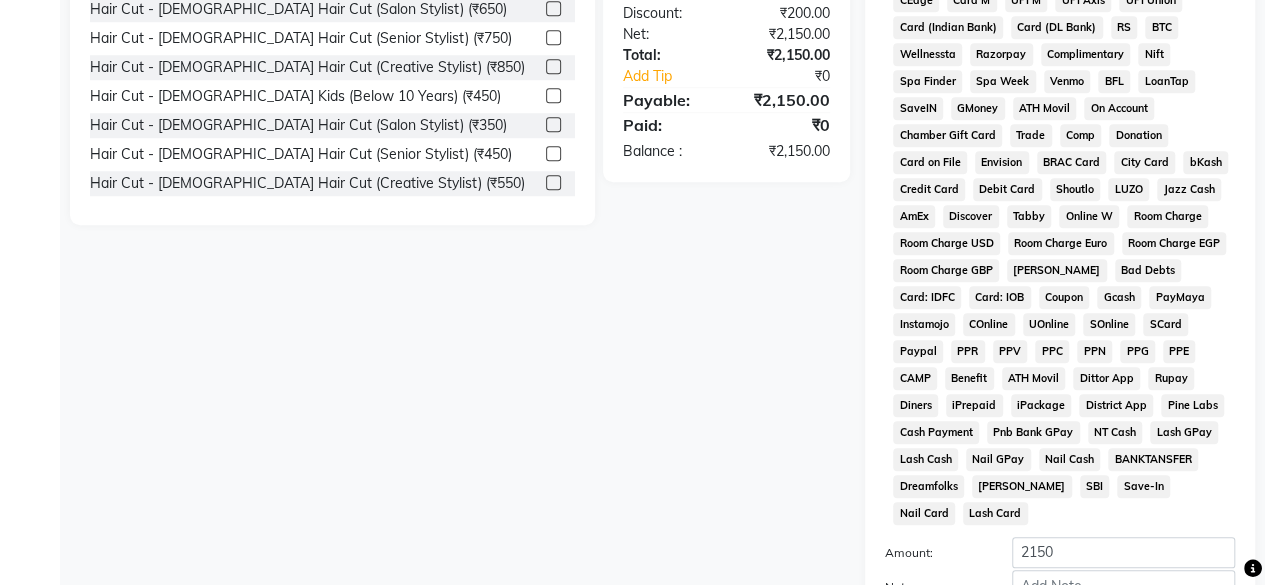 scroll, scrollTop: 972, scrollLeft: 0, axis: vertical 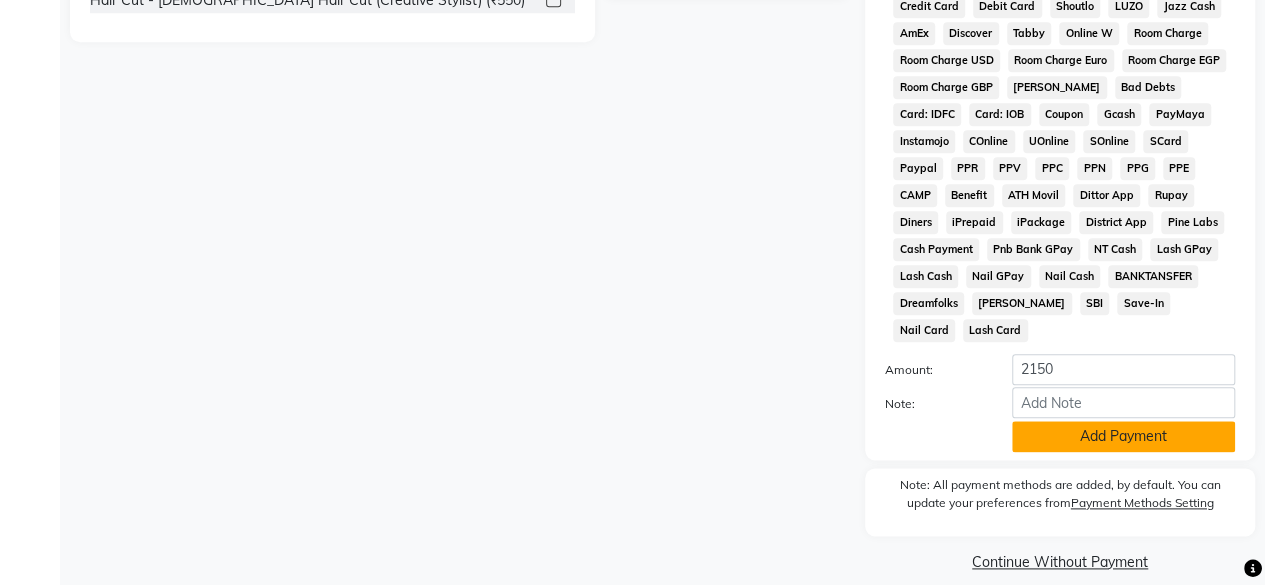 click on "Add Payment" 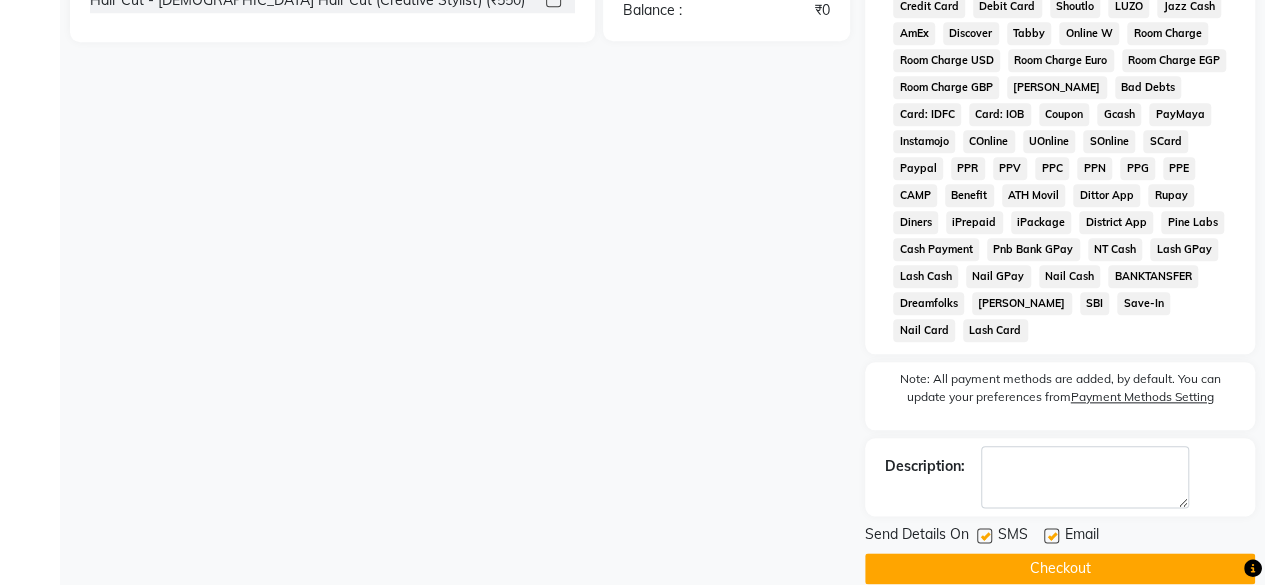 scroll, scrollTop: 978, scrollLeft: 0, axis: vertical 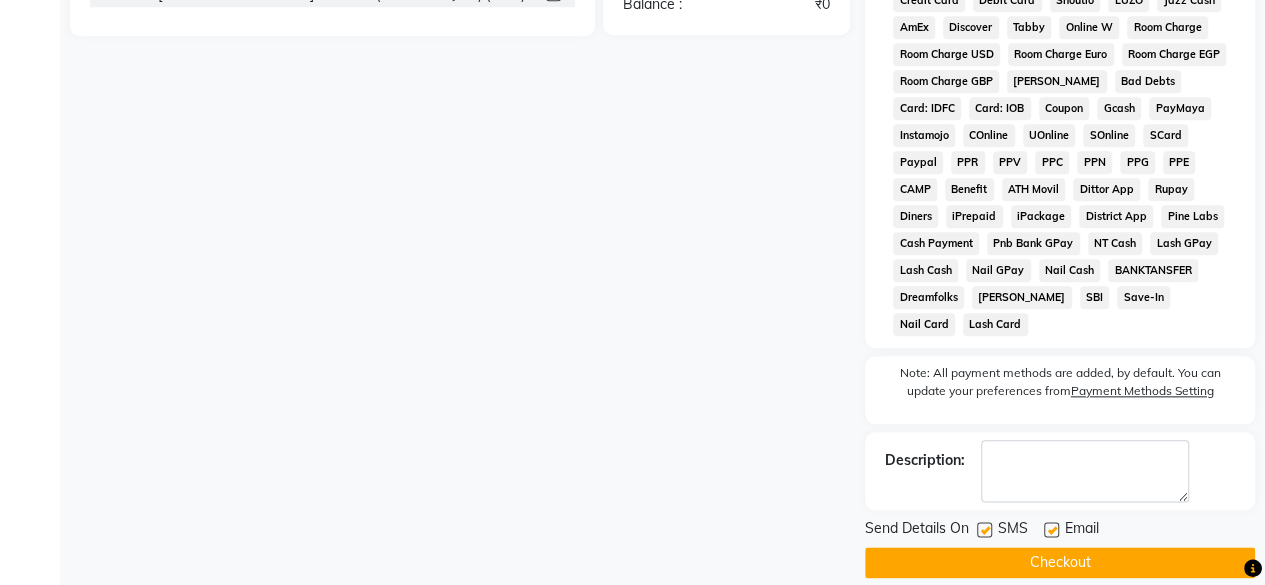 click 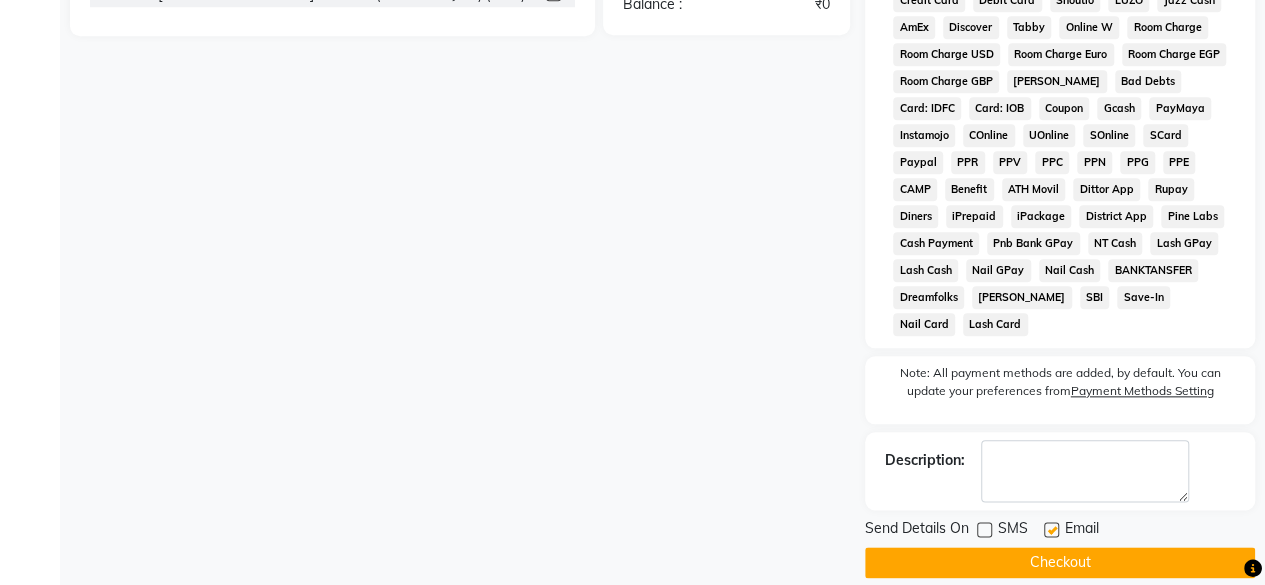 click on "Checkout" 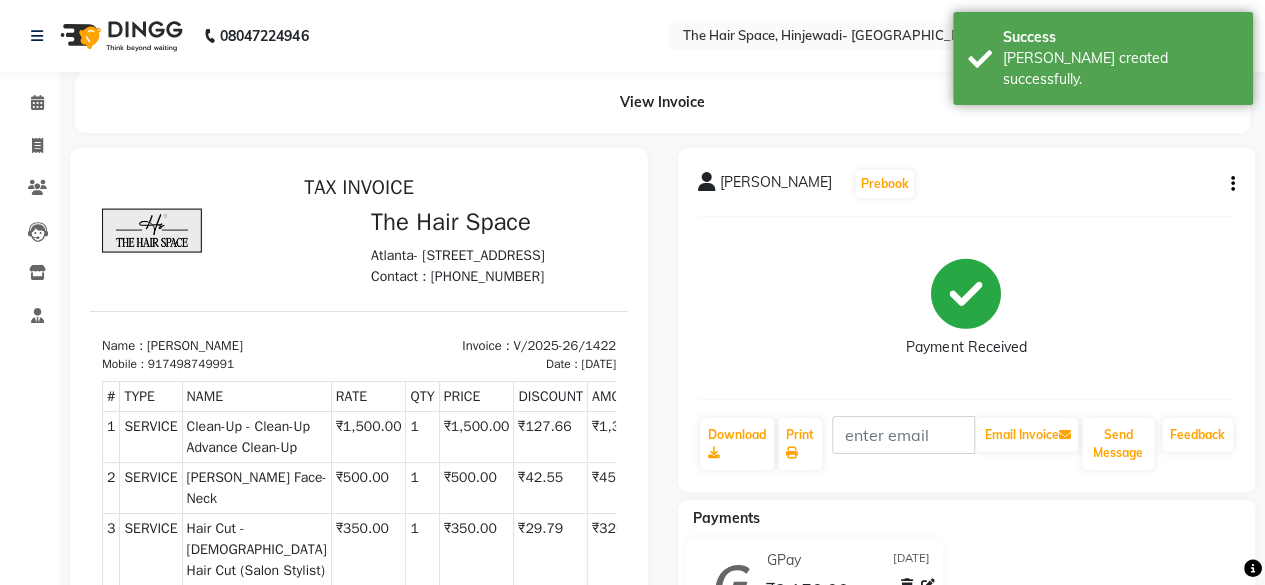 scroll, scrollTop: 0, scrollLeft: 0, axis: both 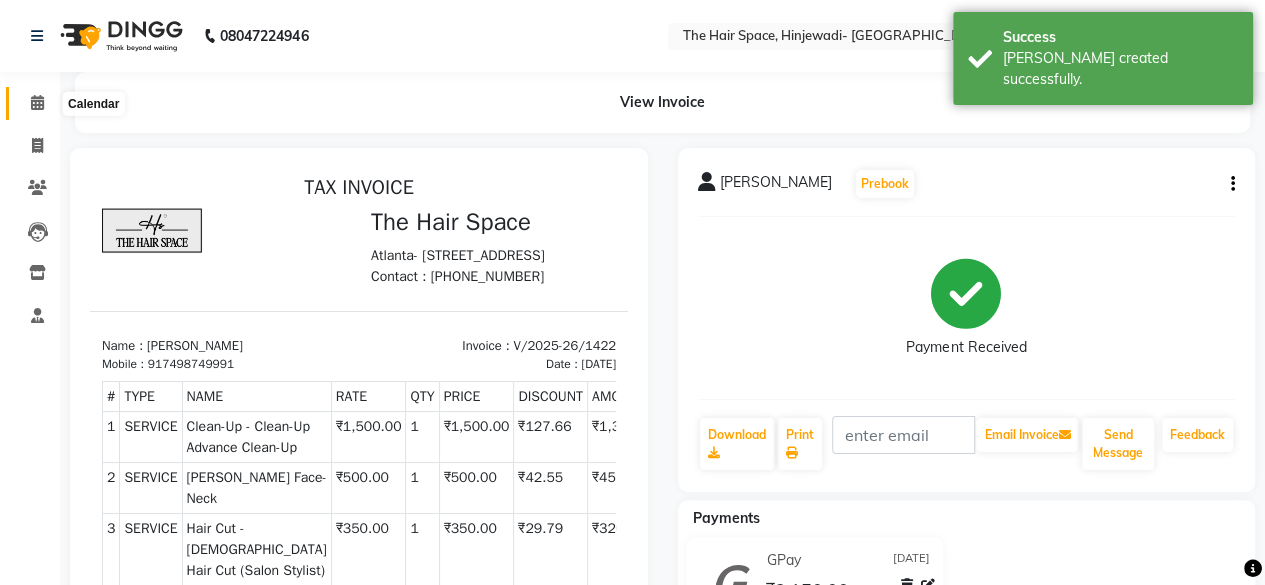 click 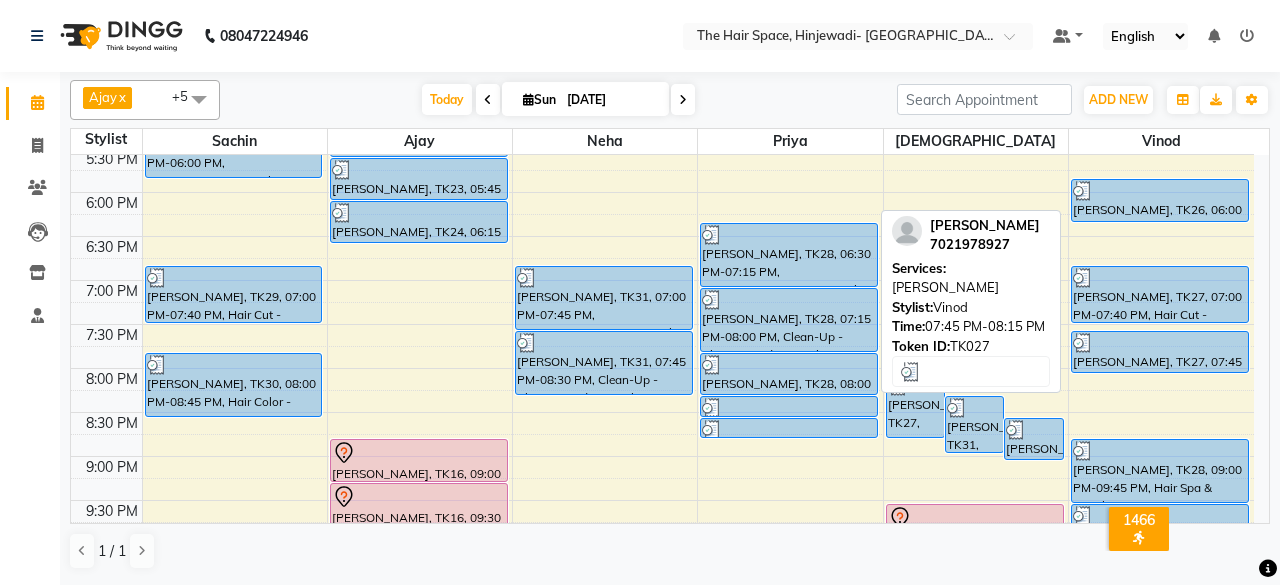 scroll, scrollTop: 929, scrollLeft: 0, axis: vertical 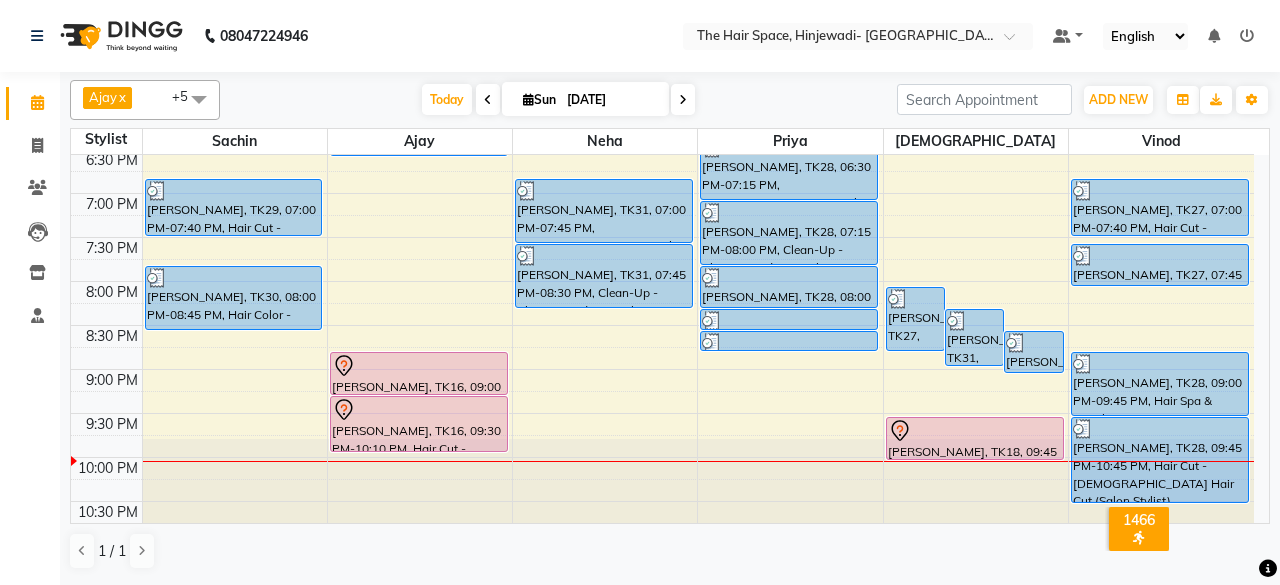 click on "8:00 AM 8:30 AM 9:00 AM 9:30 AM 10:00 AM 10:30 AM 11:00 AM 11:30 AM 12:00 PM 12:30 PM 1:00 PM 1:30 PM 2:00 PM 2:30 PM 3:00 PM 3:30 PM 4:00 PM 4:30 PM 5:00 PM 5:30 PM 6:00 PM 6:30 PM 7:00 PM 7:30 PM 8:00 PM 8:30 PM 9:00 PM 9:30 PM 10:00 PM 10:30 PM     nikita narwade, TK14, 01:15 PM-02:00 PM, Hair Spa & Rituals - Premium (₹1500)     nikita narwade, TK14, 01:15 PM-02:00 PM, Spa & Rituals - Male Premium     Sanket, TK09, 10:00 AM-10:40 AM, Hair Cut - Male Hair Cut (Senior Stylist)     Mahesh Pund, TK10, 10:45 AM-11:15 AM, Beard - Beard     Mahesh Pund, TK10, 11:15 AM-11:55 AM, Hair Cut - Male Hair Cut (Senior Stylist)     Pratik Yelwande, TK11, 12:00 PM-12:40 PM, Hair Cut - Male Hair Cut (Senior Stylist)     Pratik Yelwande, TK11, 12:45 PM-01:15 PM, Beard - Beard     Aashok Patil, TK26, 05:15 PM-06:00 PM, D-Tan - D-Tan Back     Vivek Bhise, TK29, 07:00 PM-07:40 PM, Hair Cut - Male Hair Cut (Creative Stylist)     Vikas Surayanshi, TK30, 08:00 PM-08:45 PM, Hair Color - Male Global" at bounding box center [662, -115] 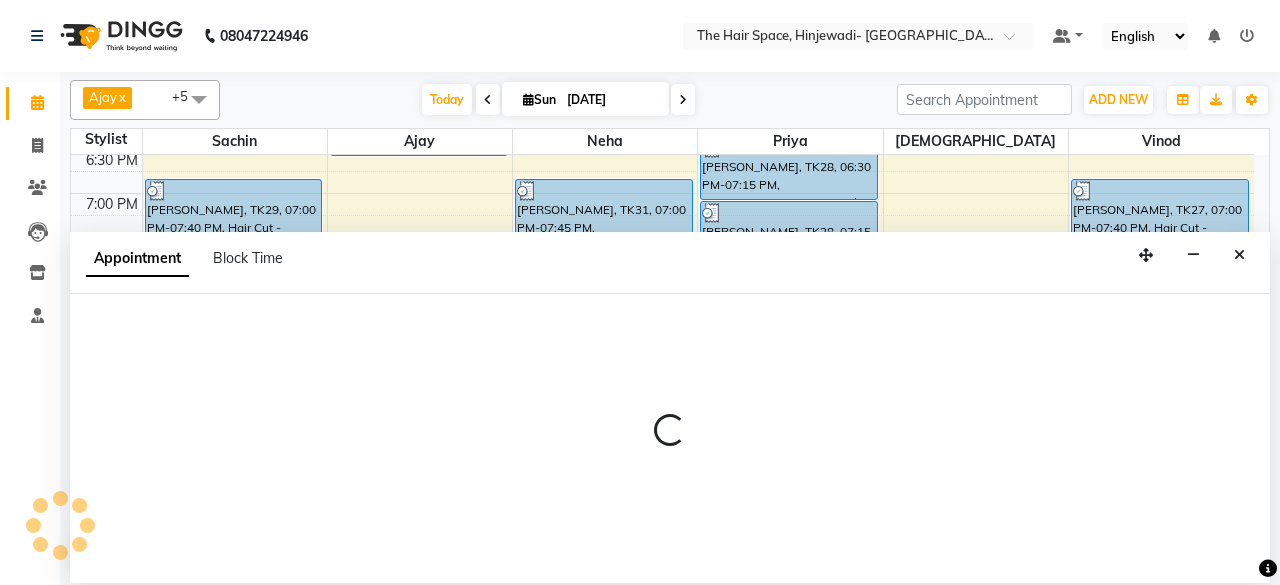 select on "84667" 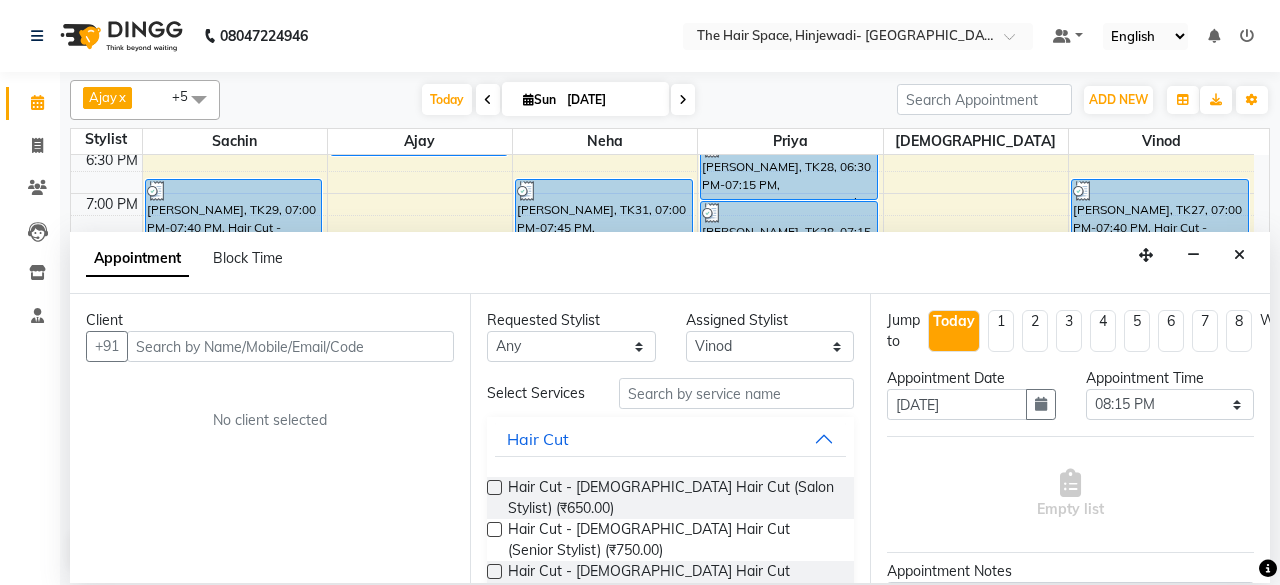 click at bounding box center (290, 346) 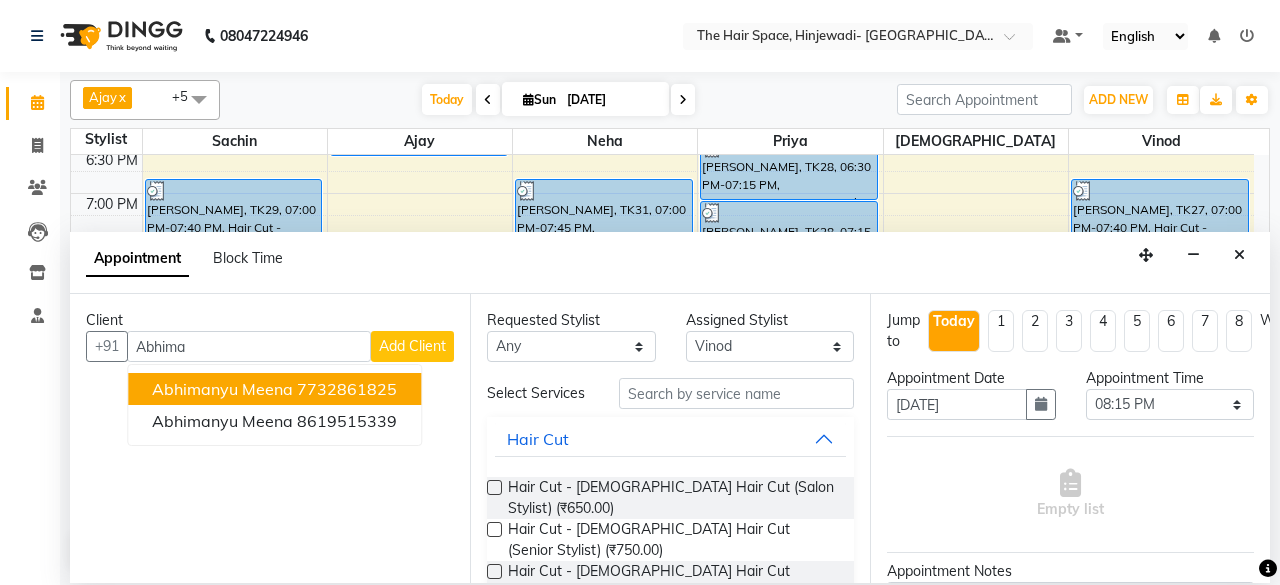 click on "Abhimanyu Meena" at bounding box center (222, 389) 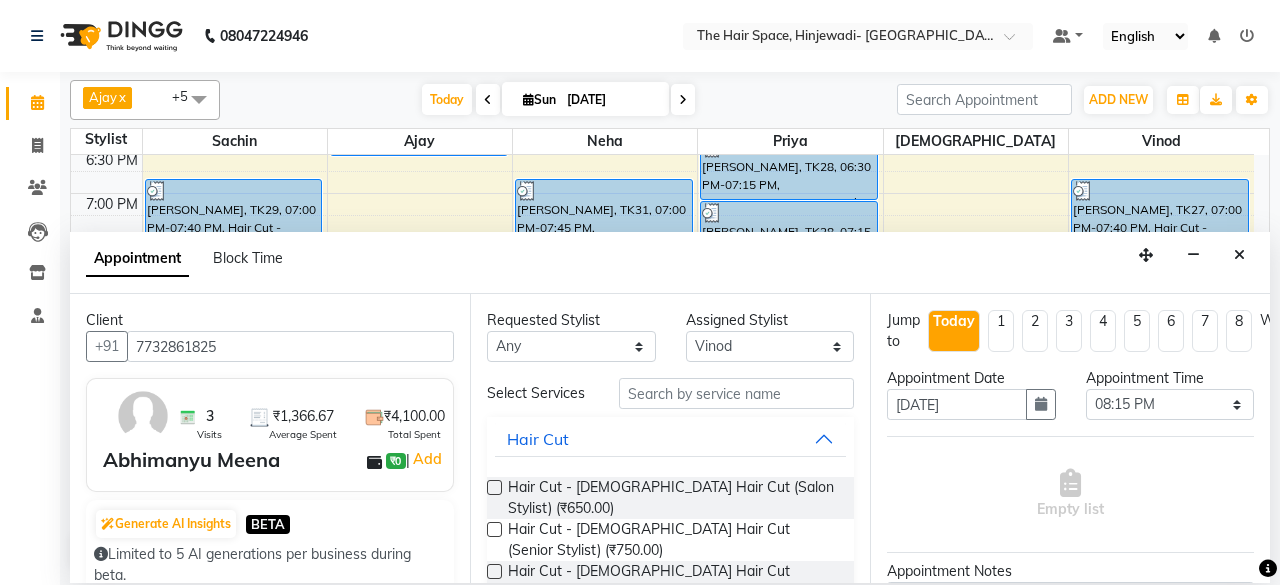 type on "7732861825" 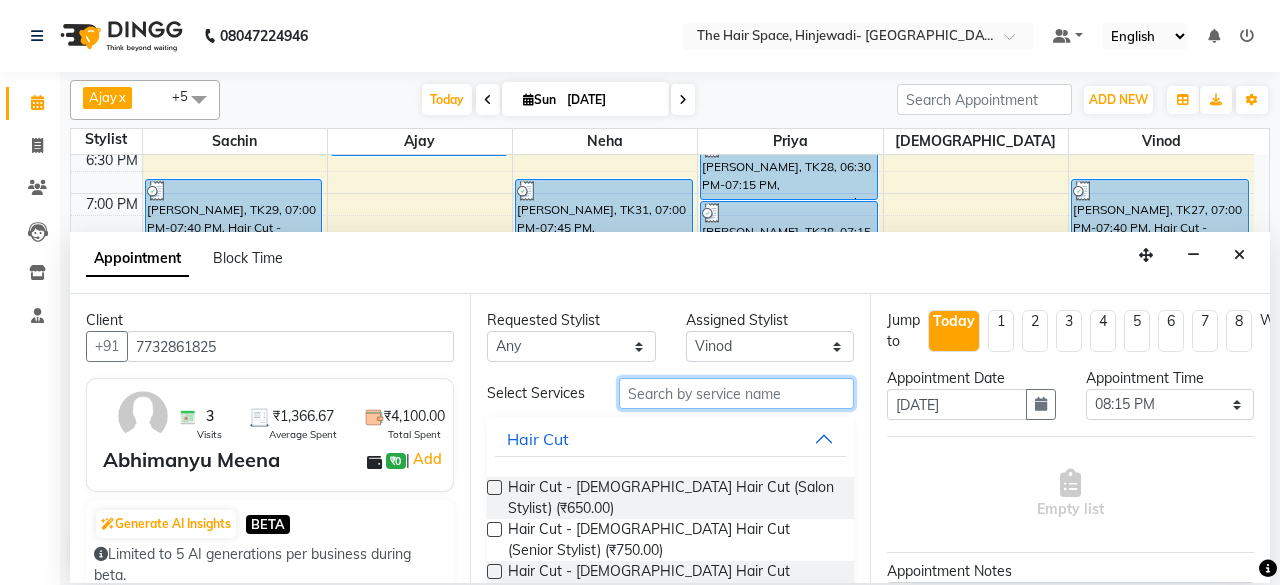 click at bounding box center [736, 393] 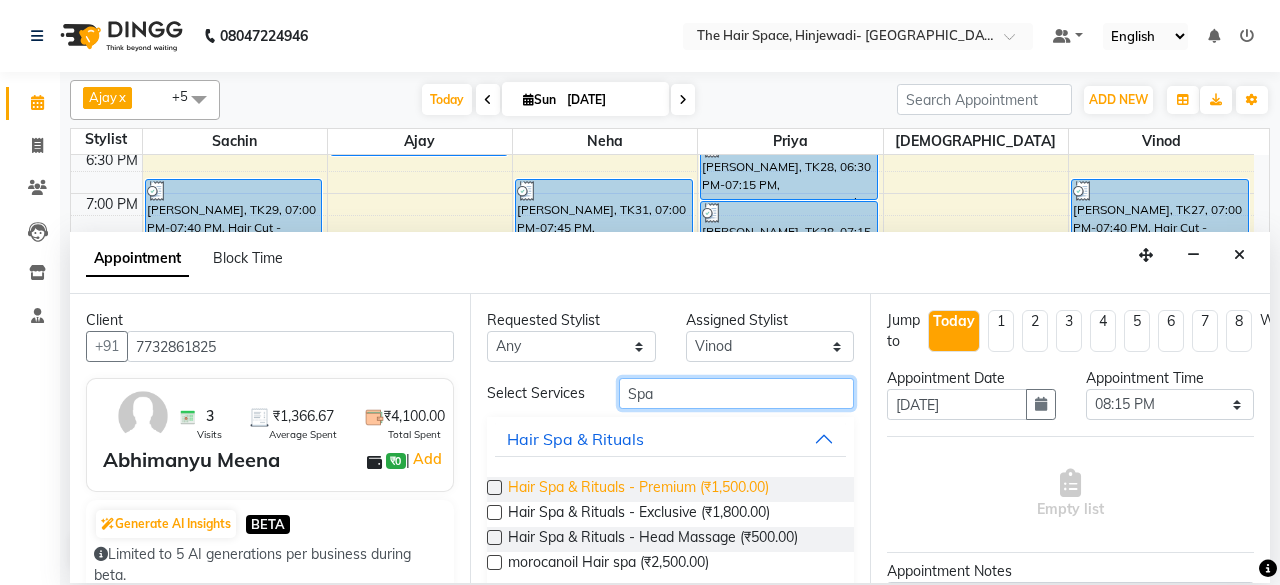 type on "Spa" 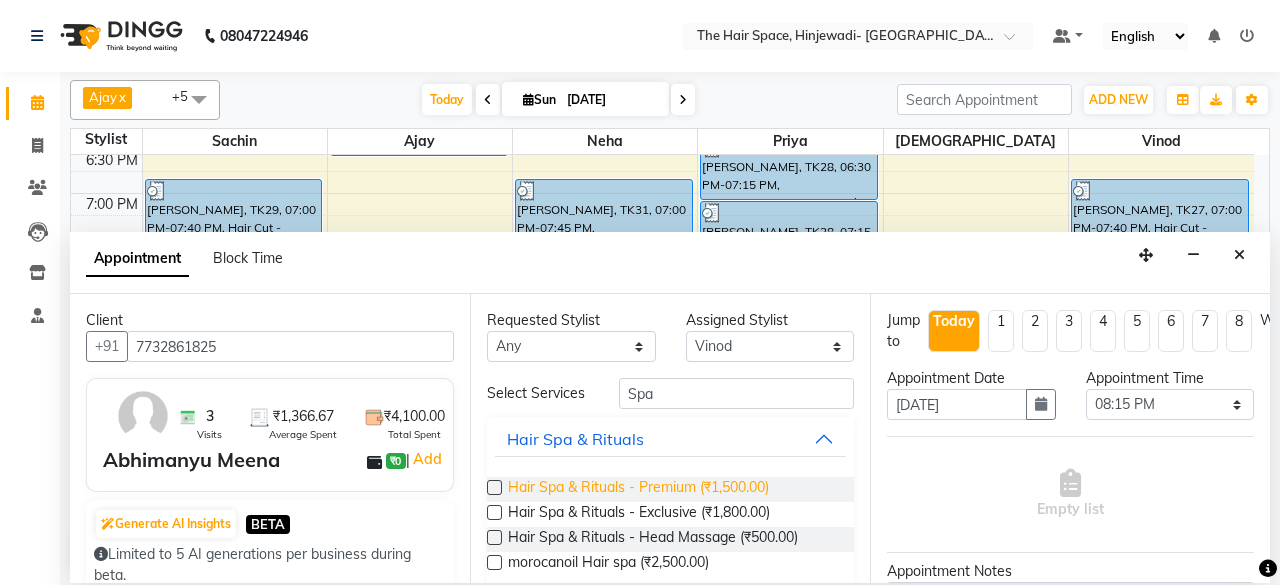 click on "Hair Spa & Rituals - Premium (₹1,500.00)" at bounding box center [638, 489] 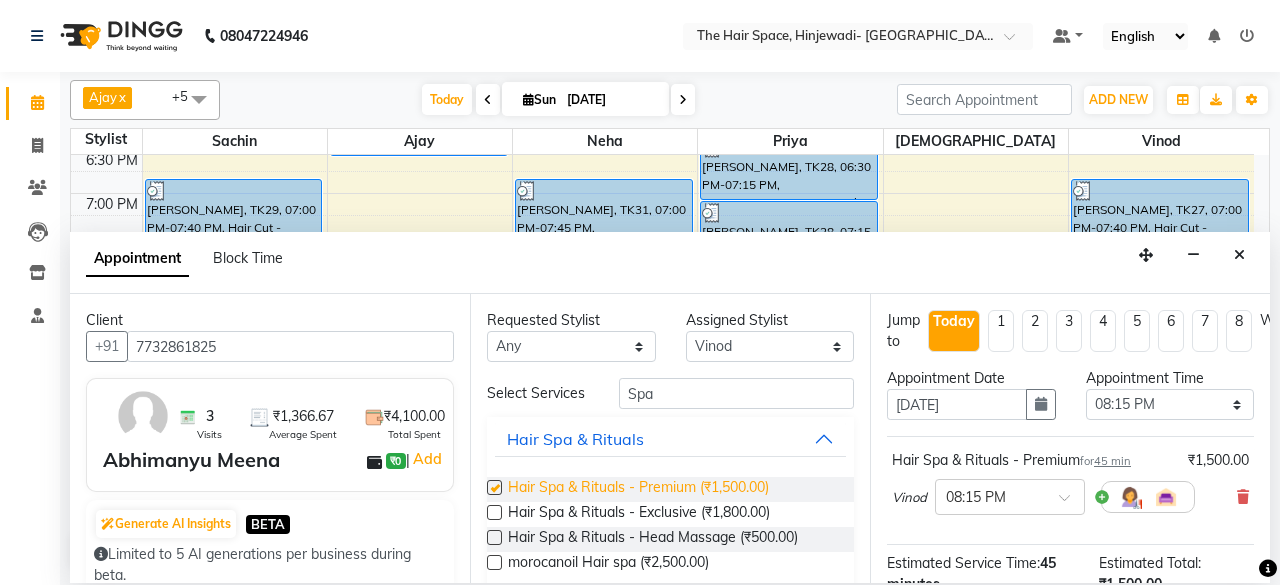 checkbox on "false" 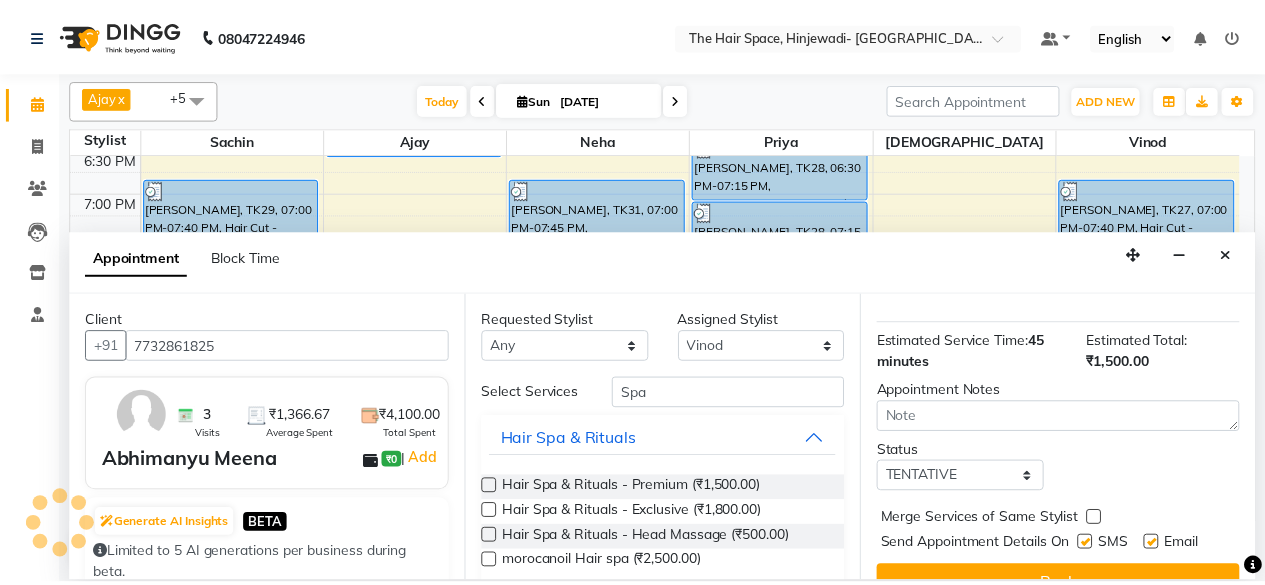 scroll, scrollTop: 272, scrollLeft: 0, axis: vertical 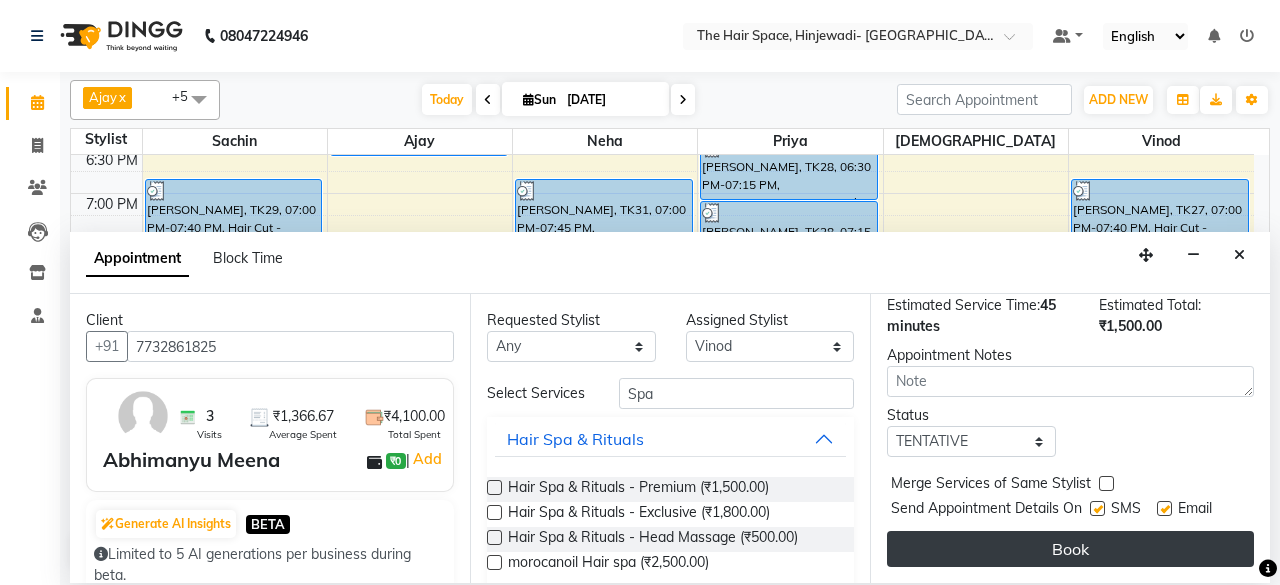 click on "Book" at bounding box center [1070, 549] 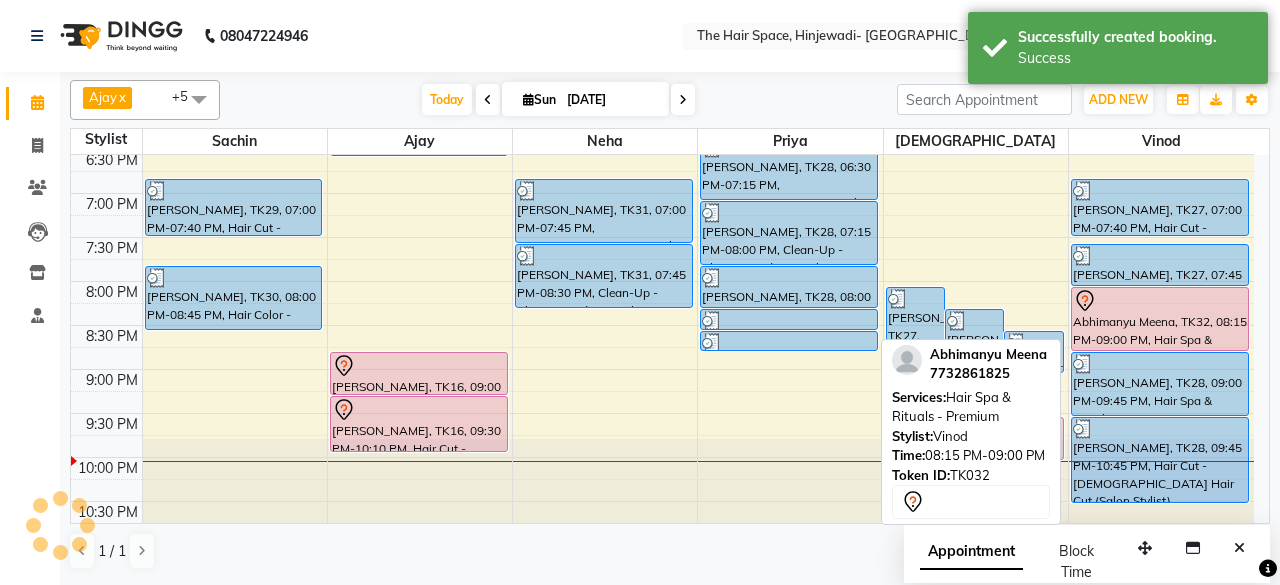 click on "Abhimanyu Meena, TK32, 08:15 PM-09:00 PM, Hair Spa & Rituals - Premium" at bounding box center [1160, 319] 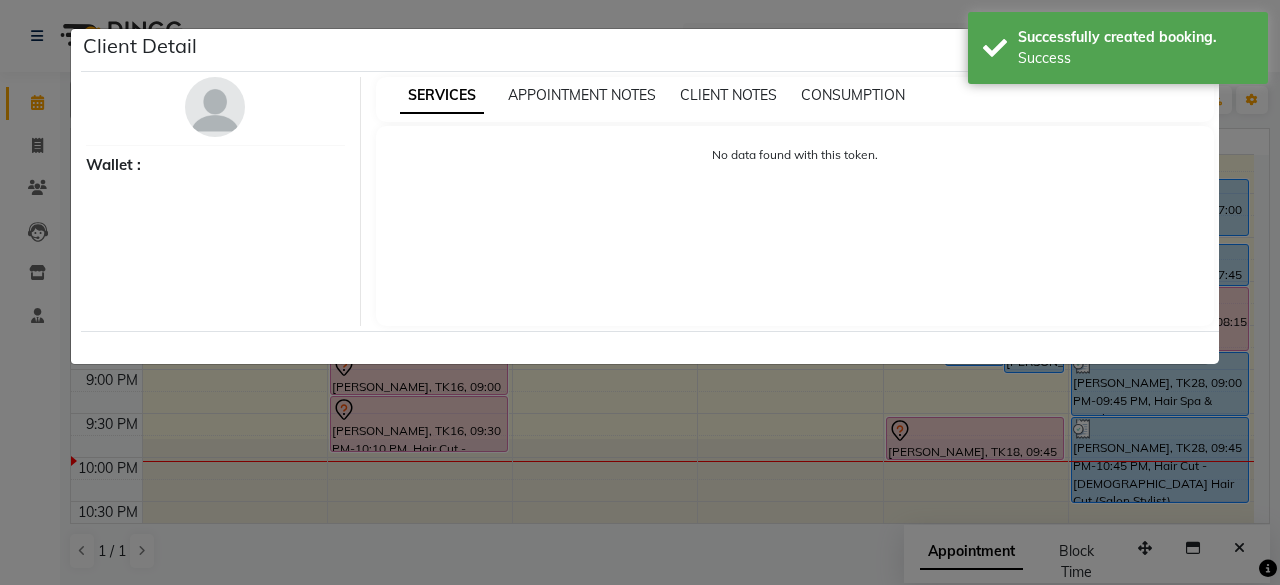 select on "7" 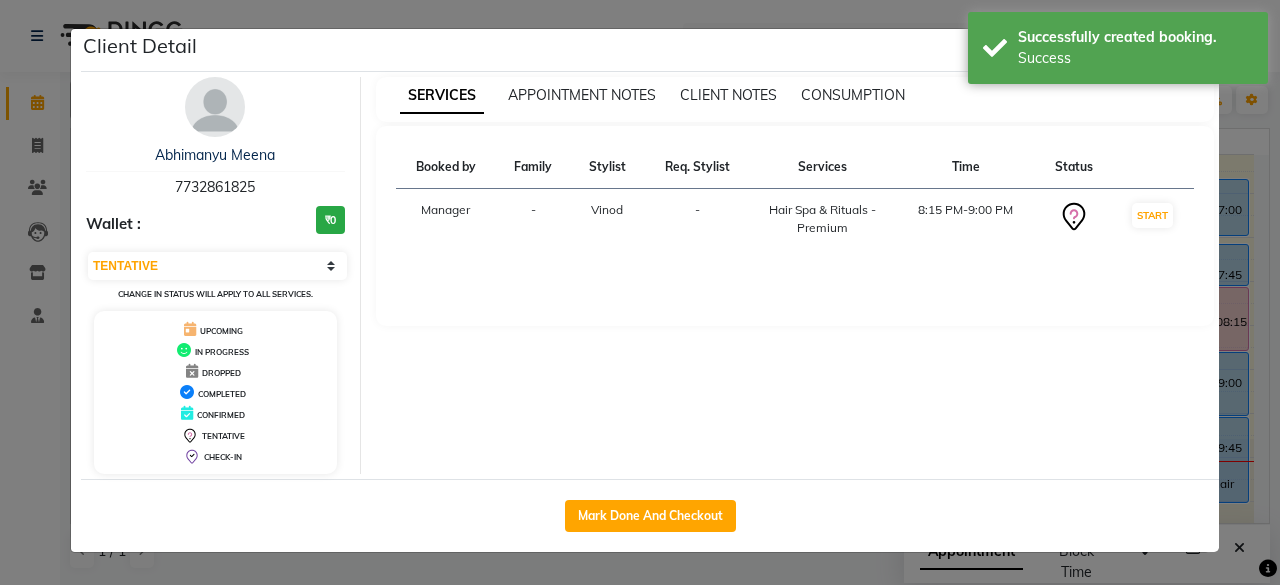 click on "Mark Done And Checkout" 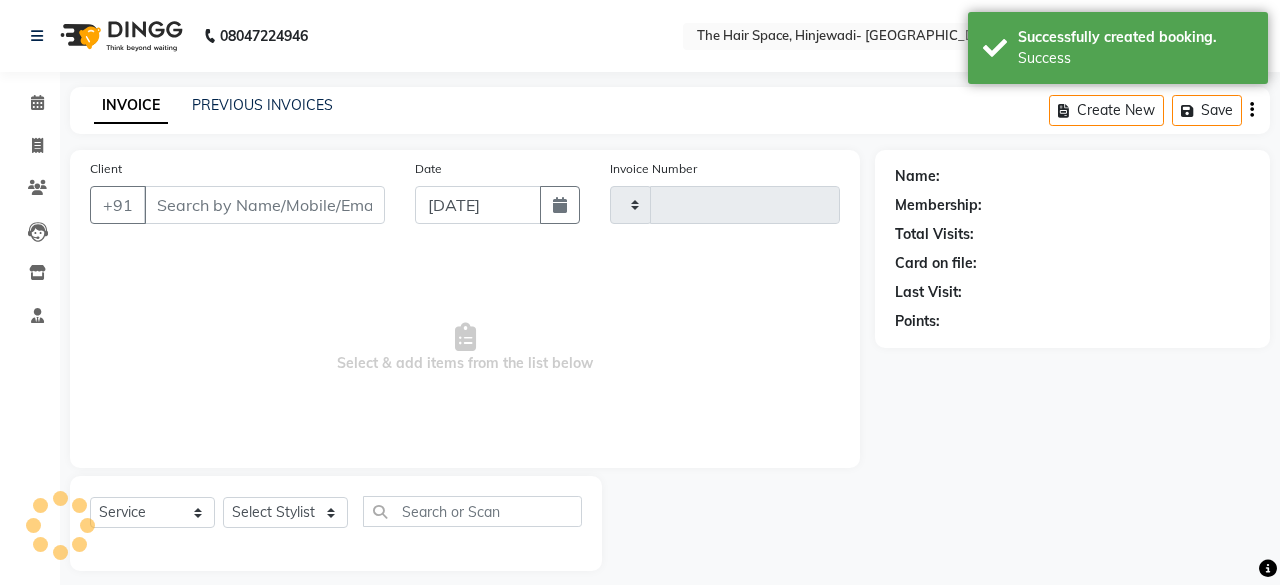 type on "1423" 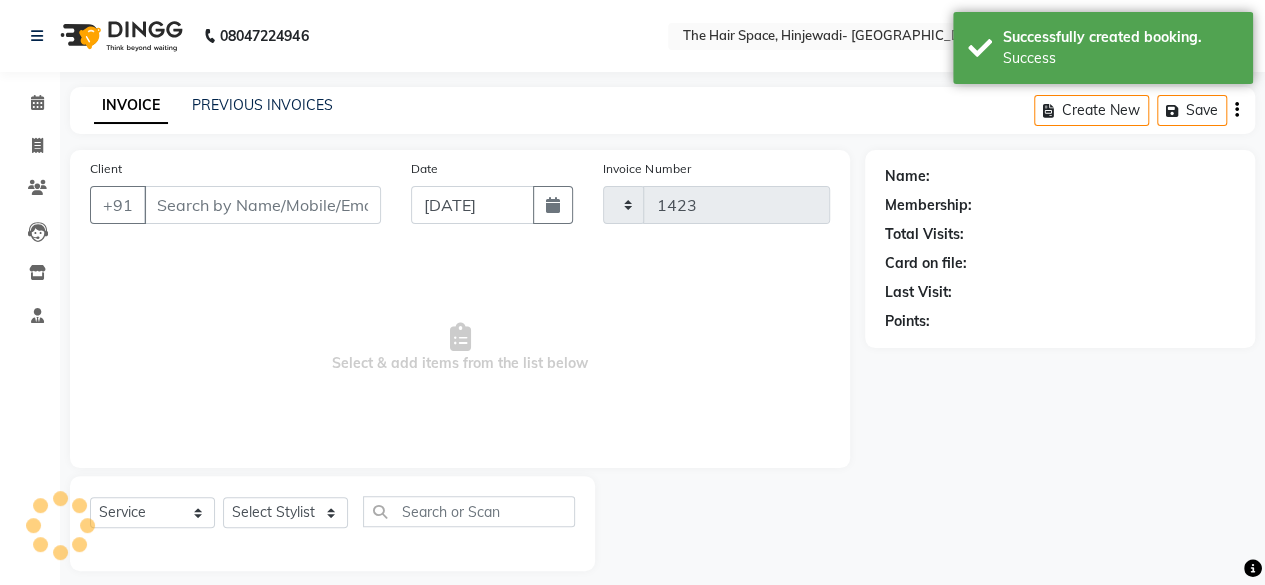 select on "6697" 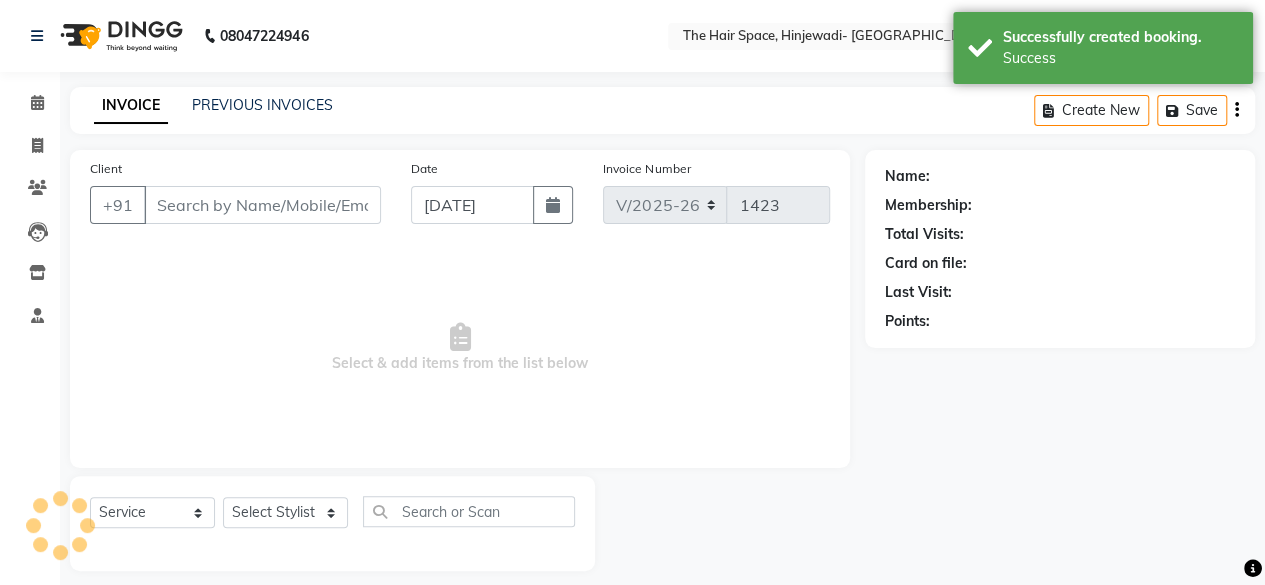 type on "7732861825" 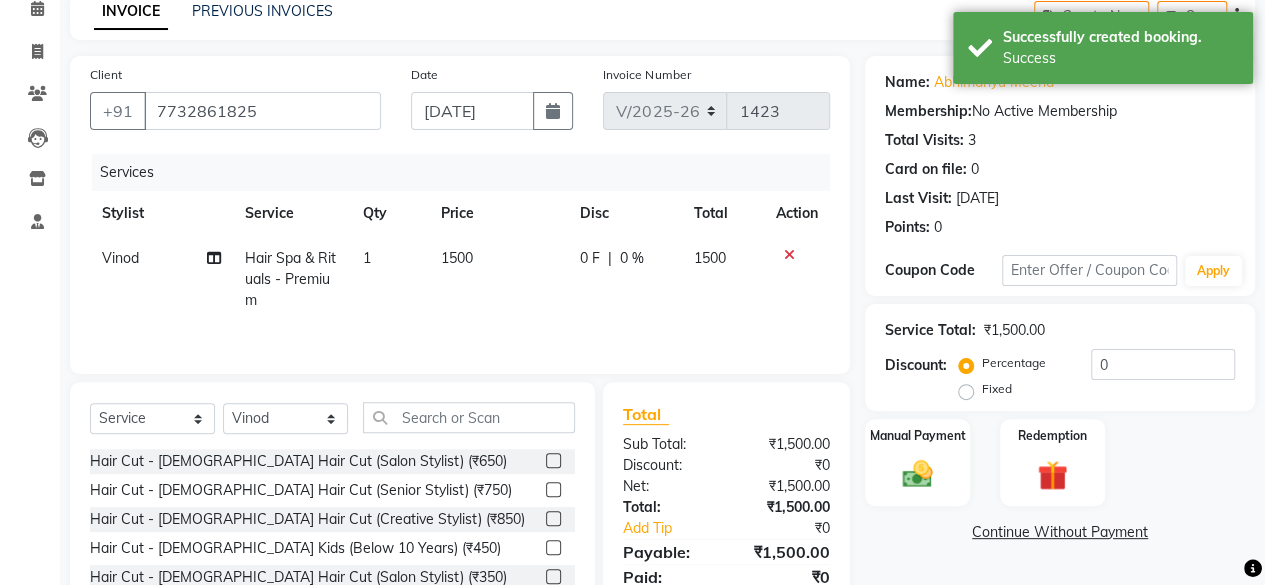 scroll, scrollTop: 200, scrollLeft: 0, axis: vertical 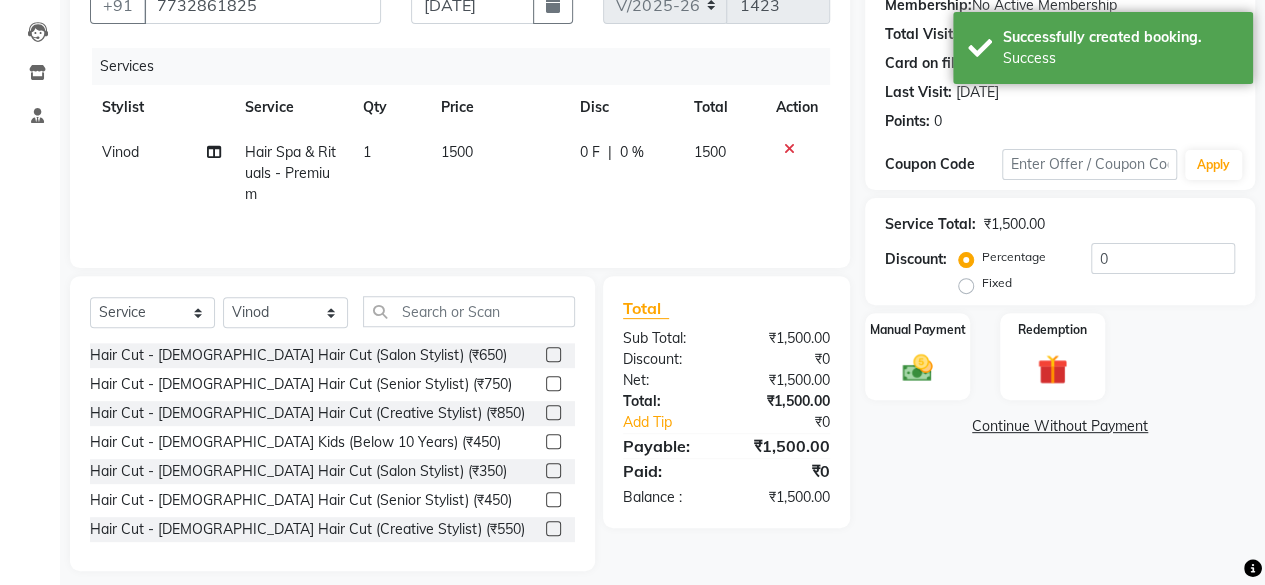 drag, startPoint x: 892, startPoint y: 382, endPoint x: 900, endPoint y: 403, distance: 22.472204 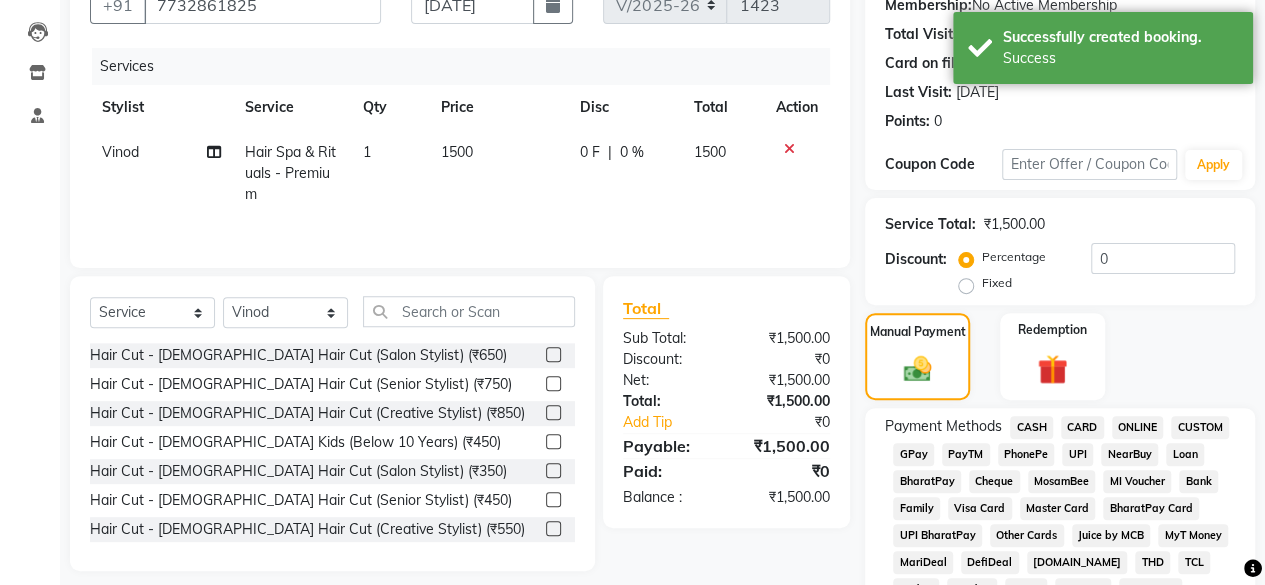 click on "GPay" 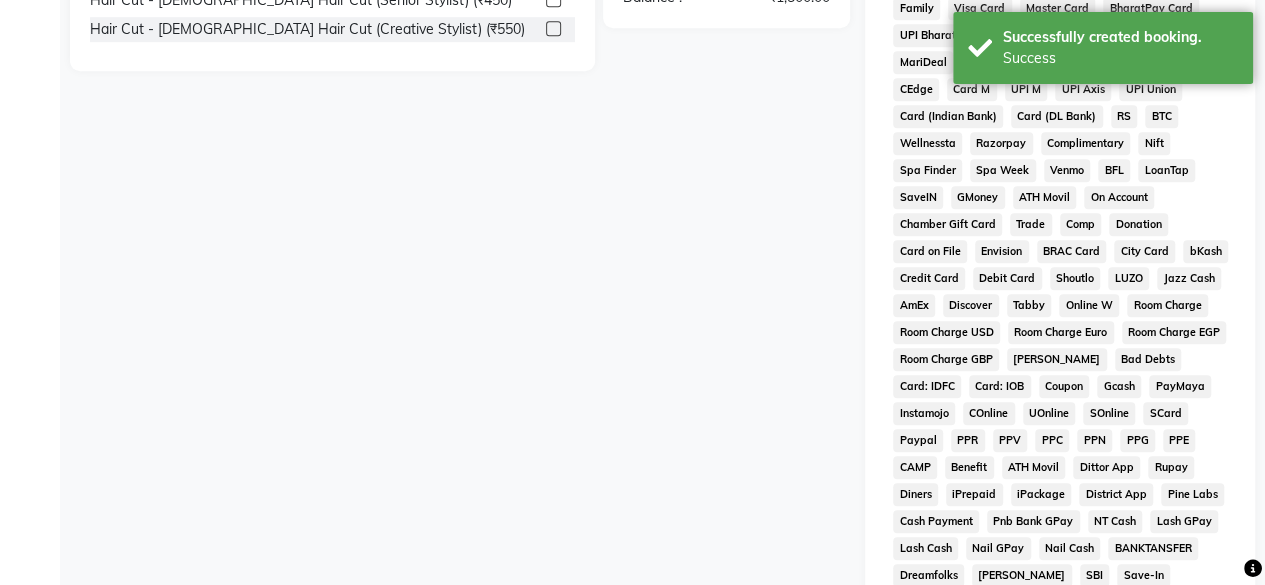 scroll, scrollTop: 972, scrollLeft: 0, axis: vertical 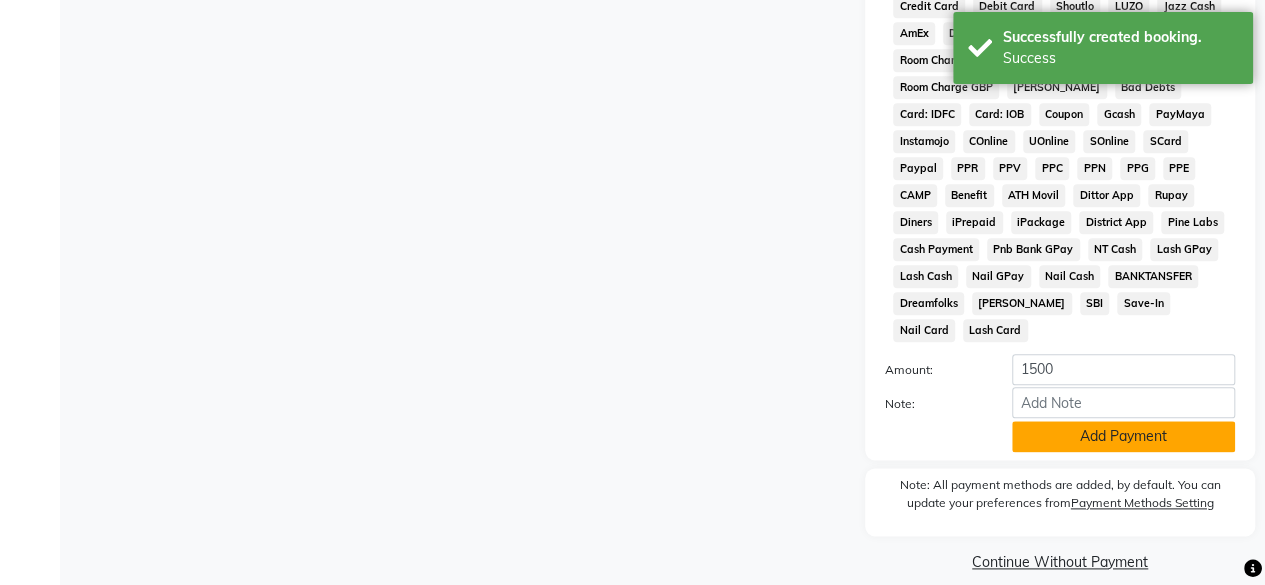 drag, startPoint x: 1129, startPoint y: 413, endPoint x: 1113, endPoint y: 413, distance: 16 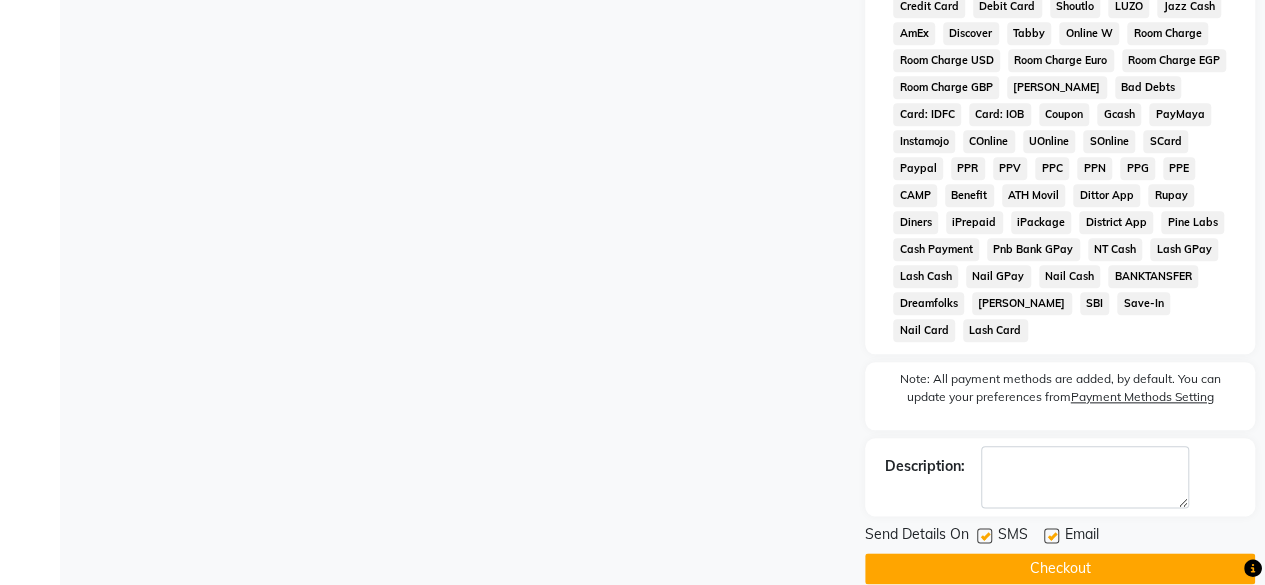 scroll, scrollTop: 978, scrollLeft: 0, axis: vertical 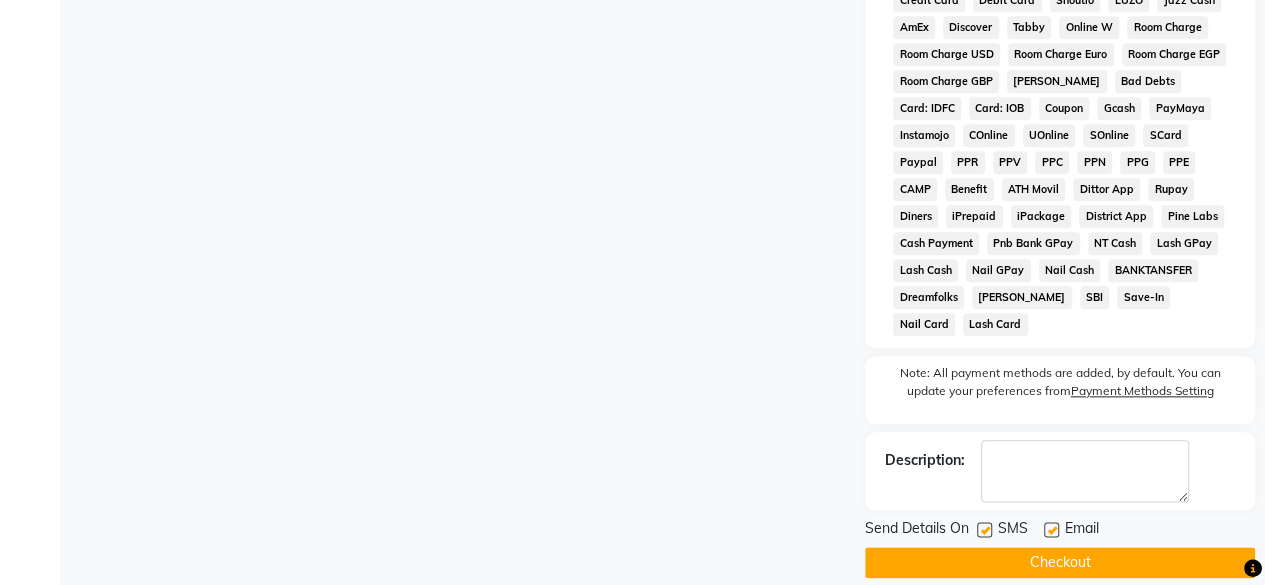 click 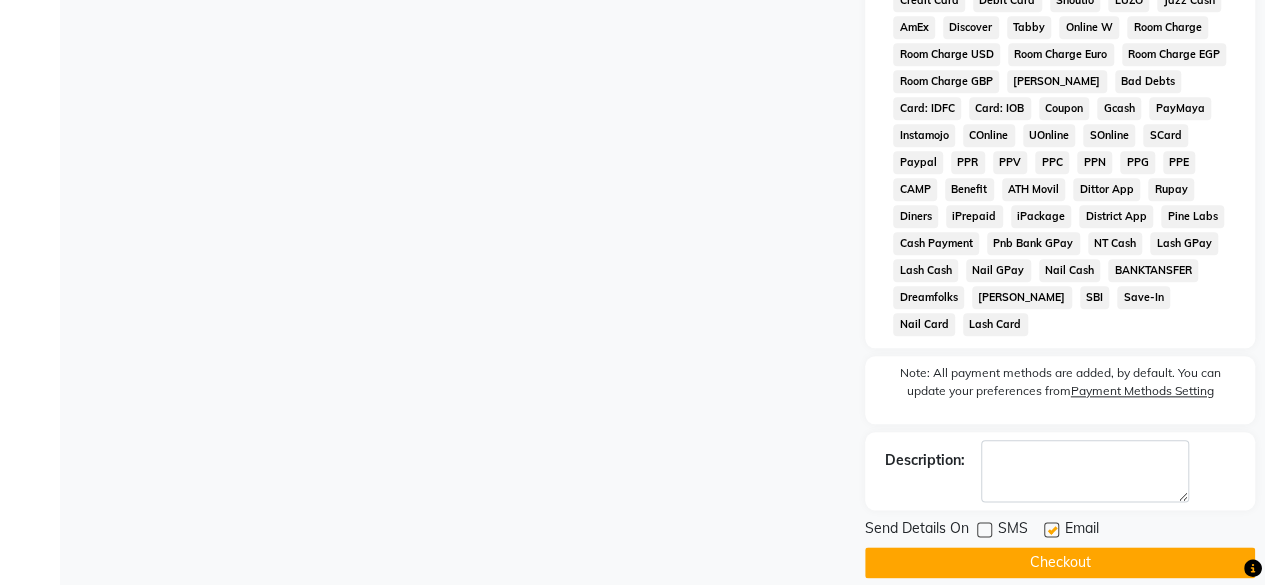 click on "Checkout" 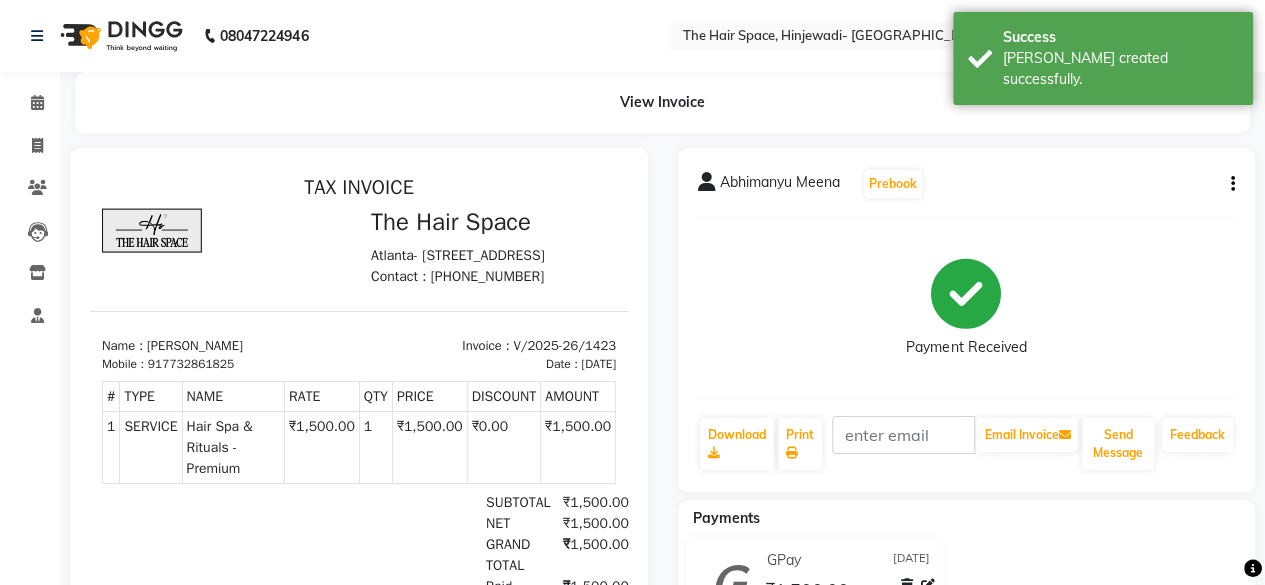 scroll, scrollTop: 0, scrollLeft: 0, axis: both 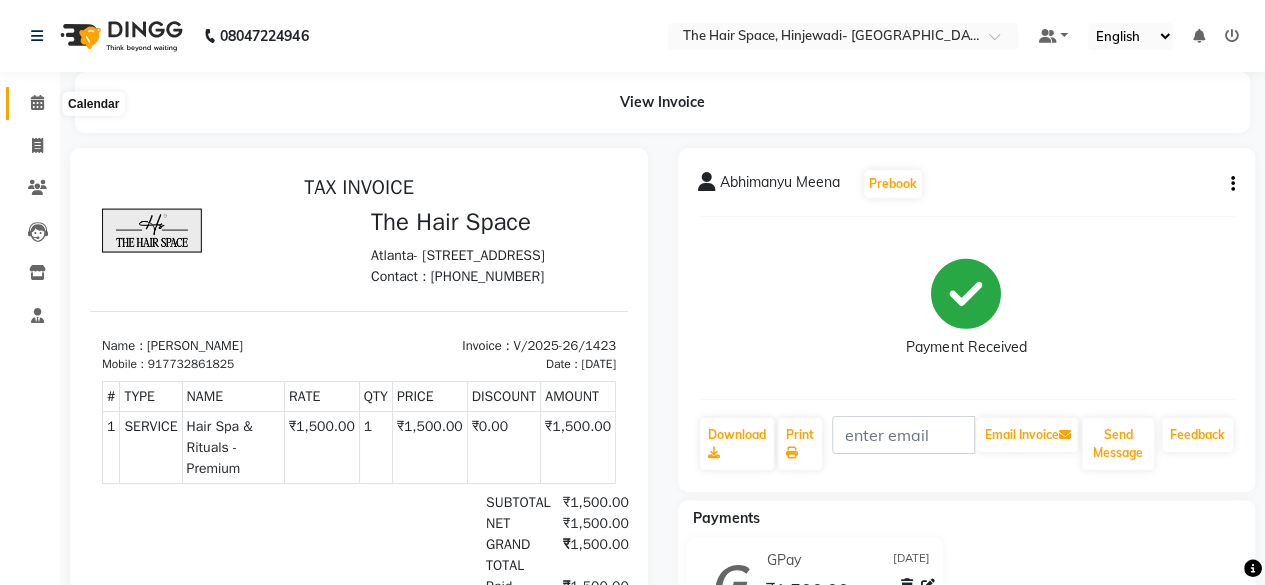 click 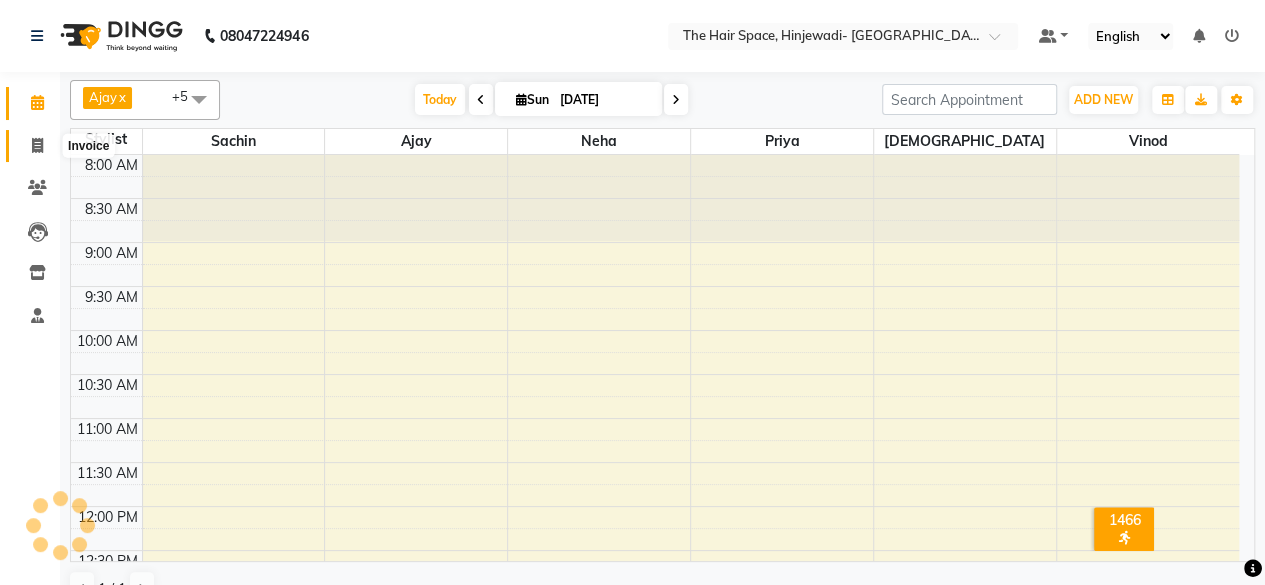 scroll, scrollTop: 0, scrollLeft: 0, axis: both 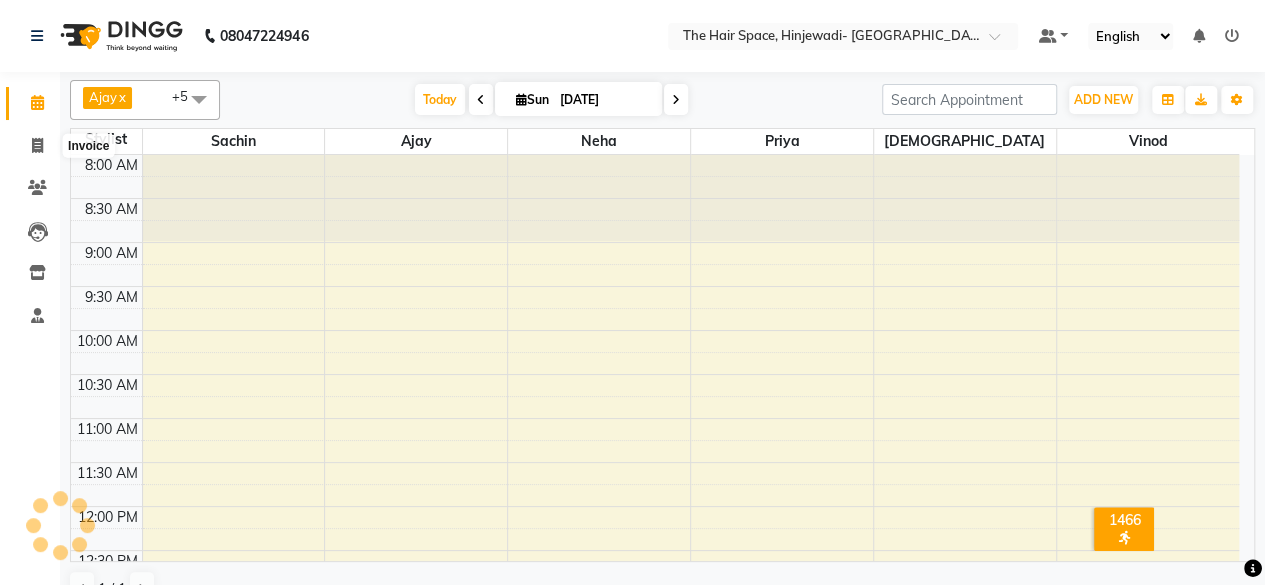 select on "service" 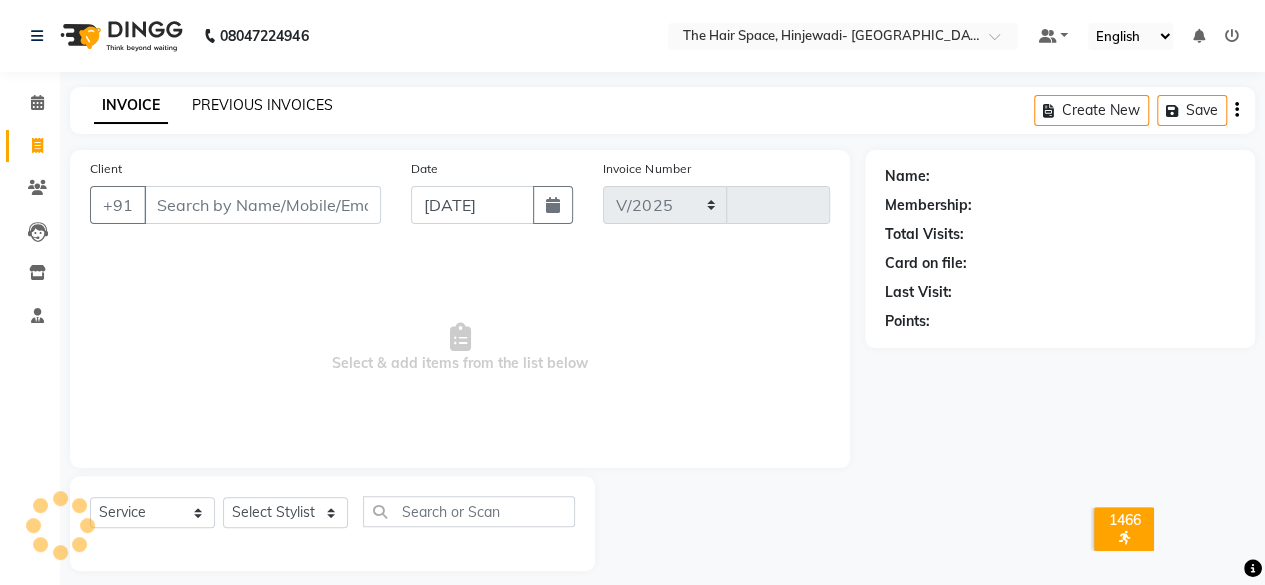 select on "6697" 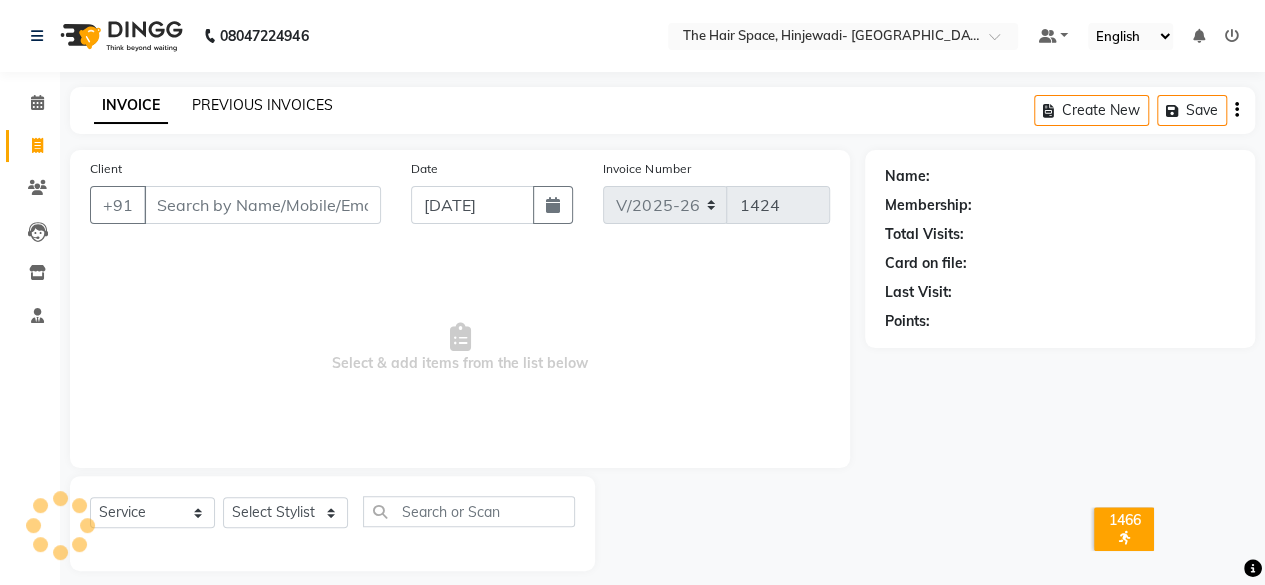 click on "PREVIOUS INVOICES" 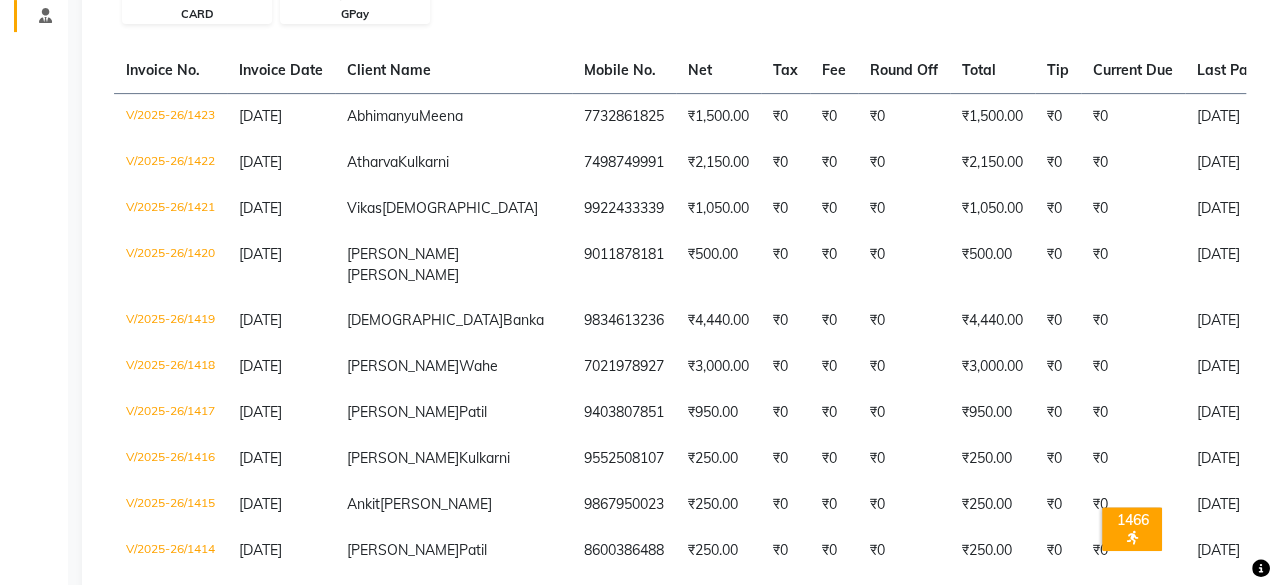 scroll, scrollTop: 0, scrollLeft: 0, axis: both 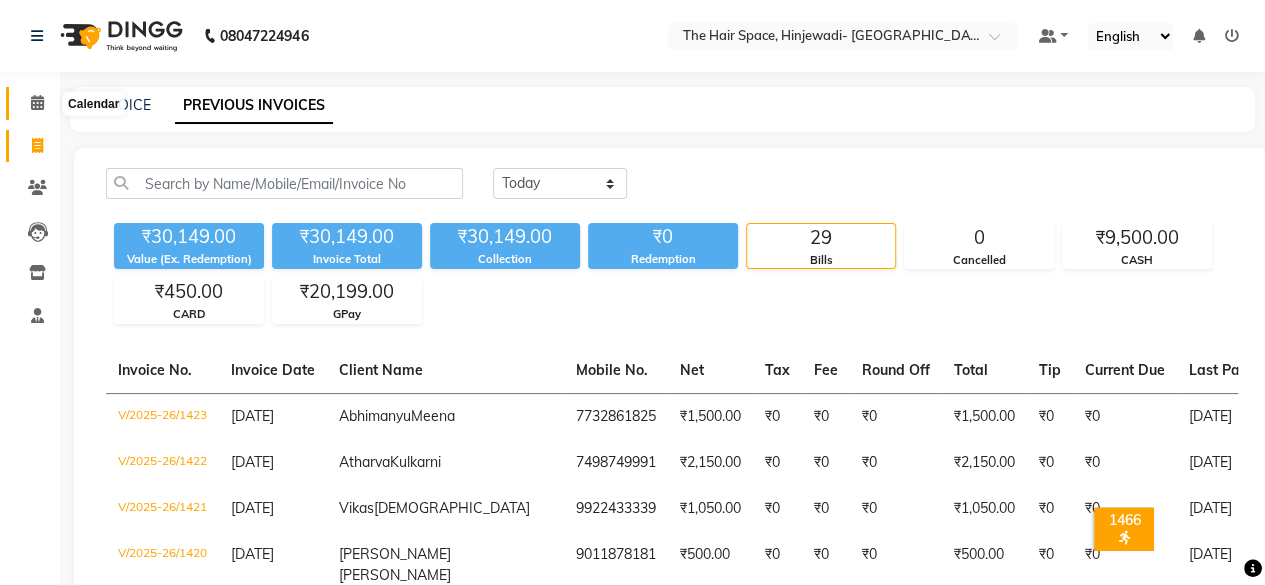 click 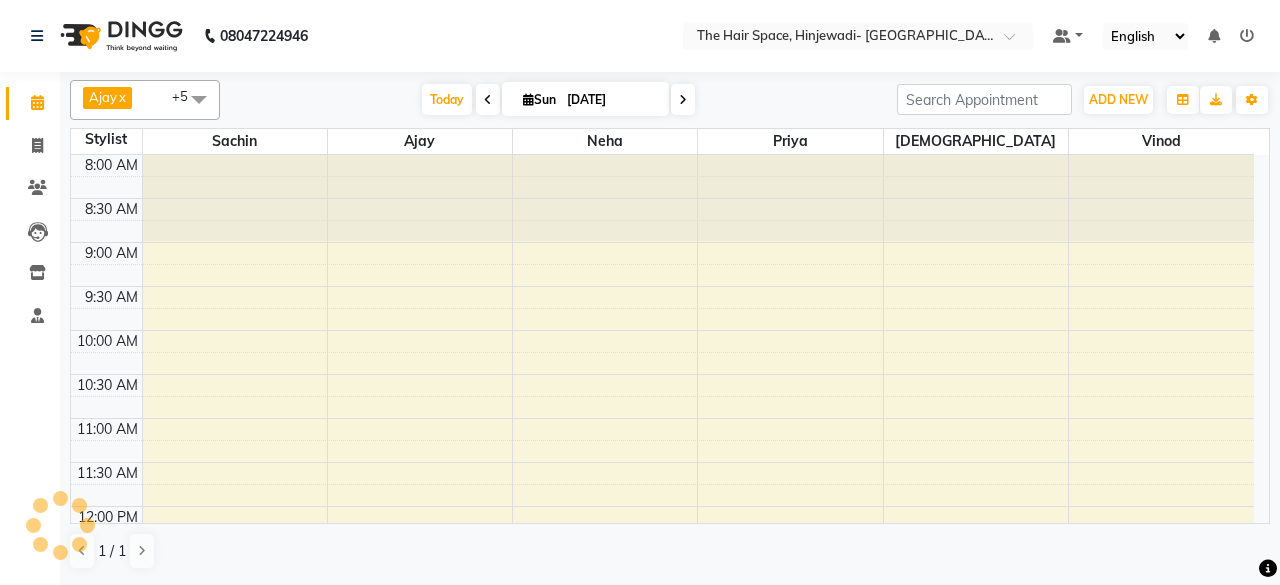 scroll, scrollTop: 0, scrollLeft: 0, axis: both 